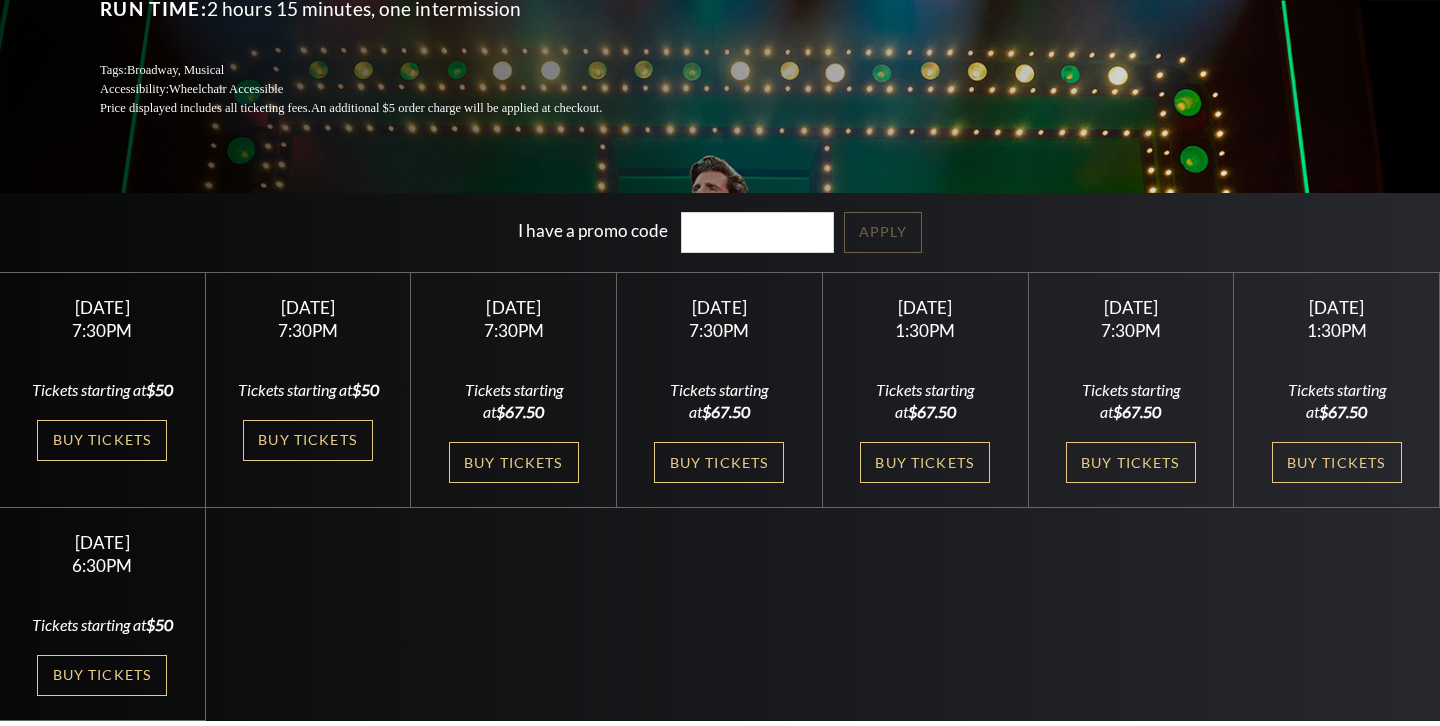scroll, scrollTop: 385, scrollLeft: 0, axis: vertical 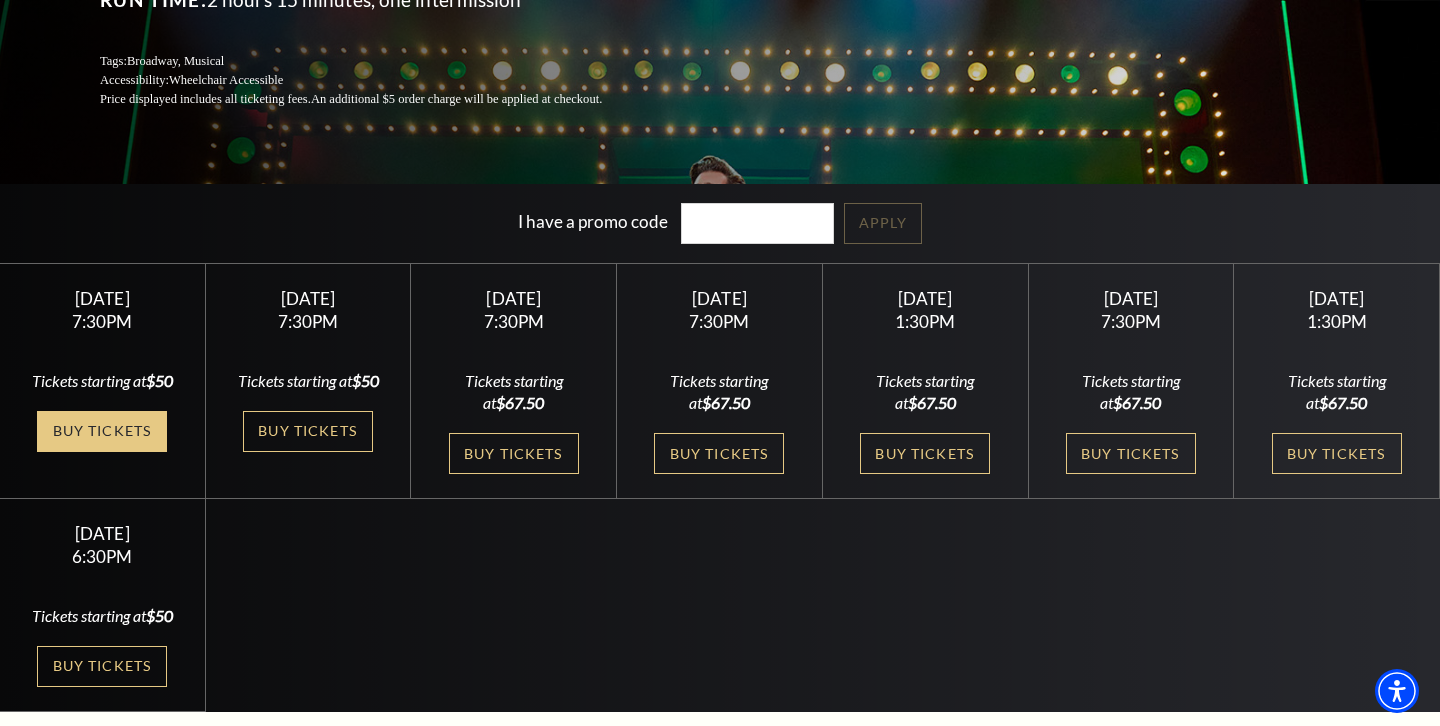 click on "Buy Tickets" at bounding box center [102, 431] 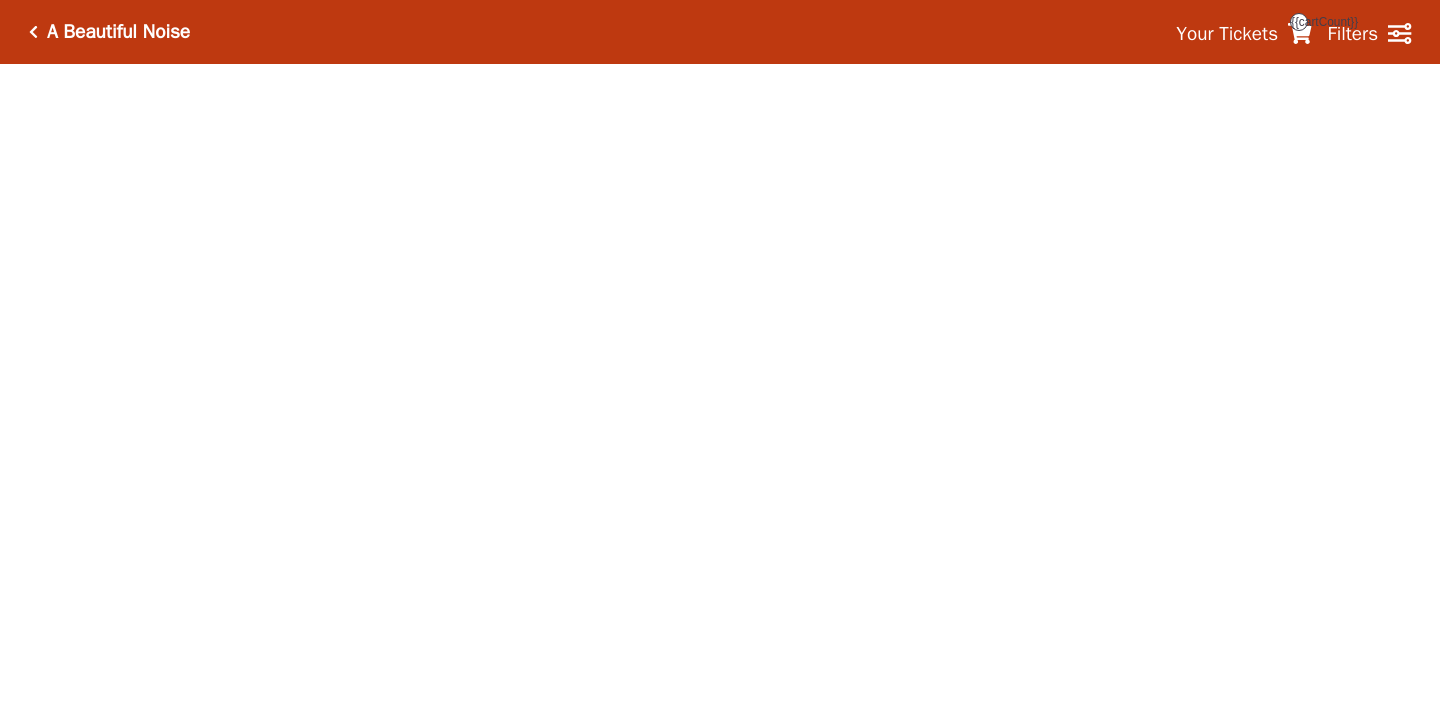 scroll, scrollTop: 0, scrollLeft: 0, axis: both 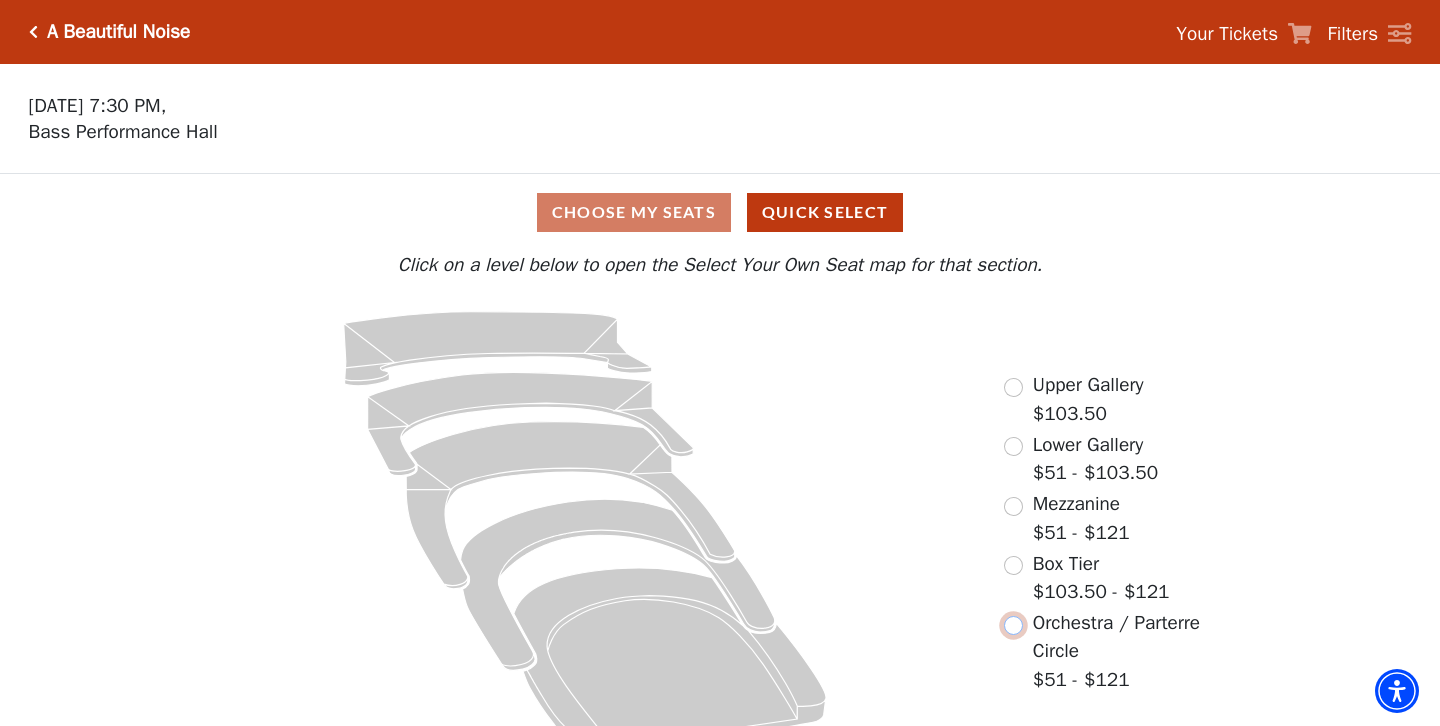click at bounding box center [1013, 625] 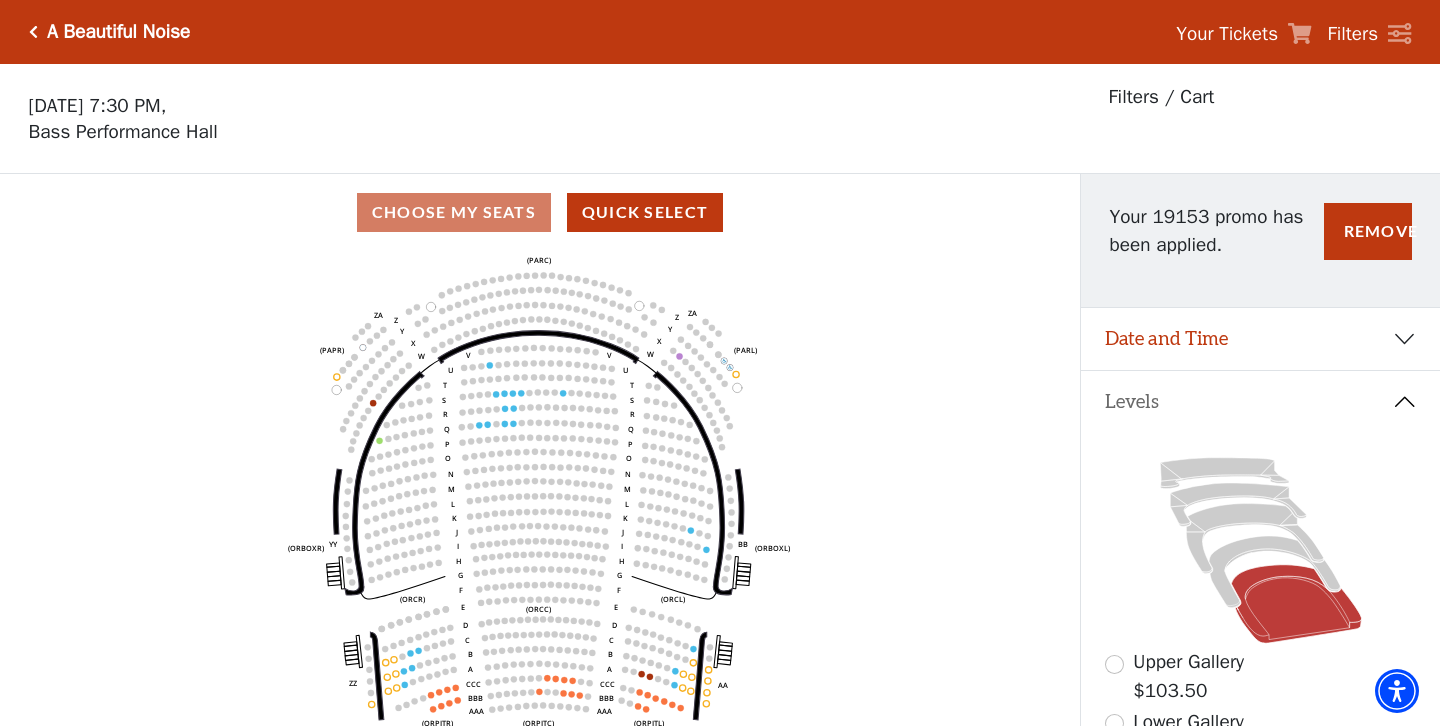 scroll, scrollTop: 93, scrollLeft: 0, axis: vertical 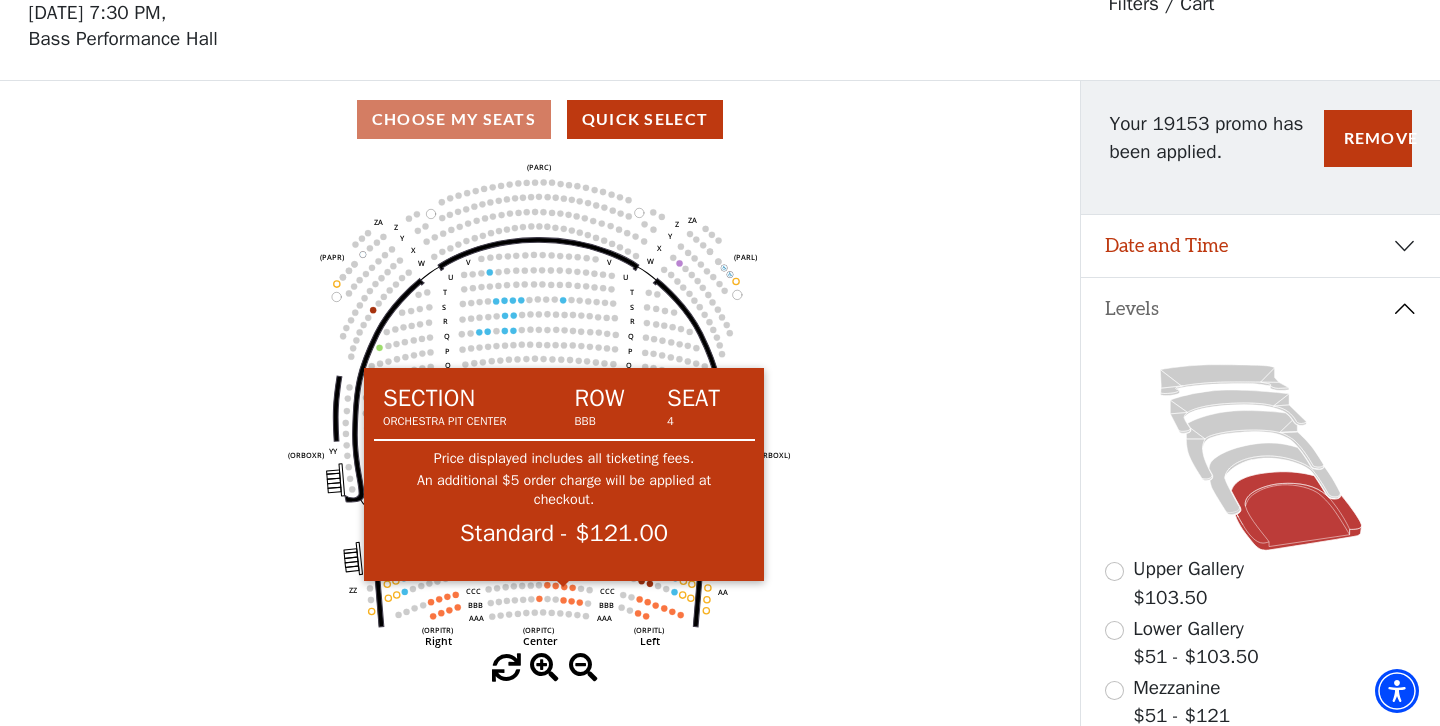 click 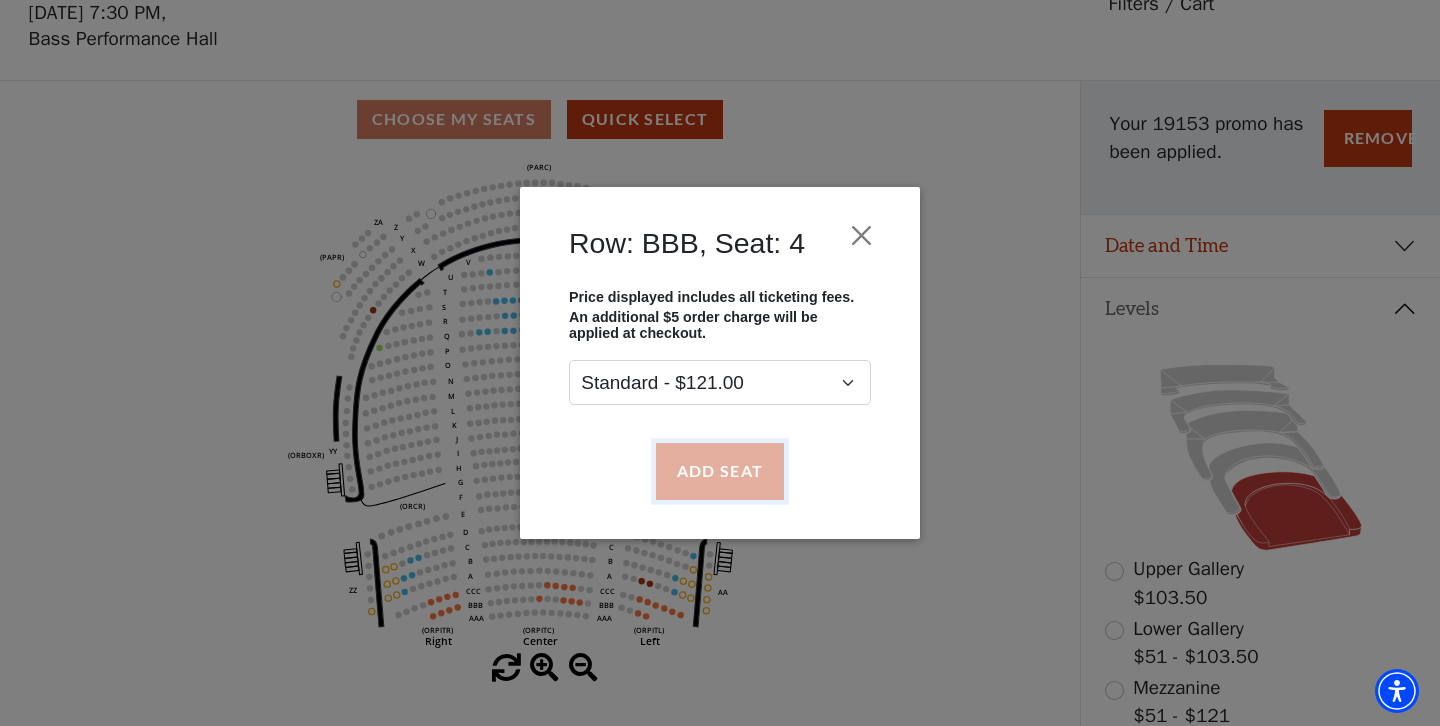click on "Add Seat" at bounding box center [720, 471] 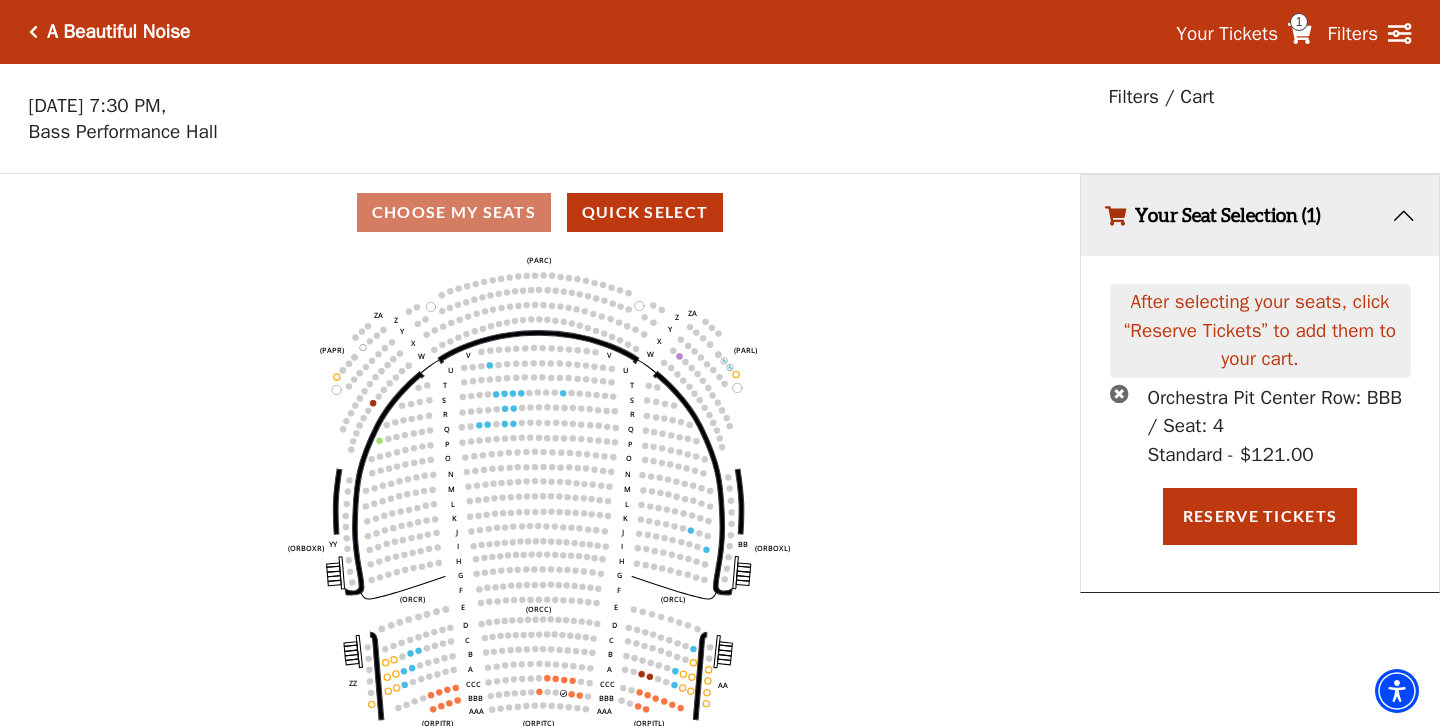 scroll, scrollTop: 41, scrollLeft: 0, axis: vertical 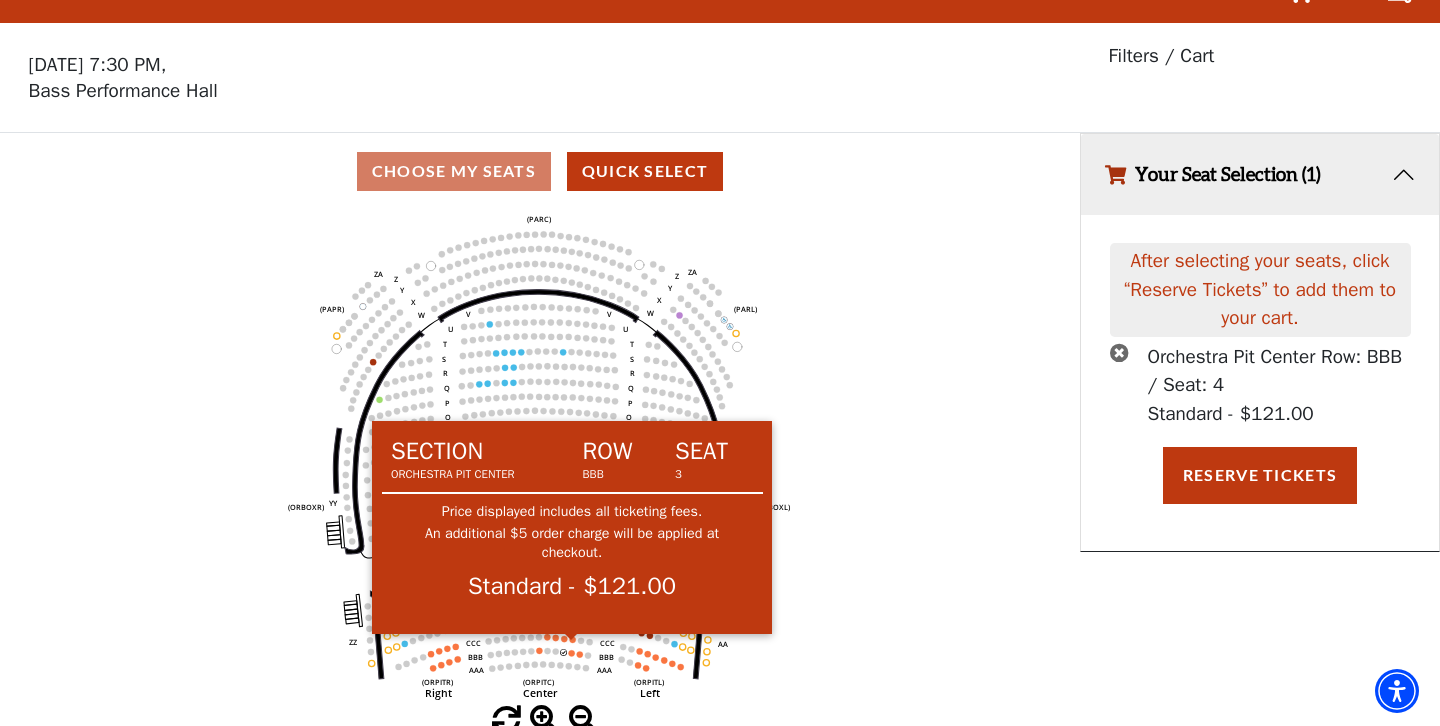 click 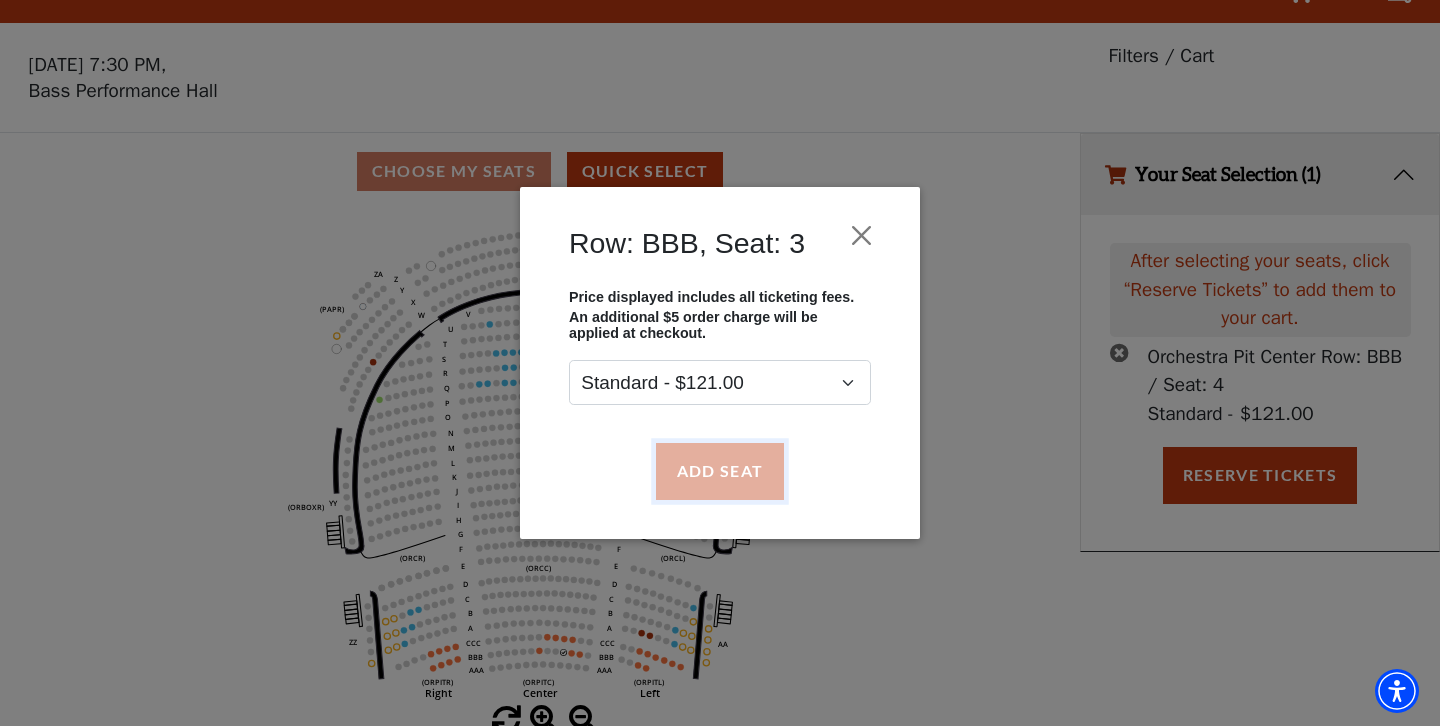 click on "Add Seat" at bounding box center (720, 471) 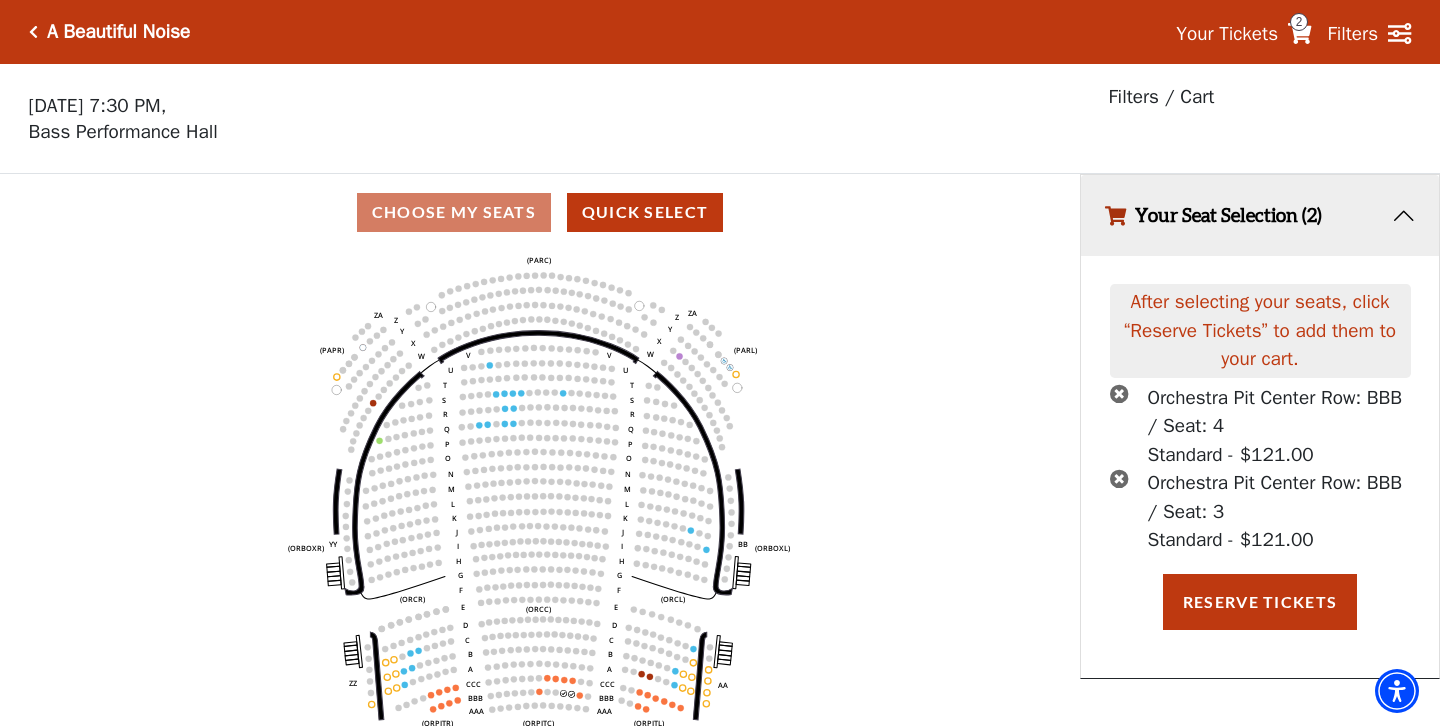 scroll, scrollTop: 41, scrollLeft: 0, axis: vertical 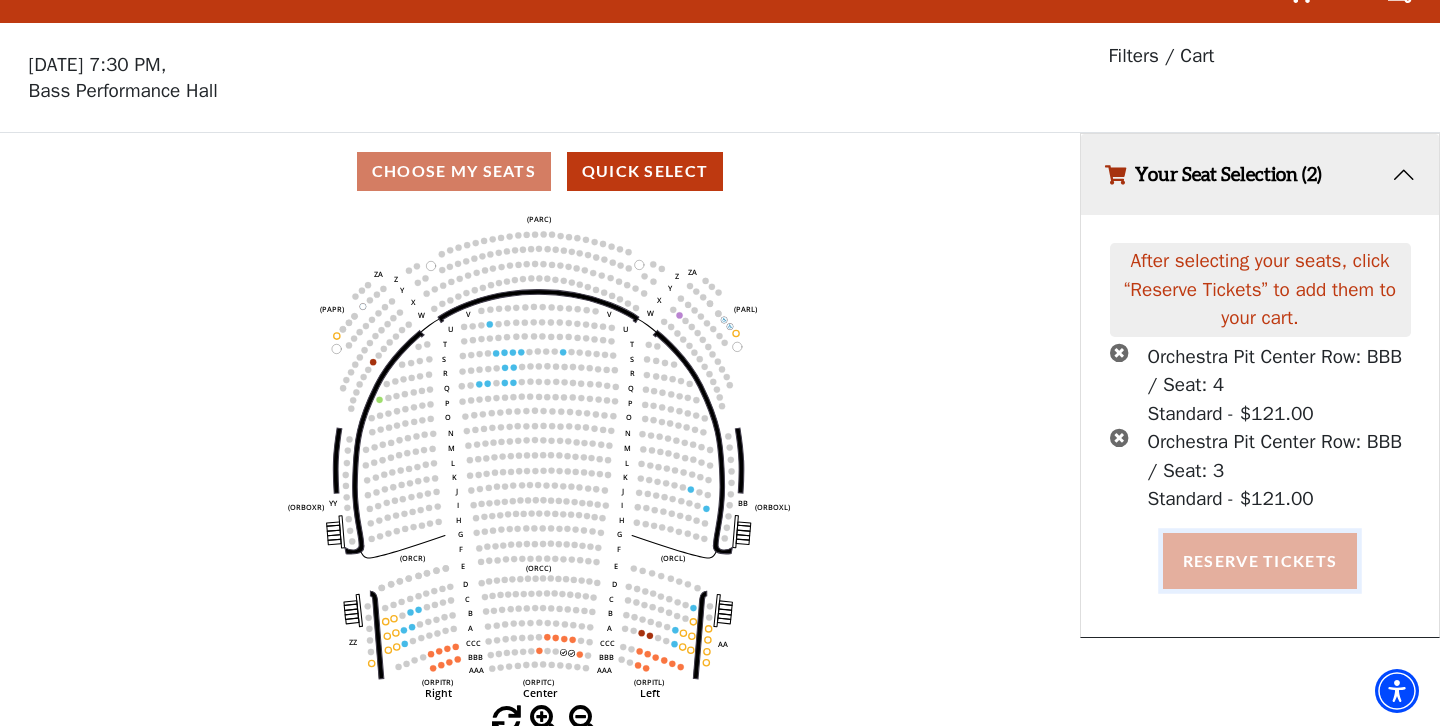 click on "Reserve Tickets" at bounding box center [1260, 561] 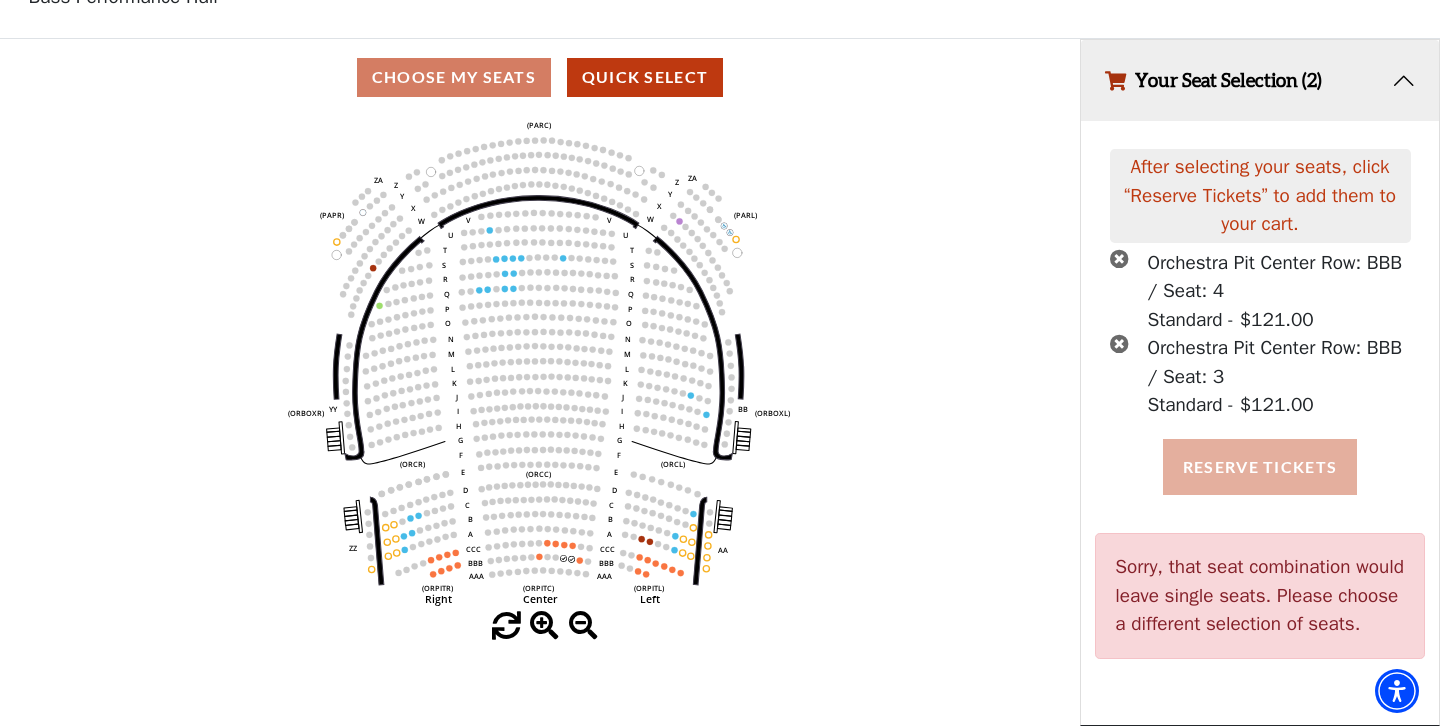 scroll, scrollTop: 156, scrollLeft: 0, axis: vertical 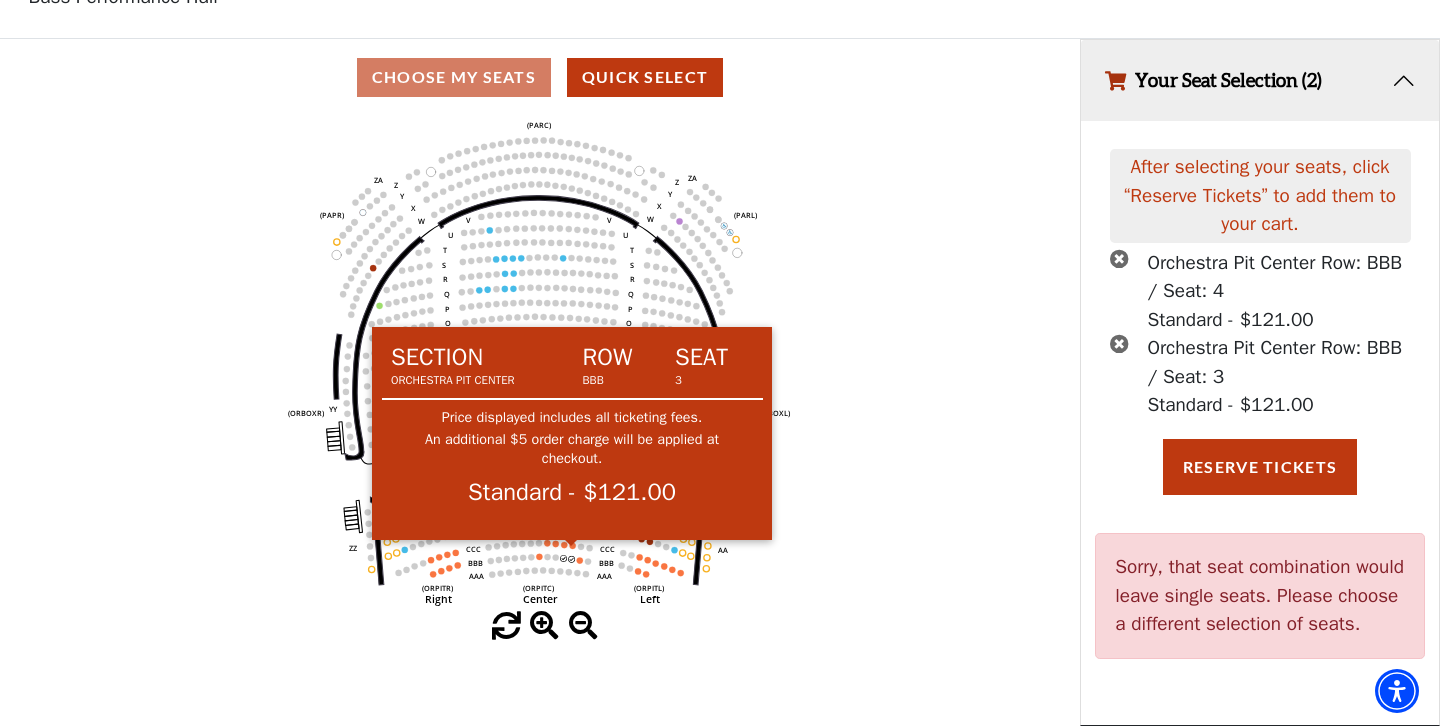 click 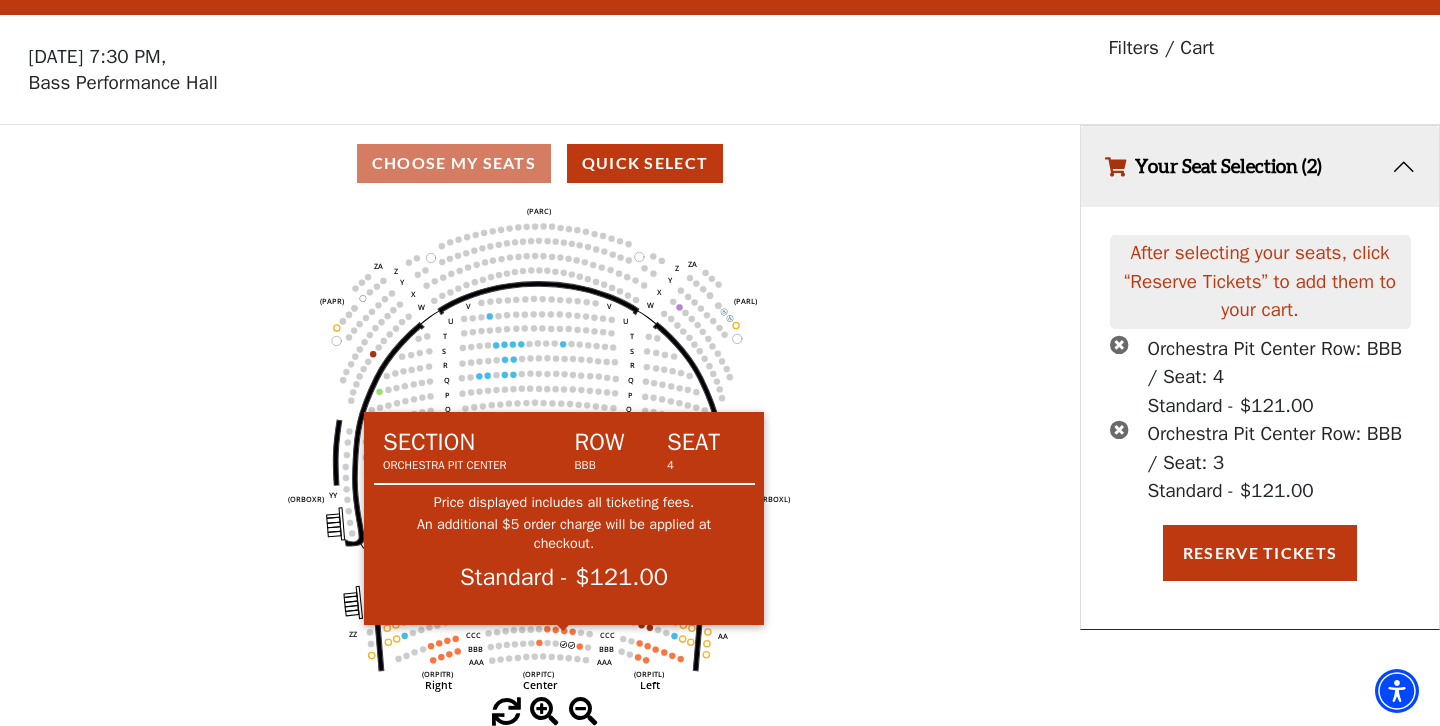 scroll, scrollTop: 41, scrollLeft: 0, axis: vertical 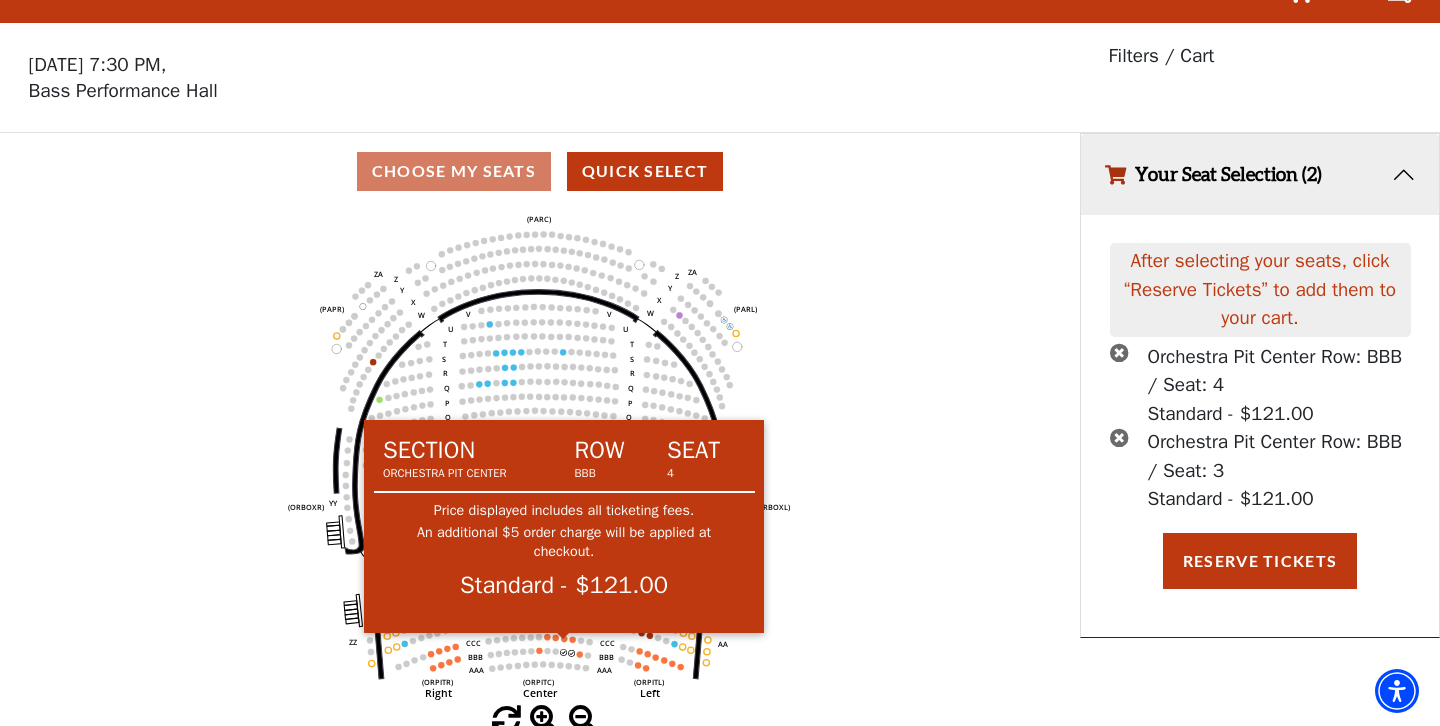 click on "An additional $5 order charge will be applied at checkout." at bounding box center [564, 540] 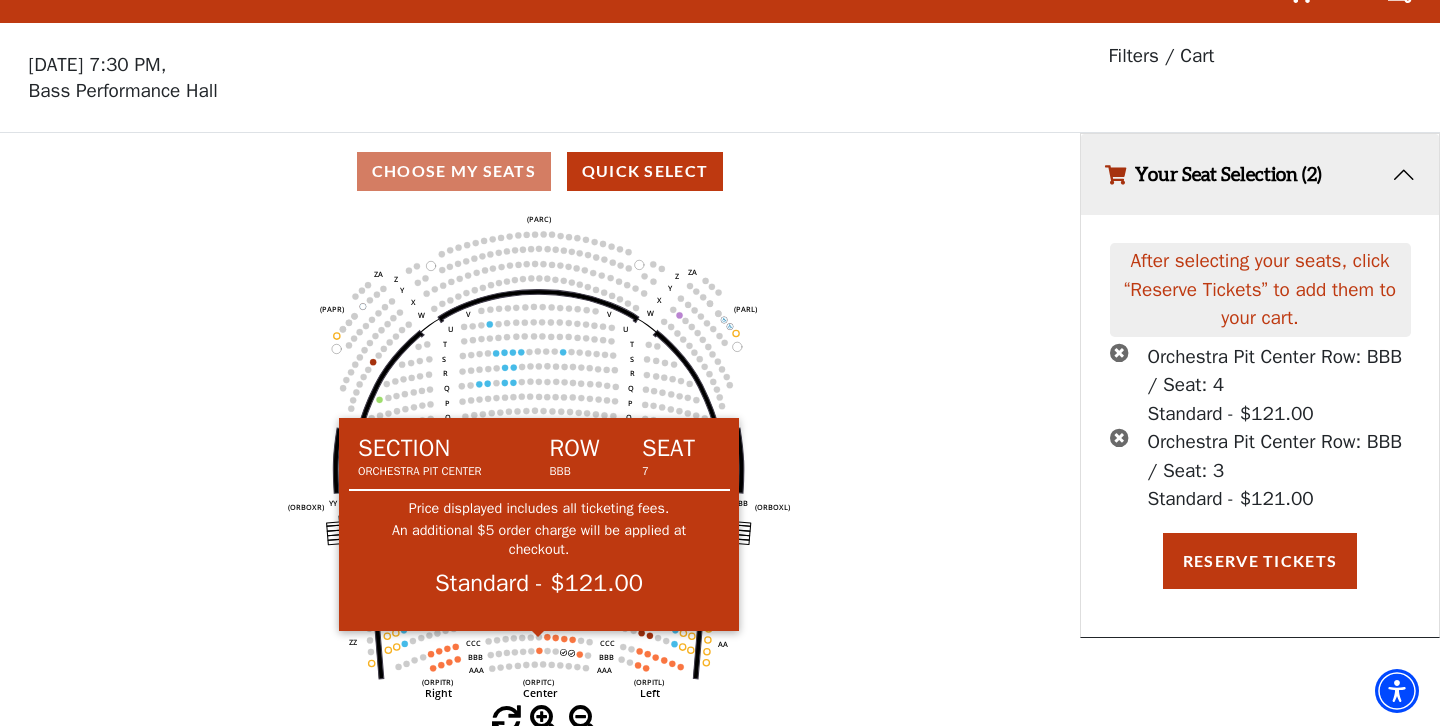 click 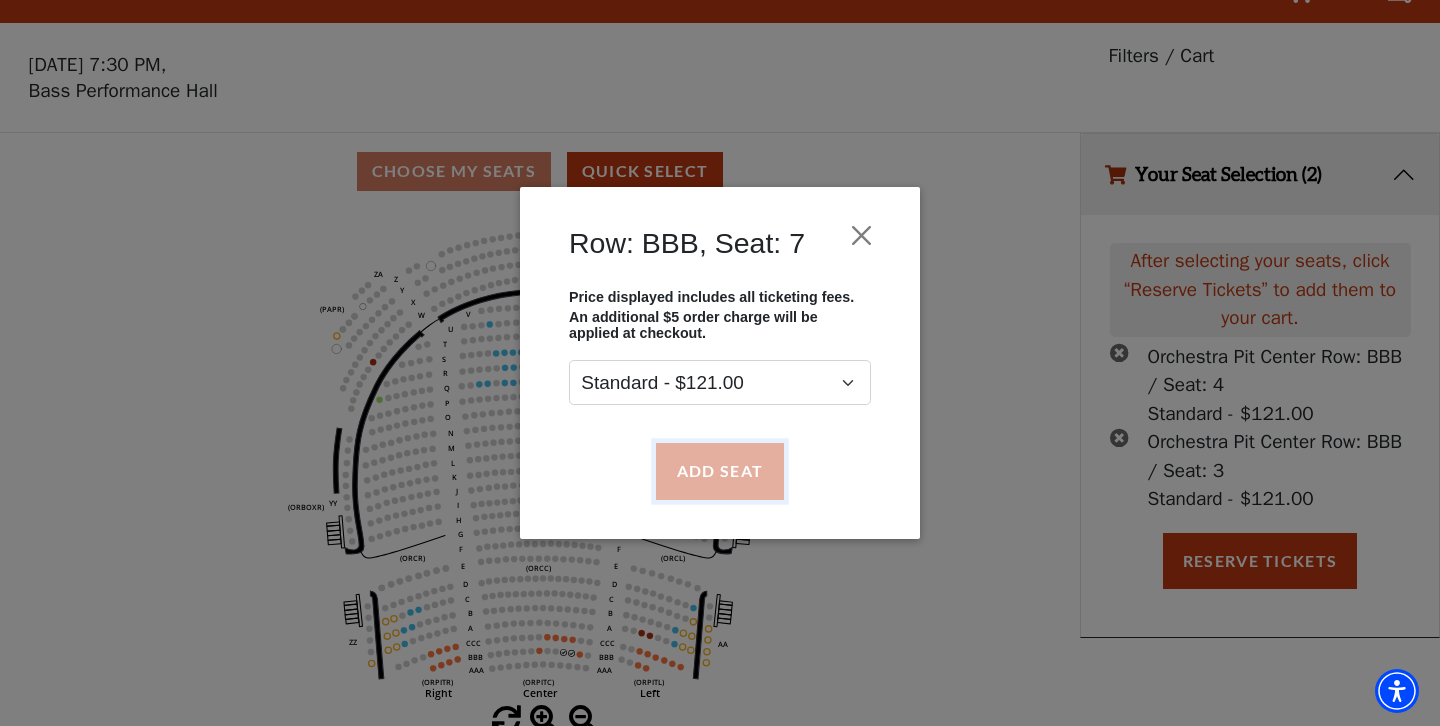 click on "Add Seat" at bounding box center [720, 471] 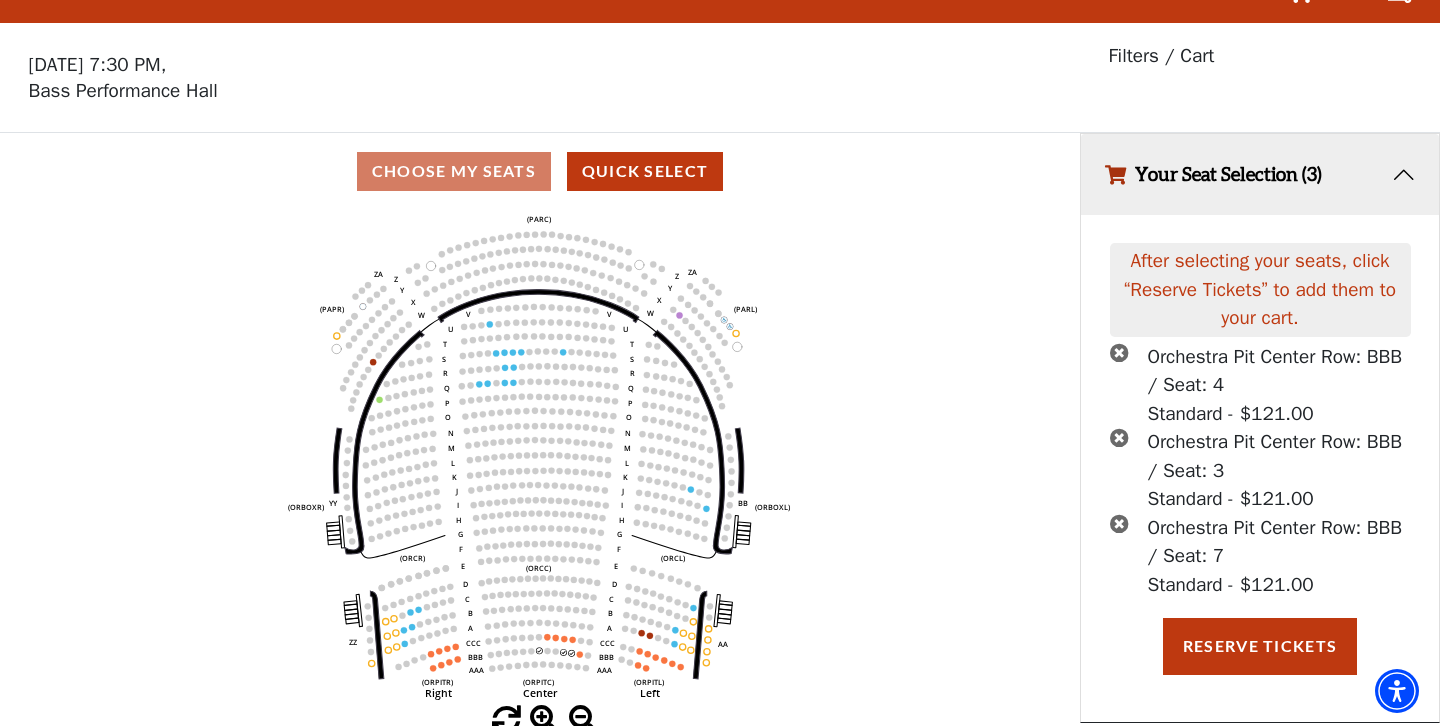 scroll, scrollTop: 0, scrollLeft: 0, axis: both 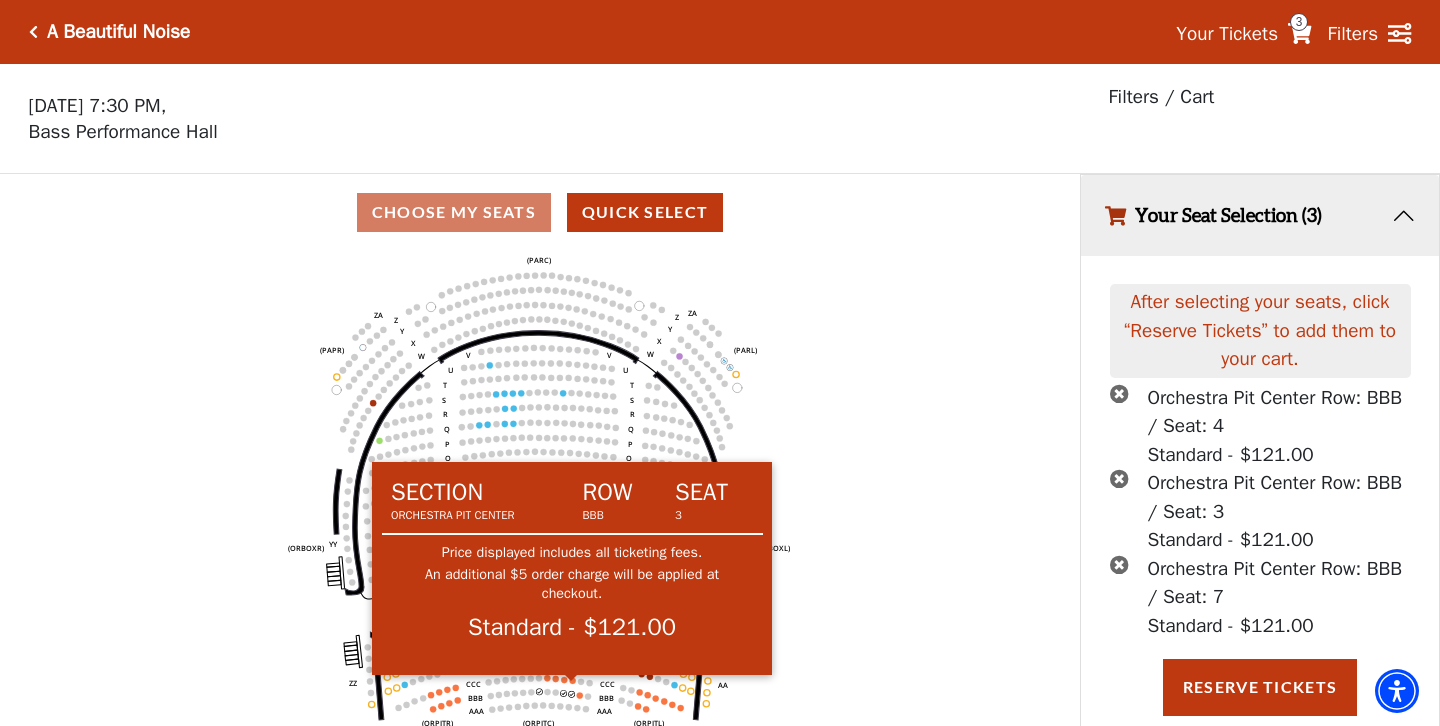 click 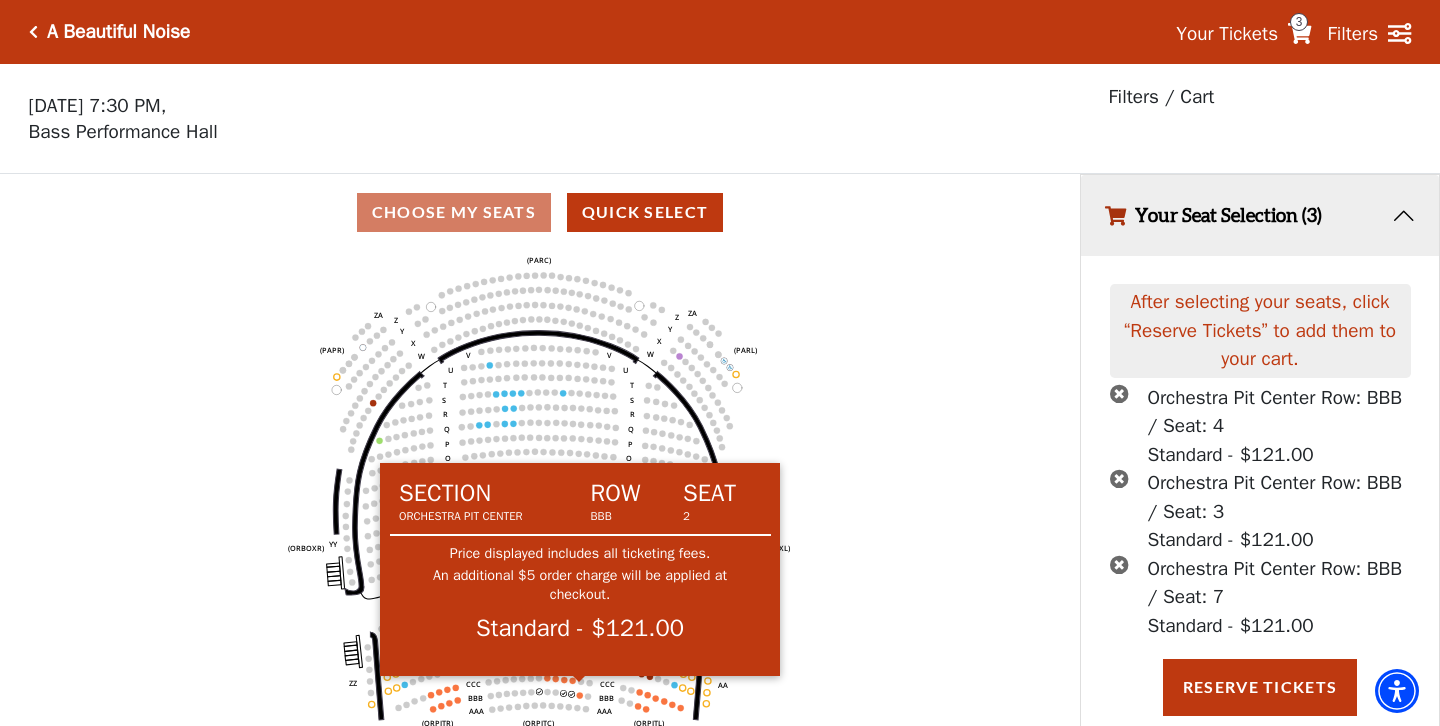 click 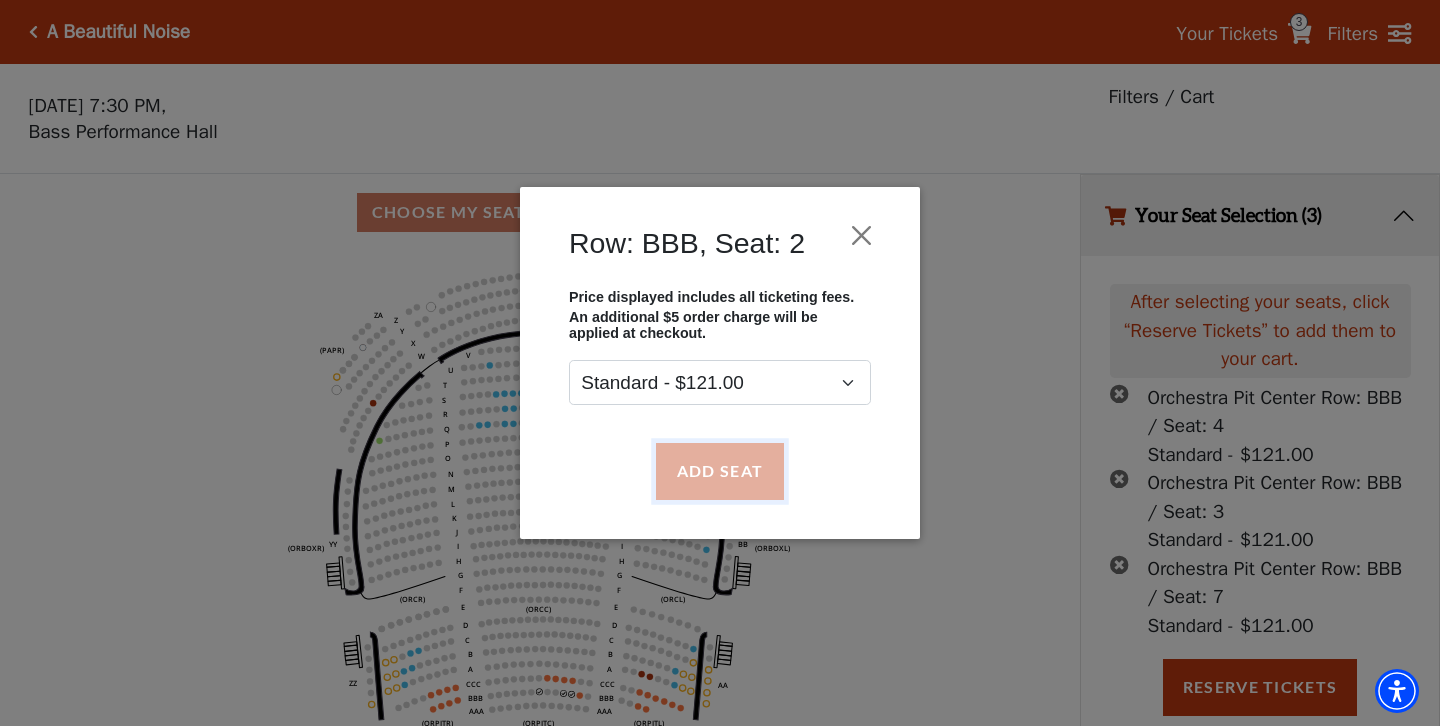 click on "Add Seat" at bounding box center (720, 471) 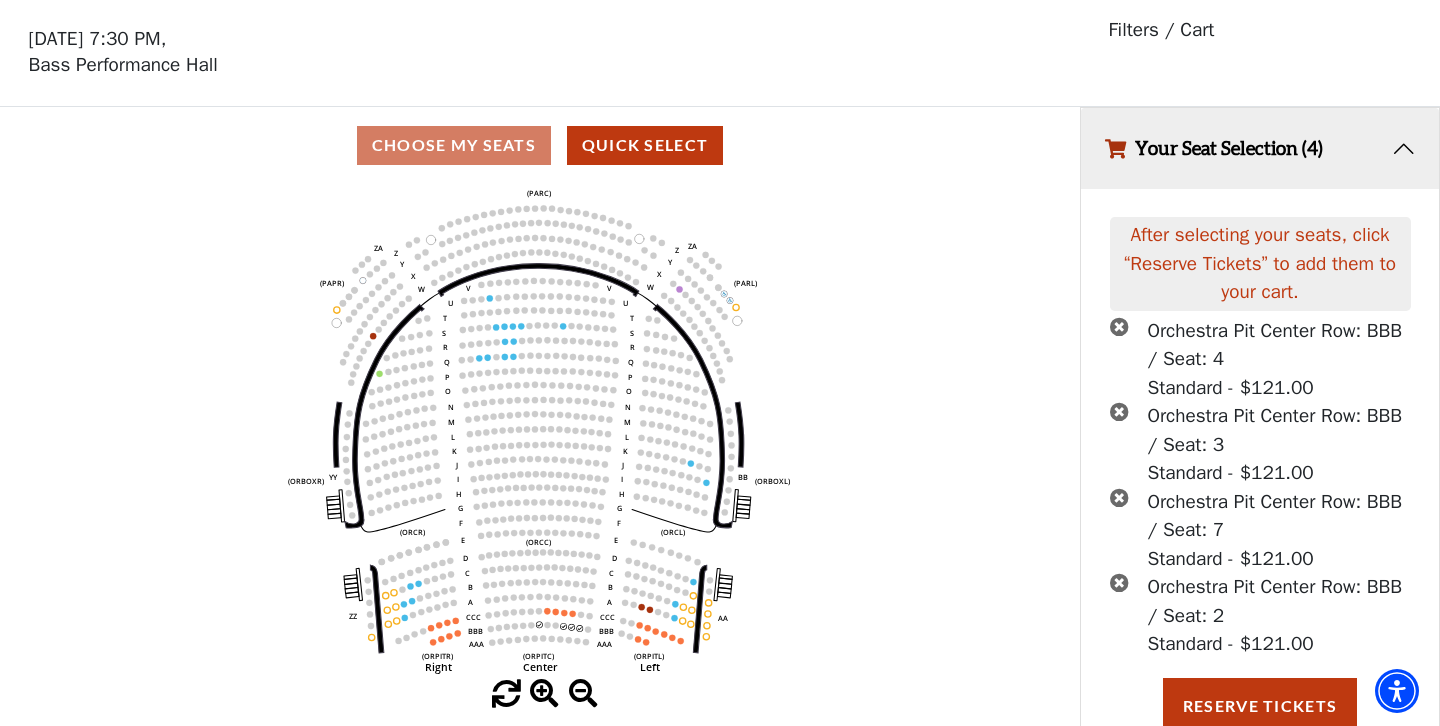 scroll, scrollTop: 116, scrollLeft: 0, axis: vertical 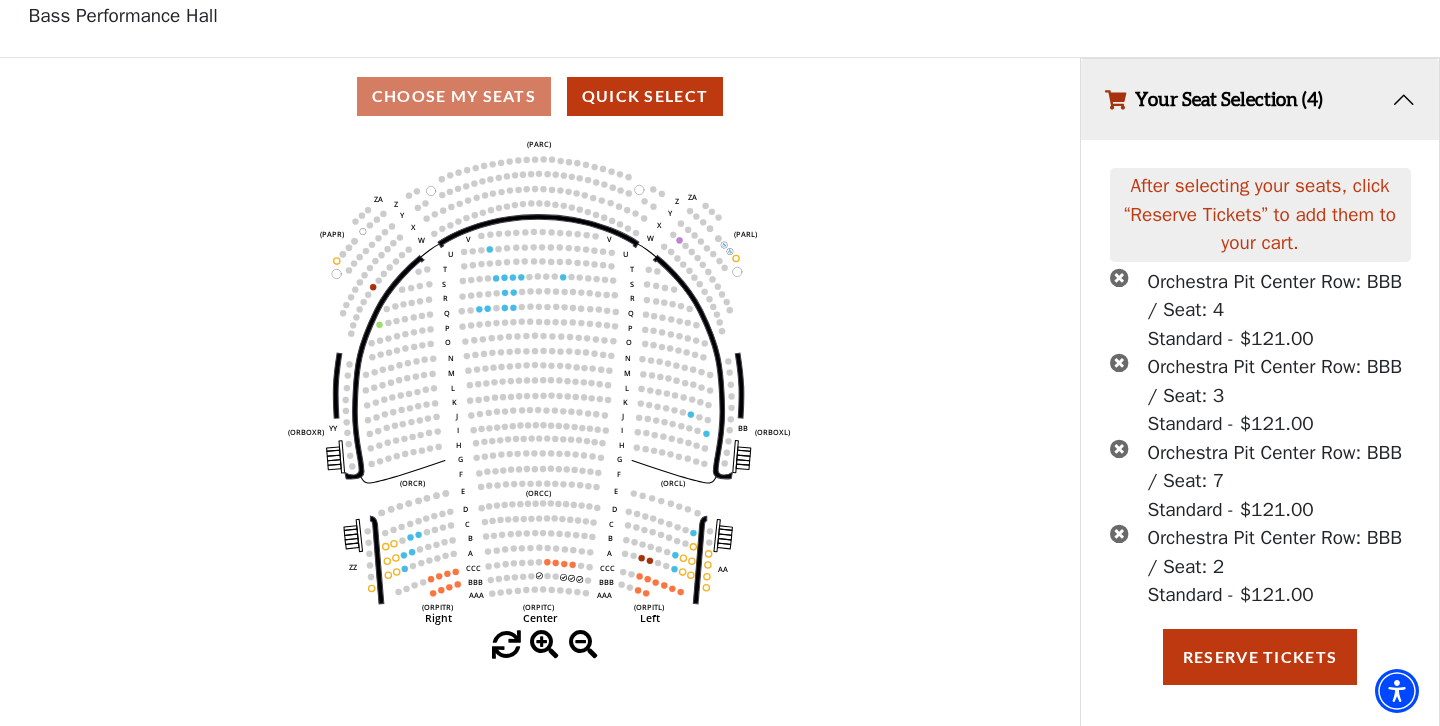 click on "Your Seat Selection (4)" at bounding box center (1260, 99) 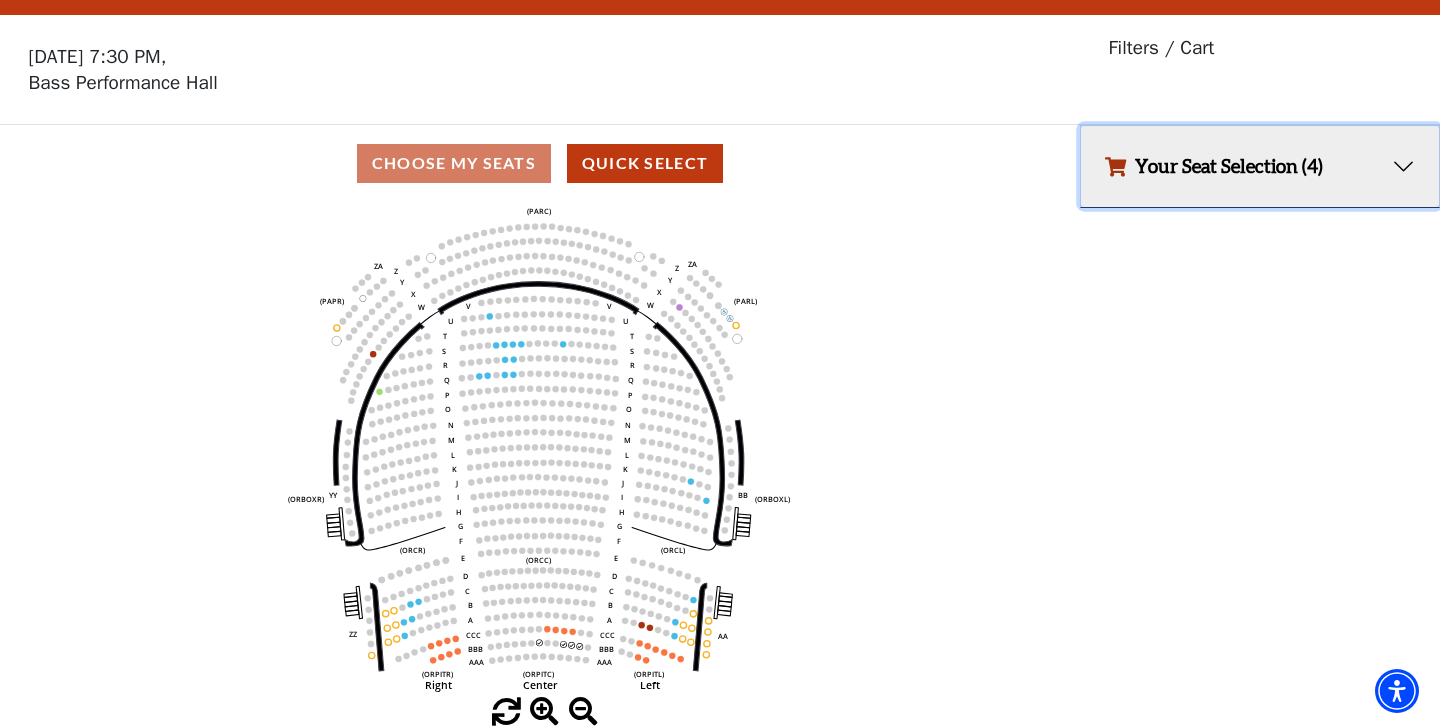 scroll, scrollTop: 41, scrollLeft: 0, axis: vertical 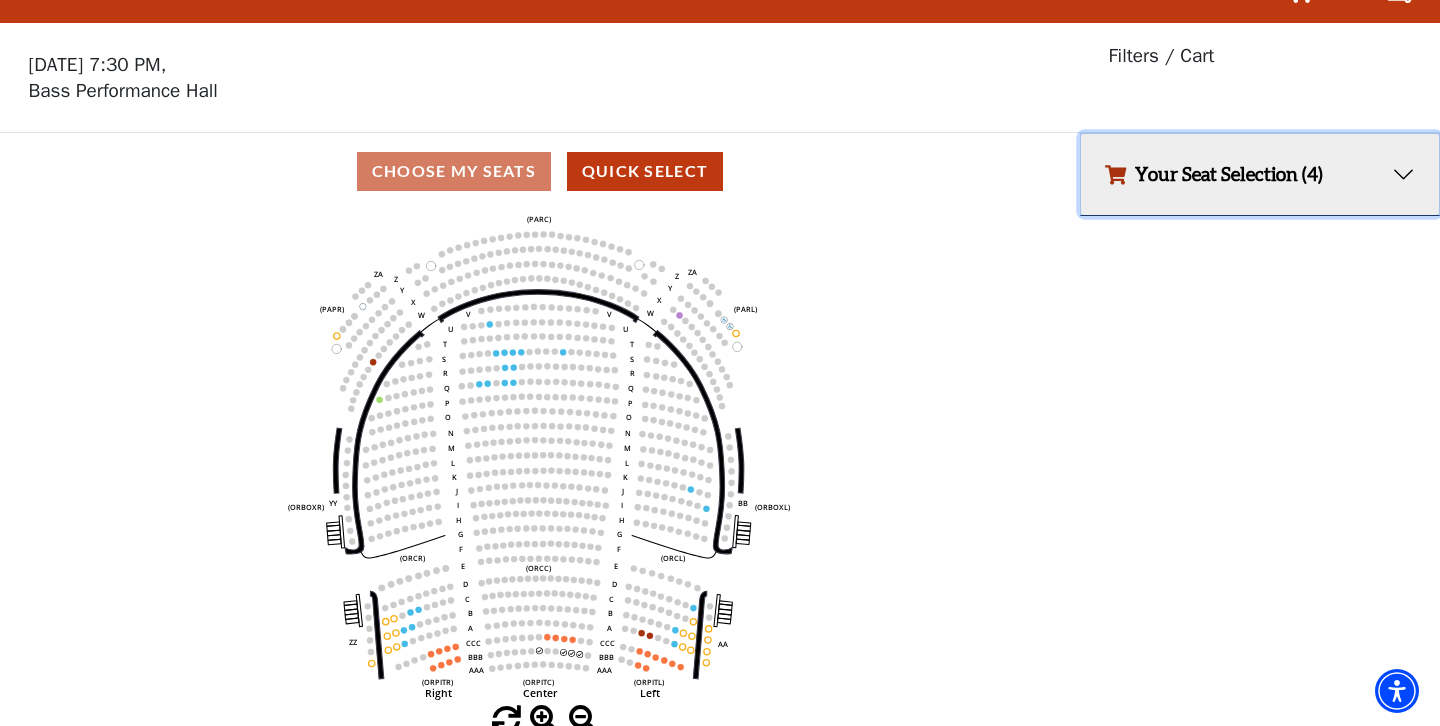 click on "Your Seat Selection (4)" at bounding box center (1260, 174) 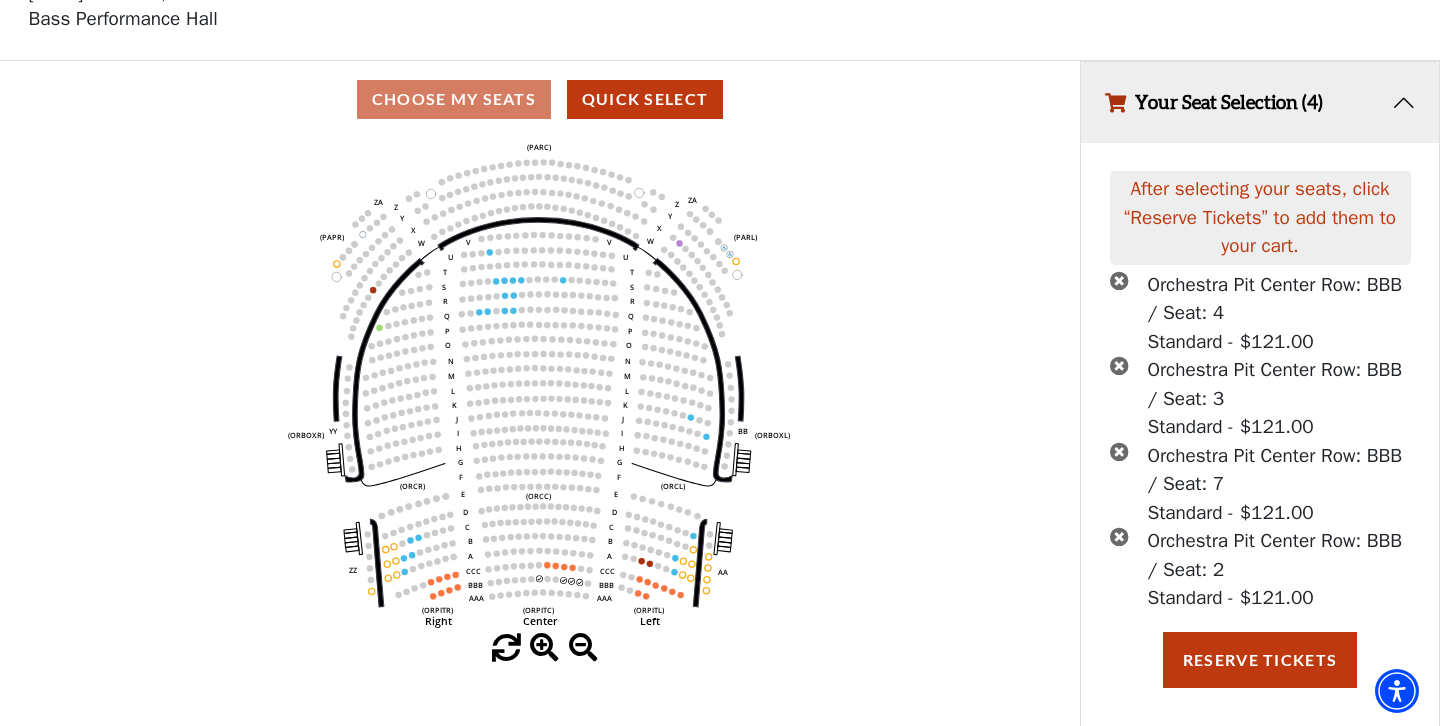 scroll, scrollTop: 116, scrollLeft: 0, axis: vertical 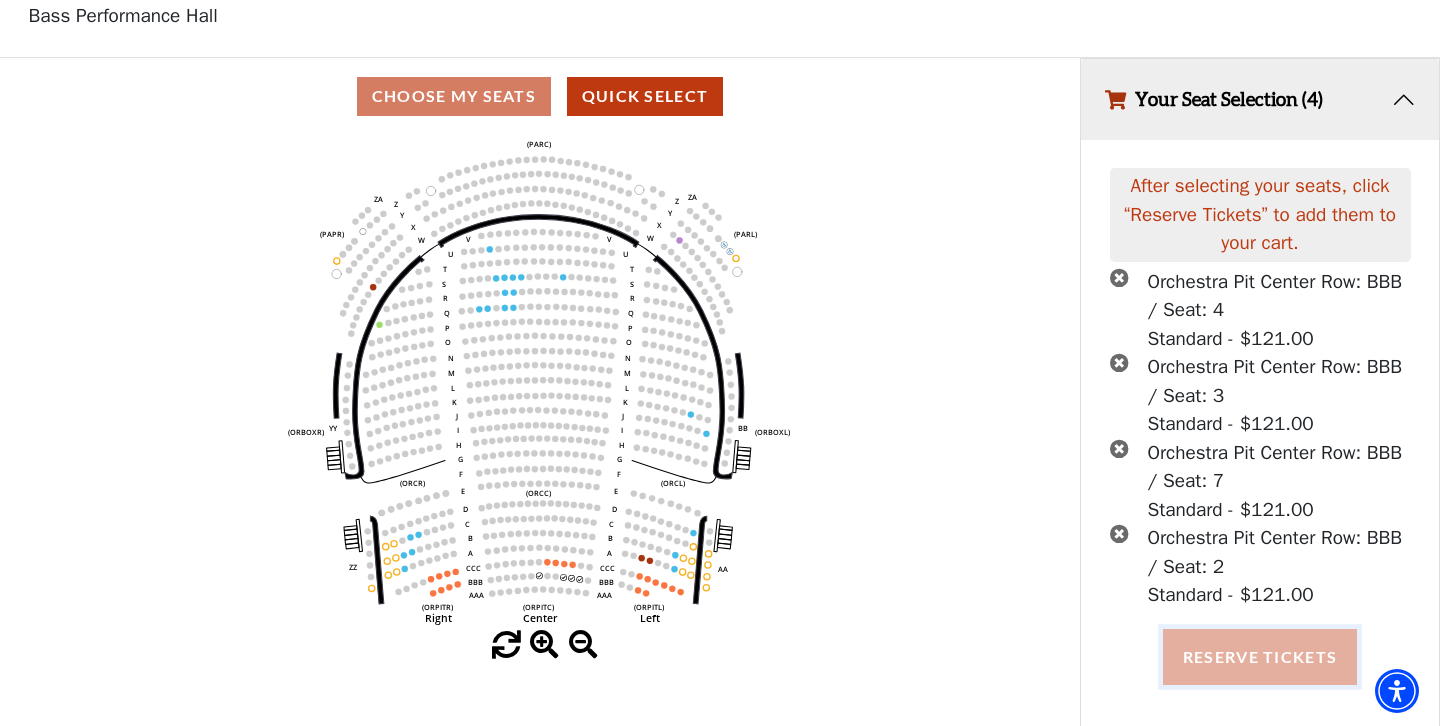 click on "Reserve Tickets" at bounding box center (1260, 657) 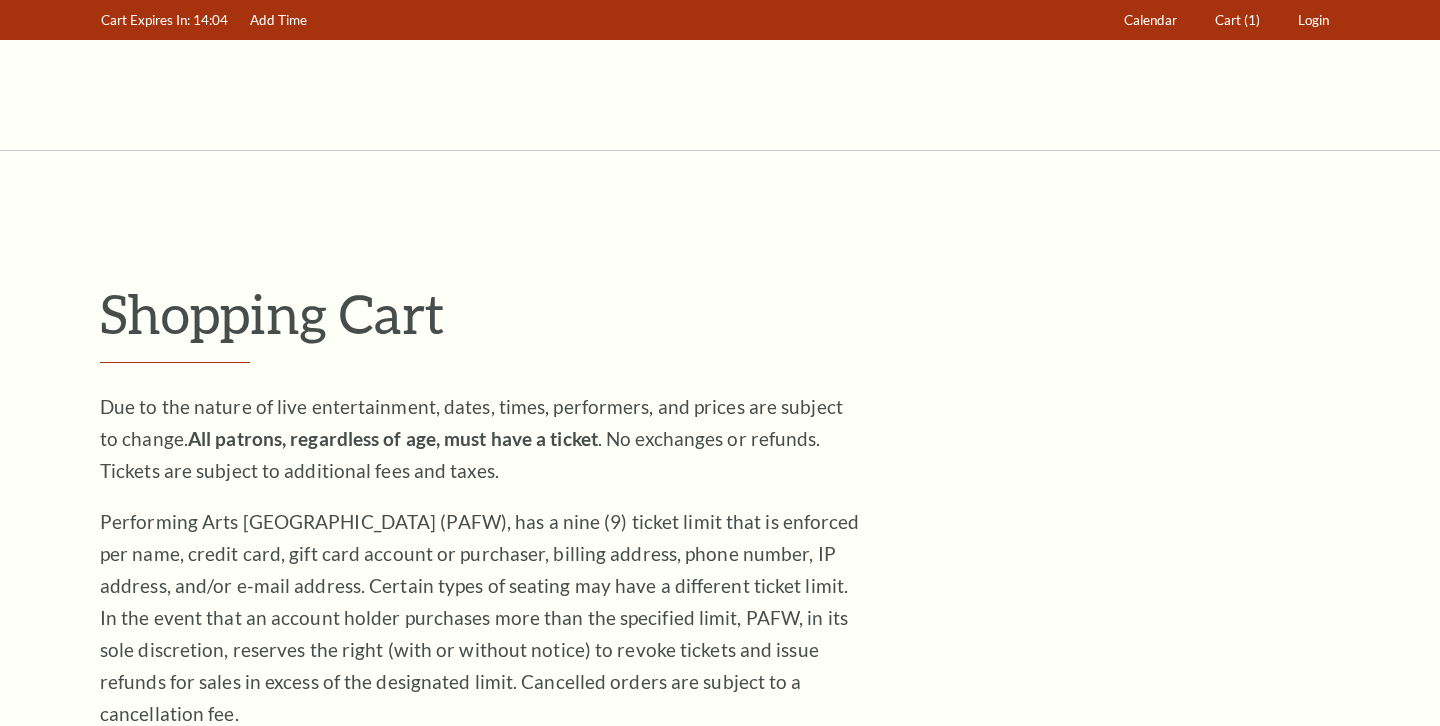 scroll, scrollTop: 0, scrollLeft: 0, axis: both 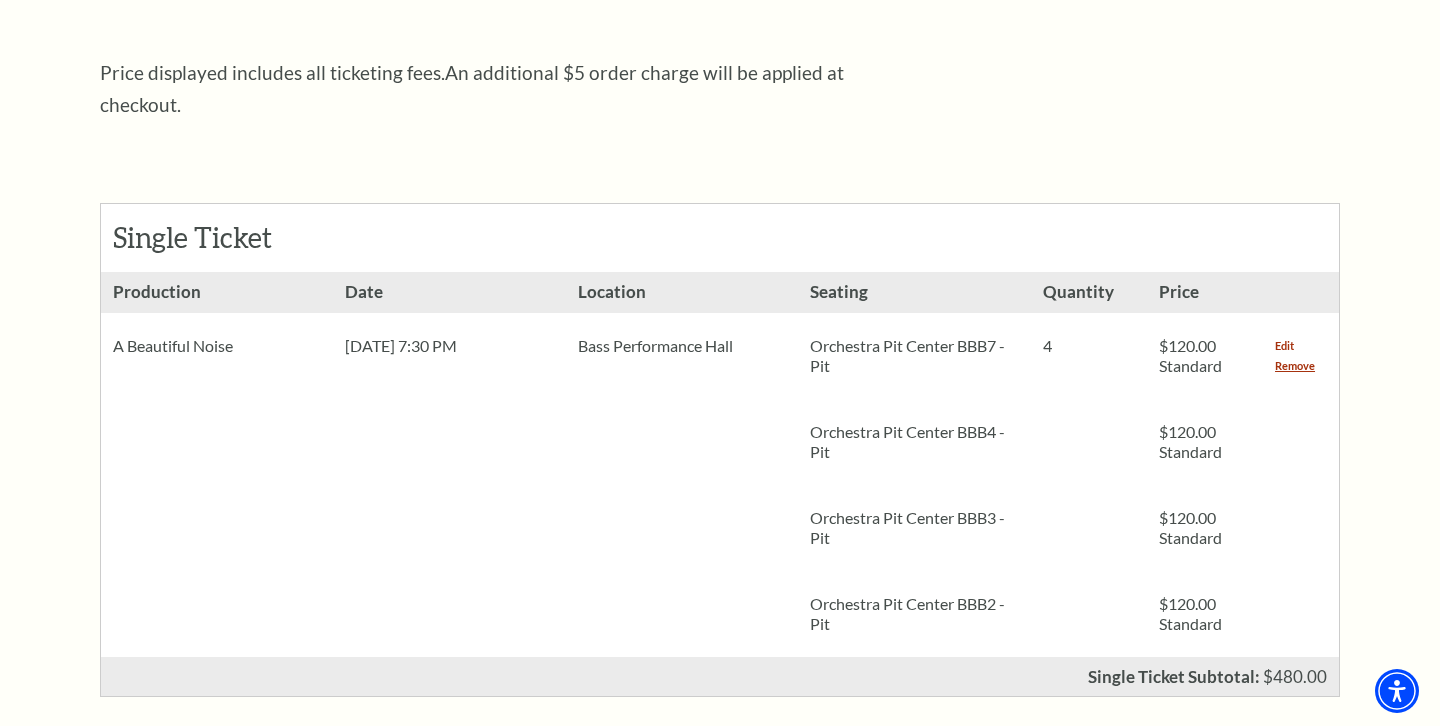 click on "Edit" at bounding box center [1284, 346] 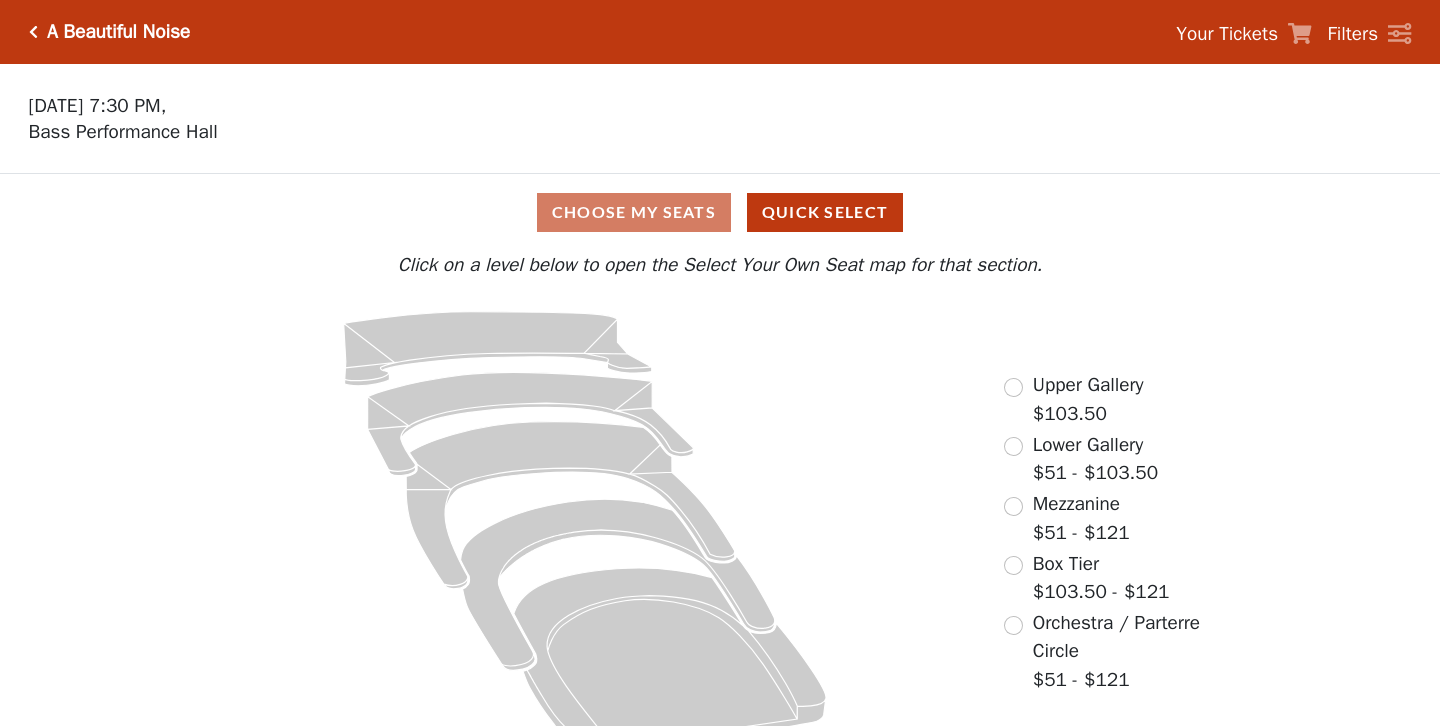 scroll, scrollTop: 0, scrollLeft: 0, axis: both 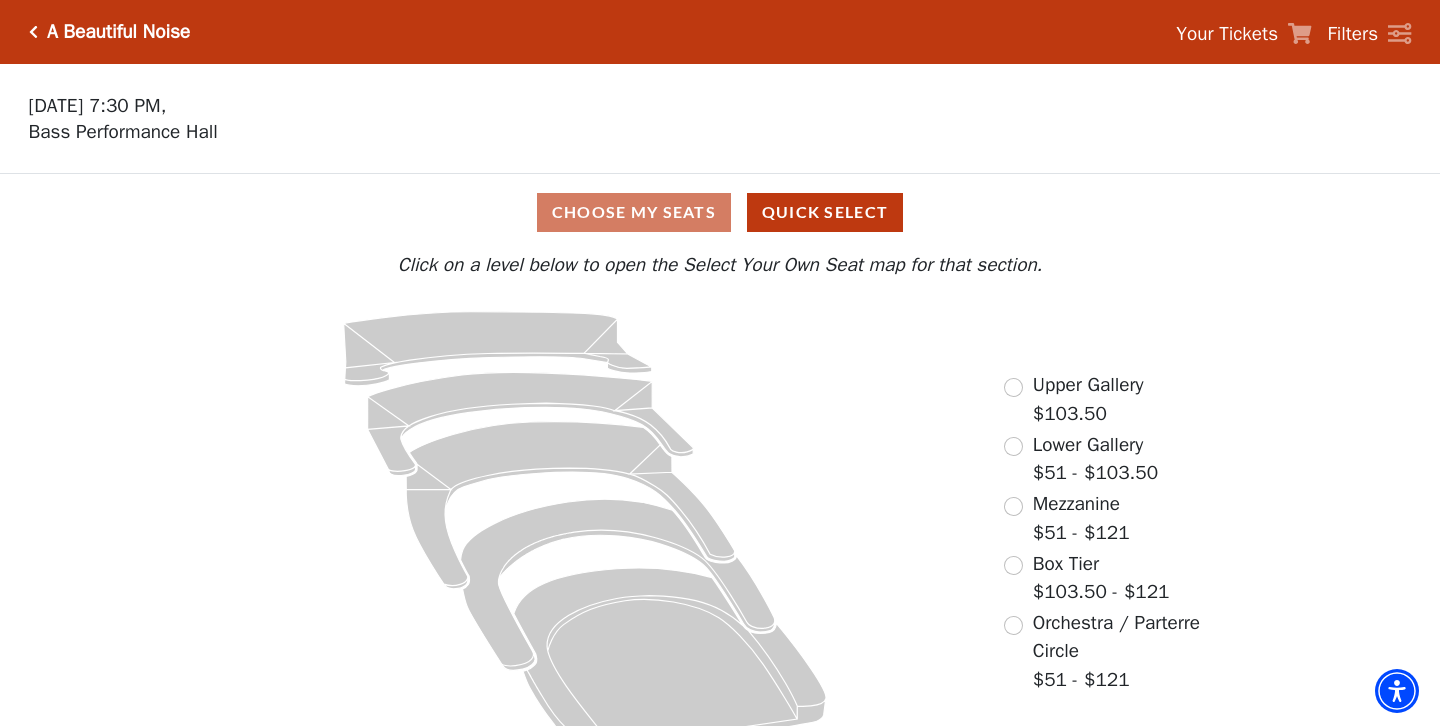 click on "Your Tickets" at bounding box center (1227, 34) 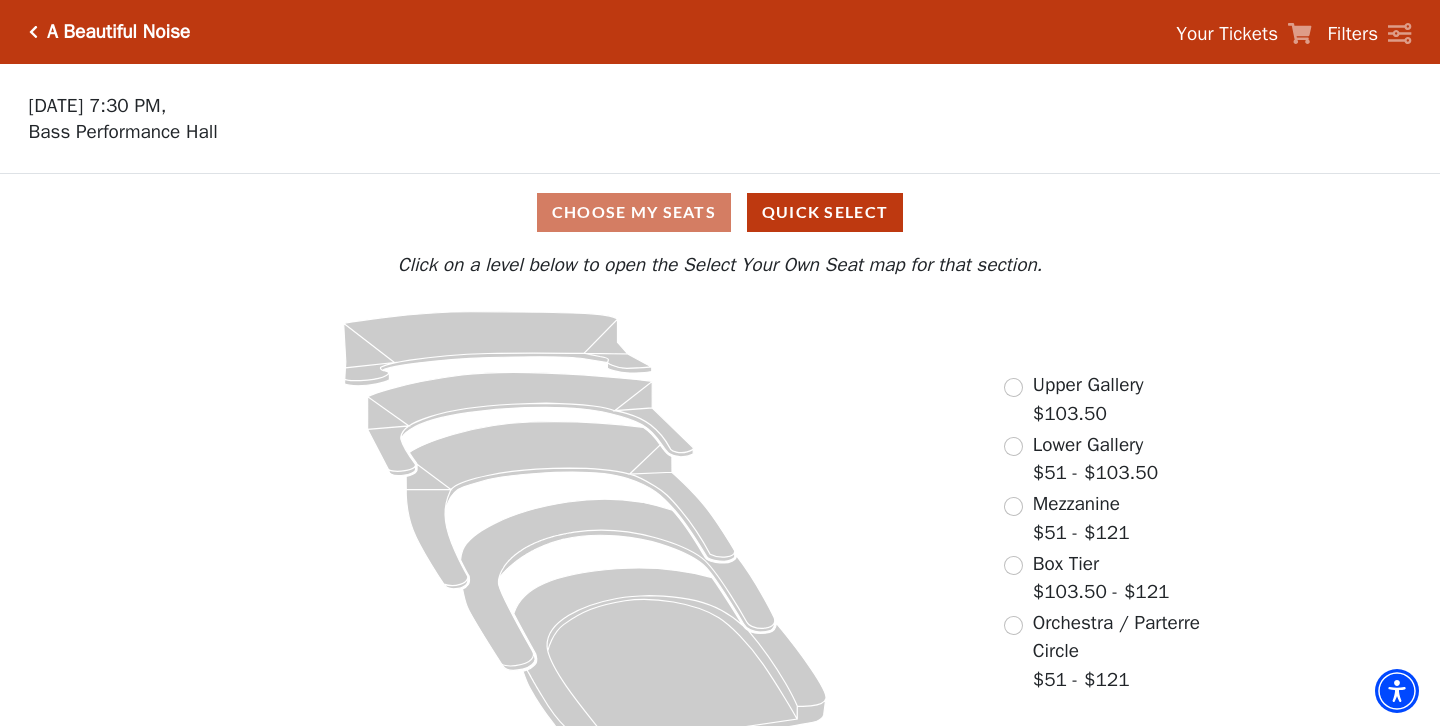 click 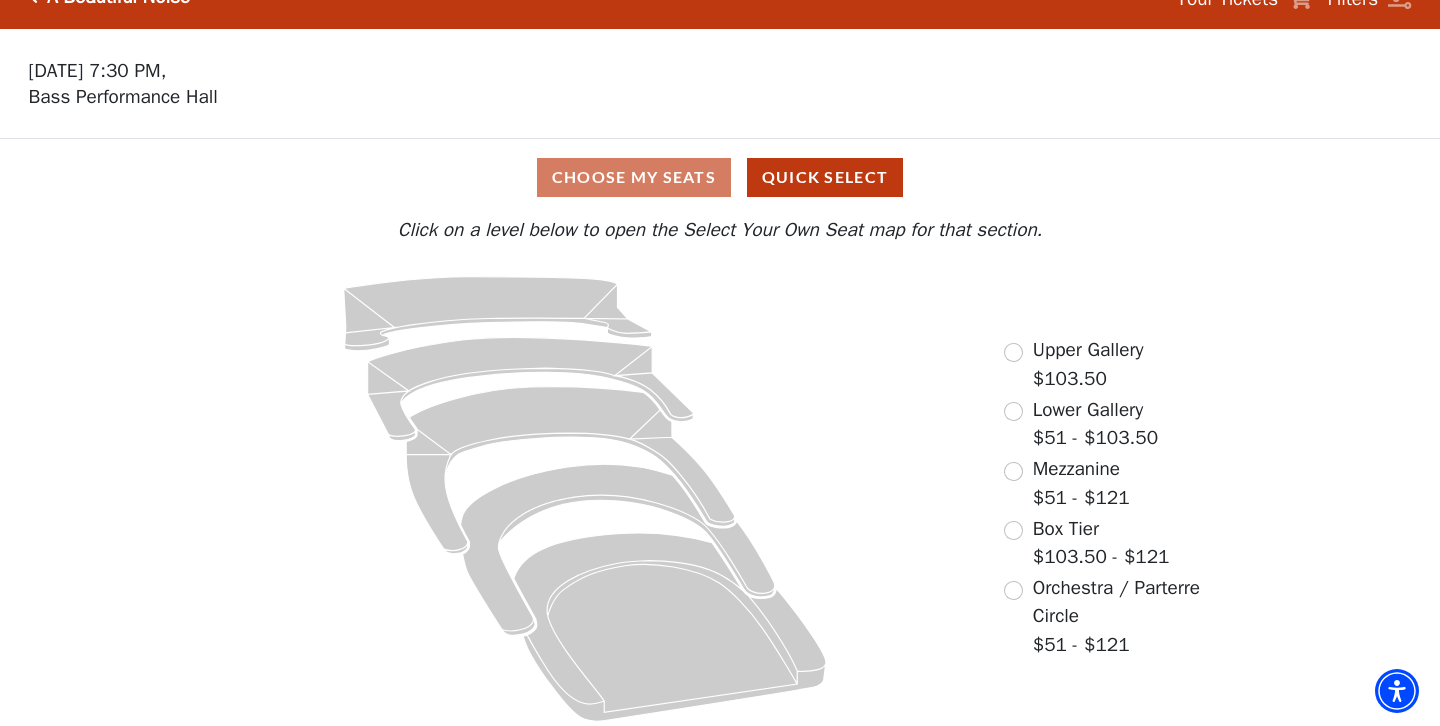 scroll, scrollTop: 0, scrollLeft: 0, axis: both 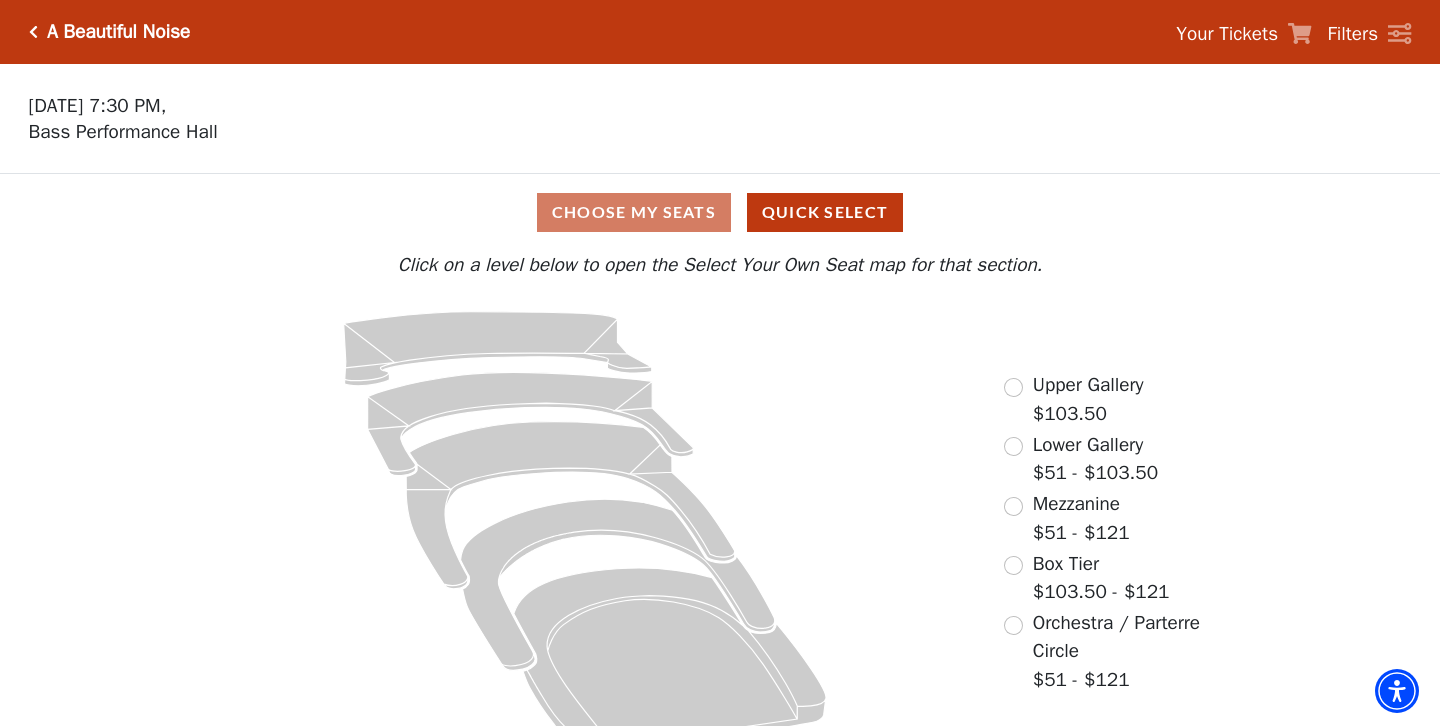 click 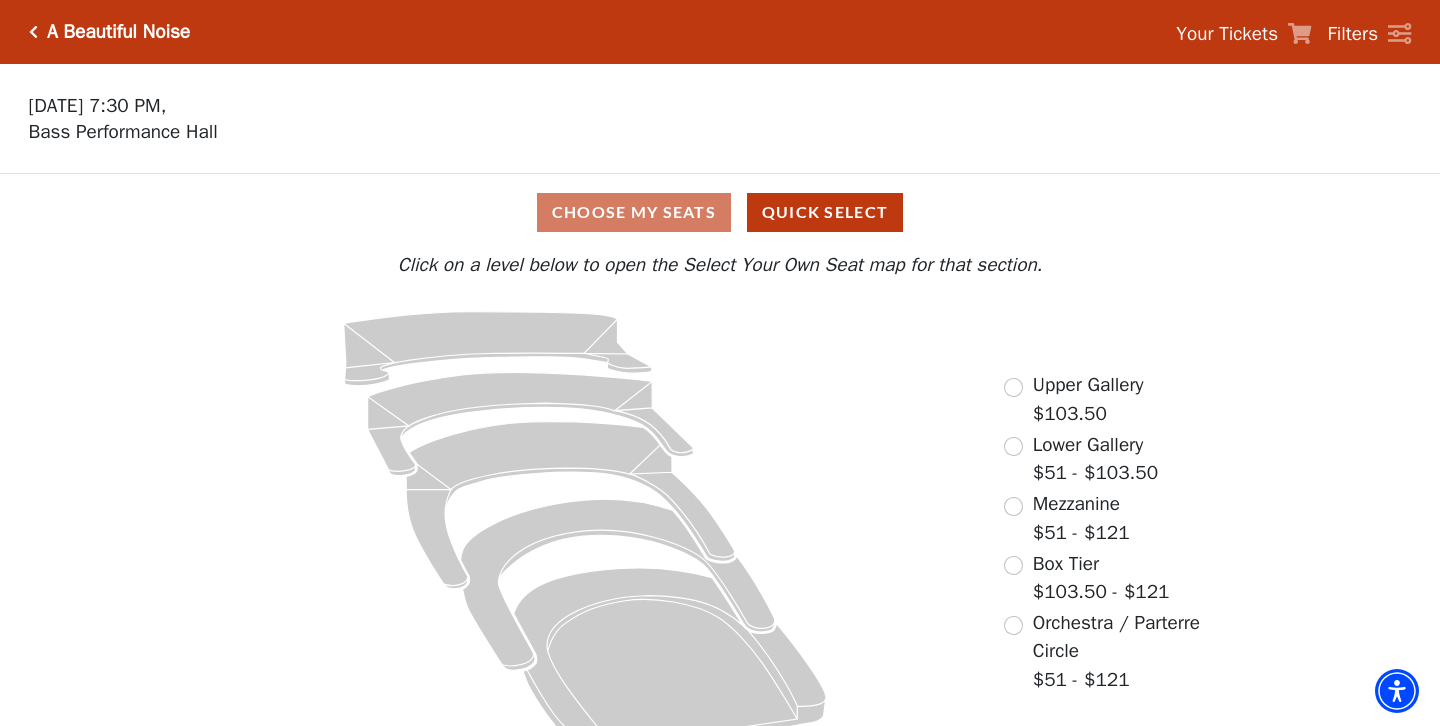 click on "Filters" at bounding box center [1353, 34] 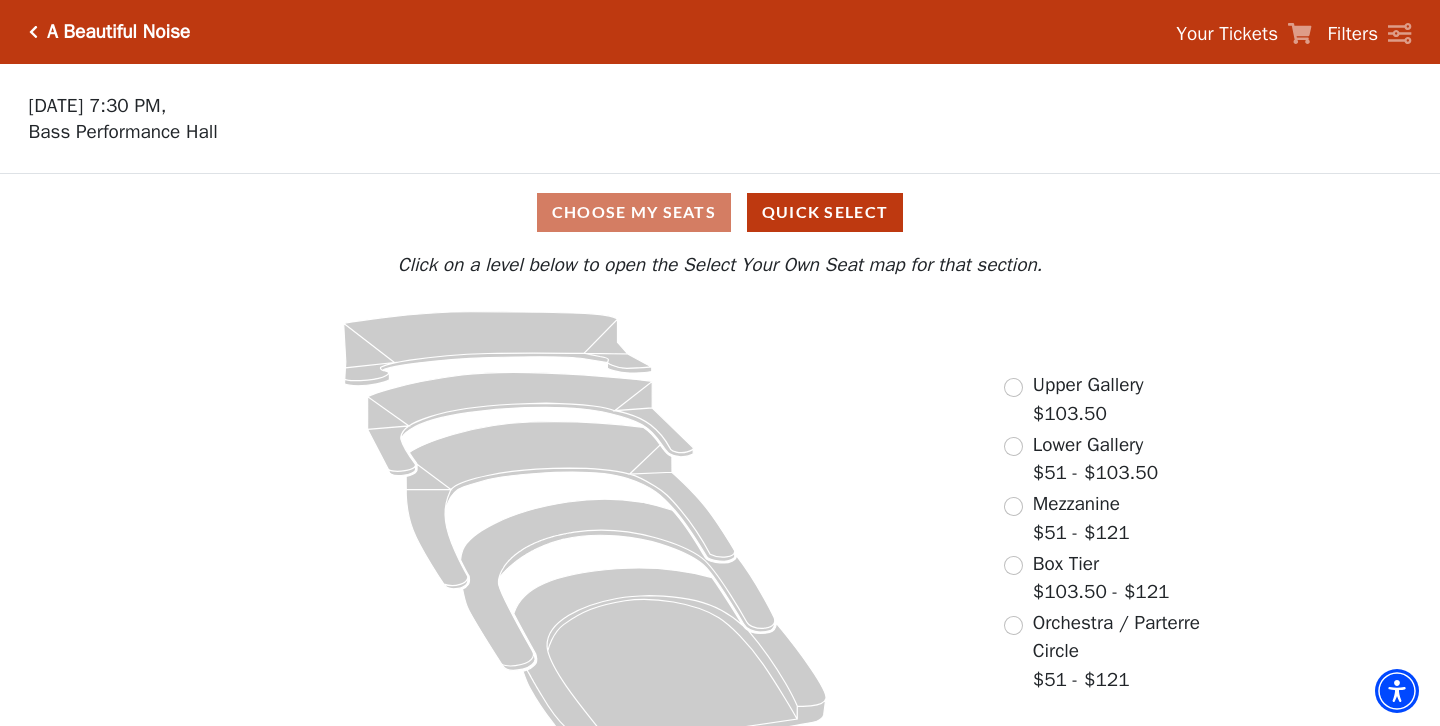 click 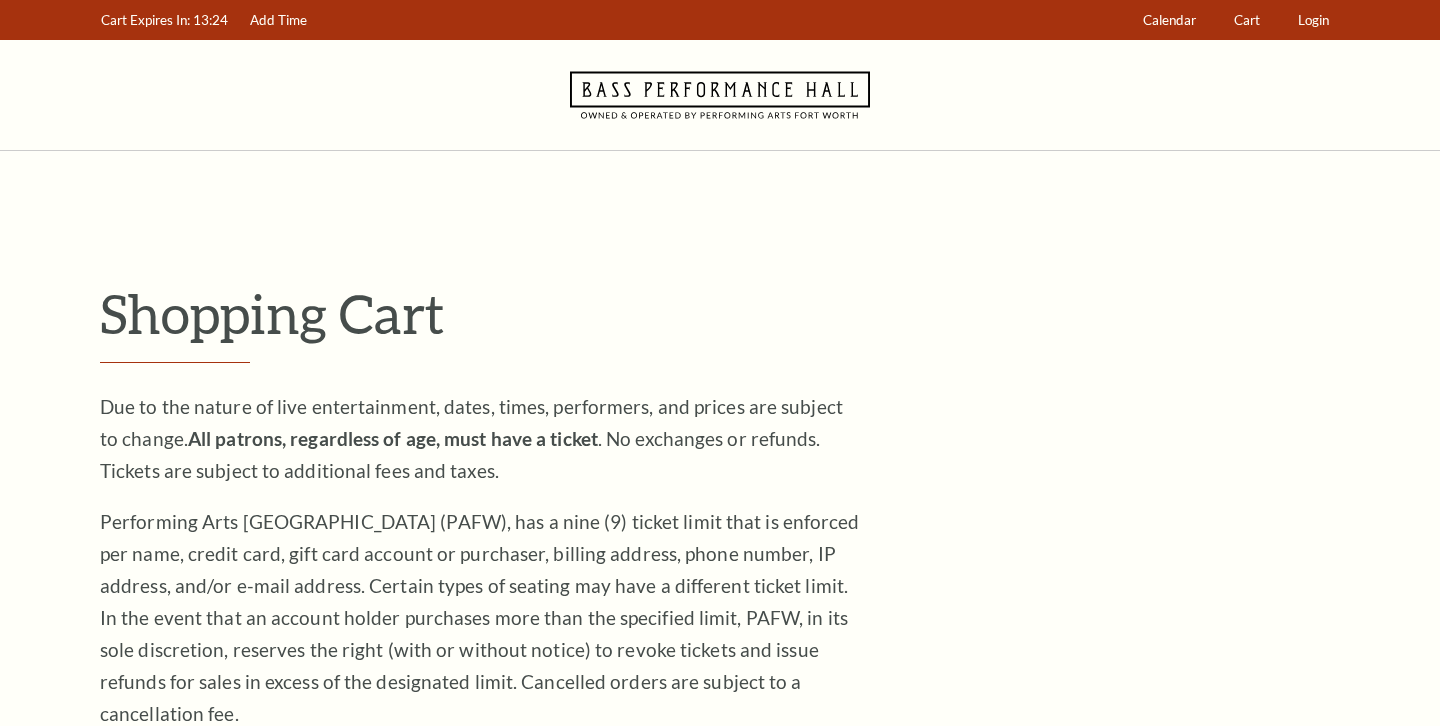 scroll, scrollTop: 749, scrollLeft: 0, axis: vertical 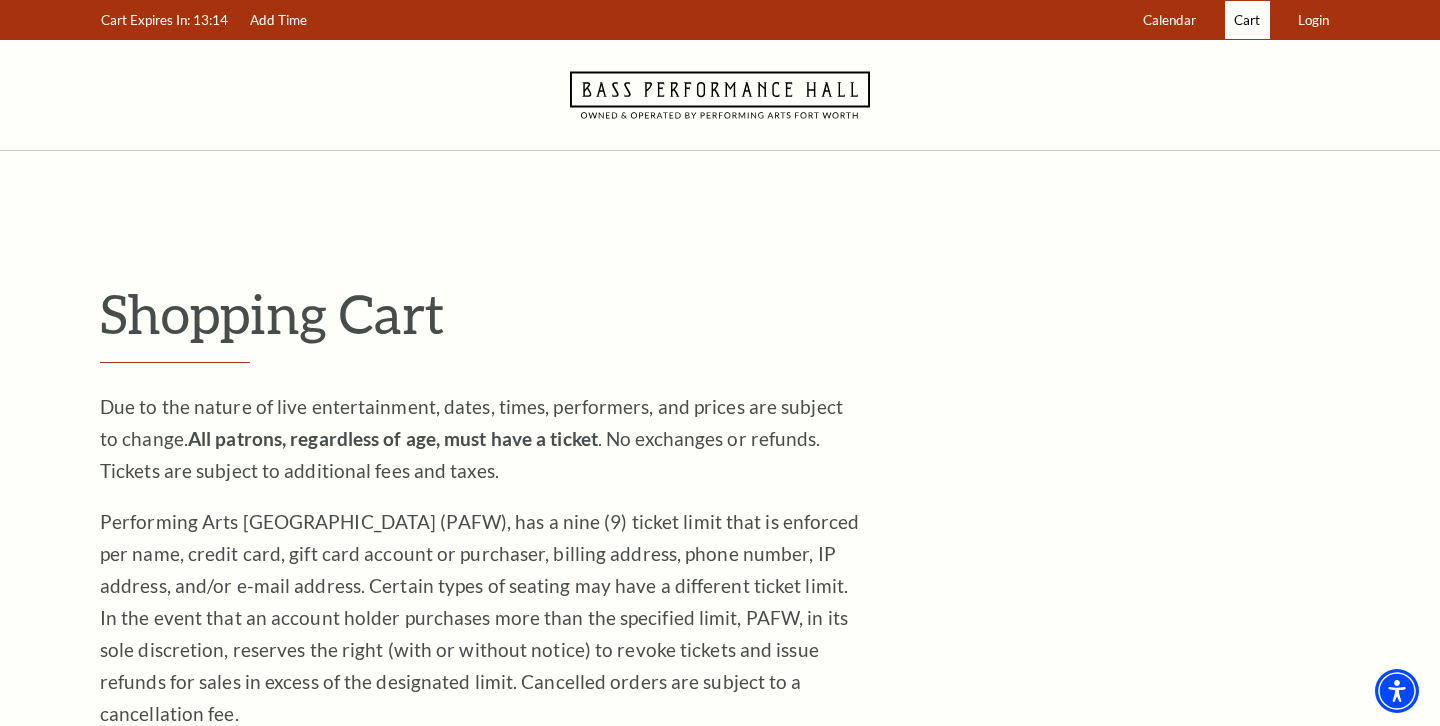 click on "Cart" at bounding box center [1247, 20] 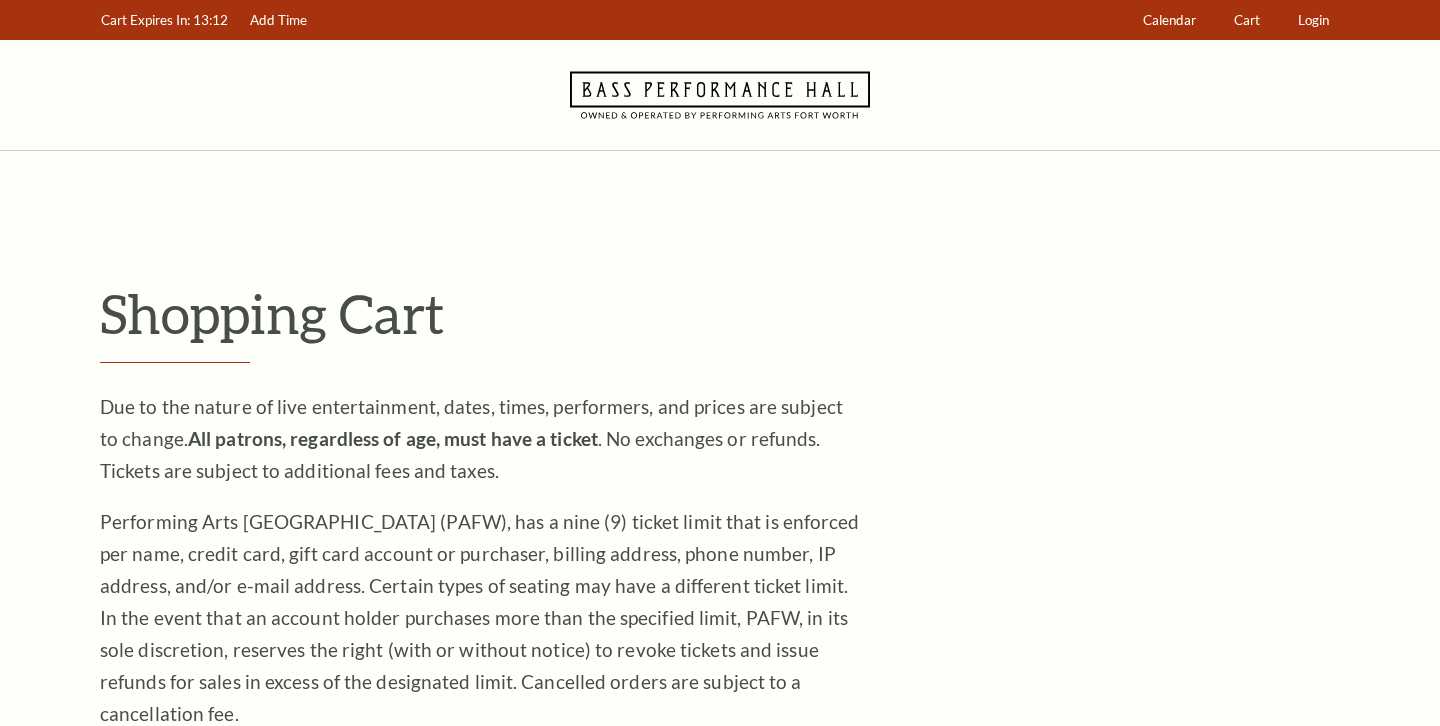 scroll, scrollTop: 0, scrollLeft: 0, axis: both 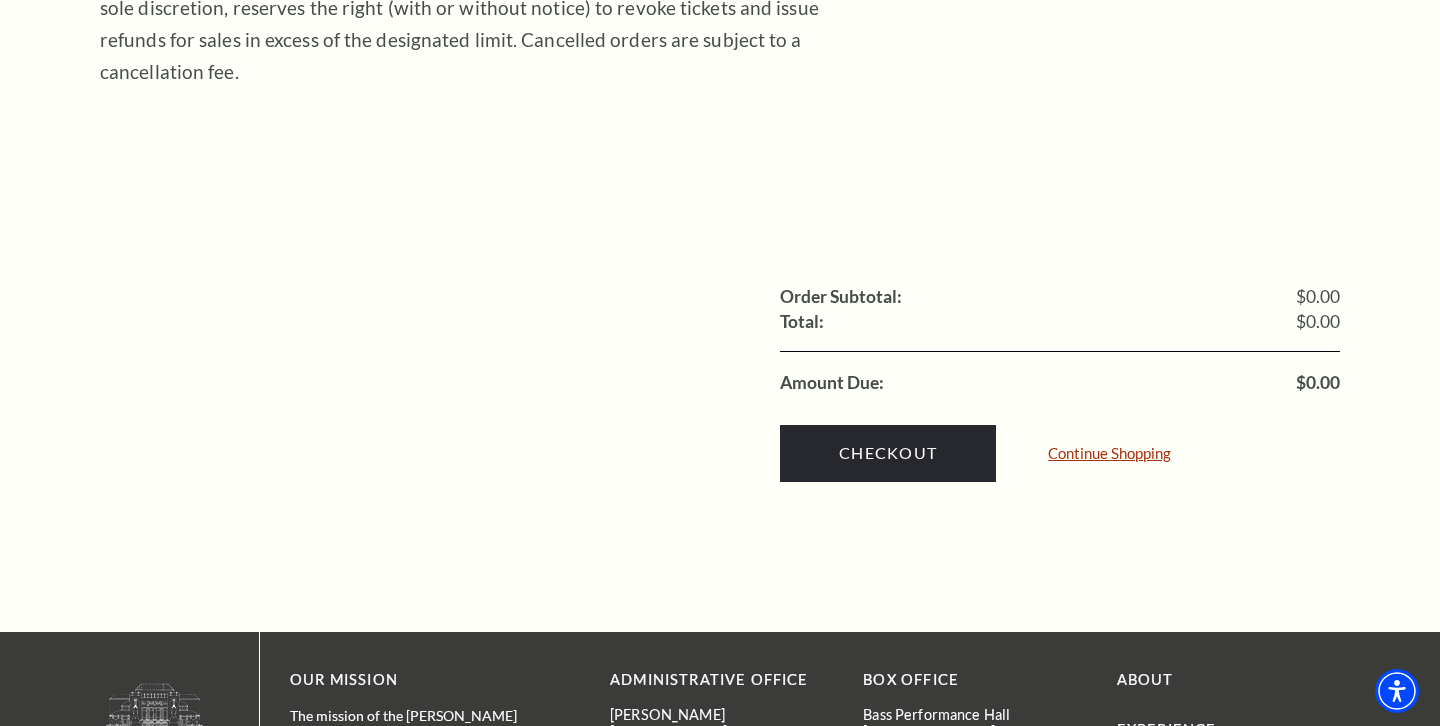 click on "Continue Shopping" at bounding box center (1109, 453) 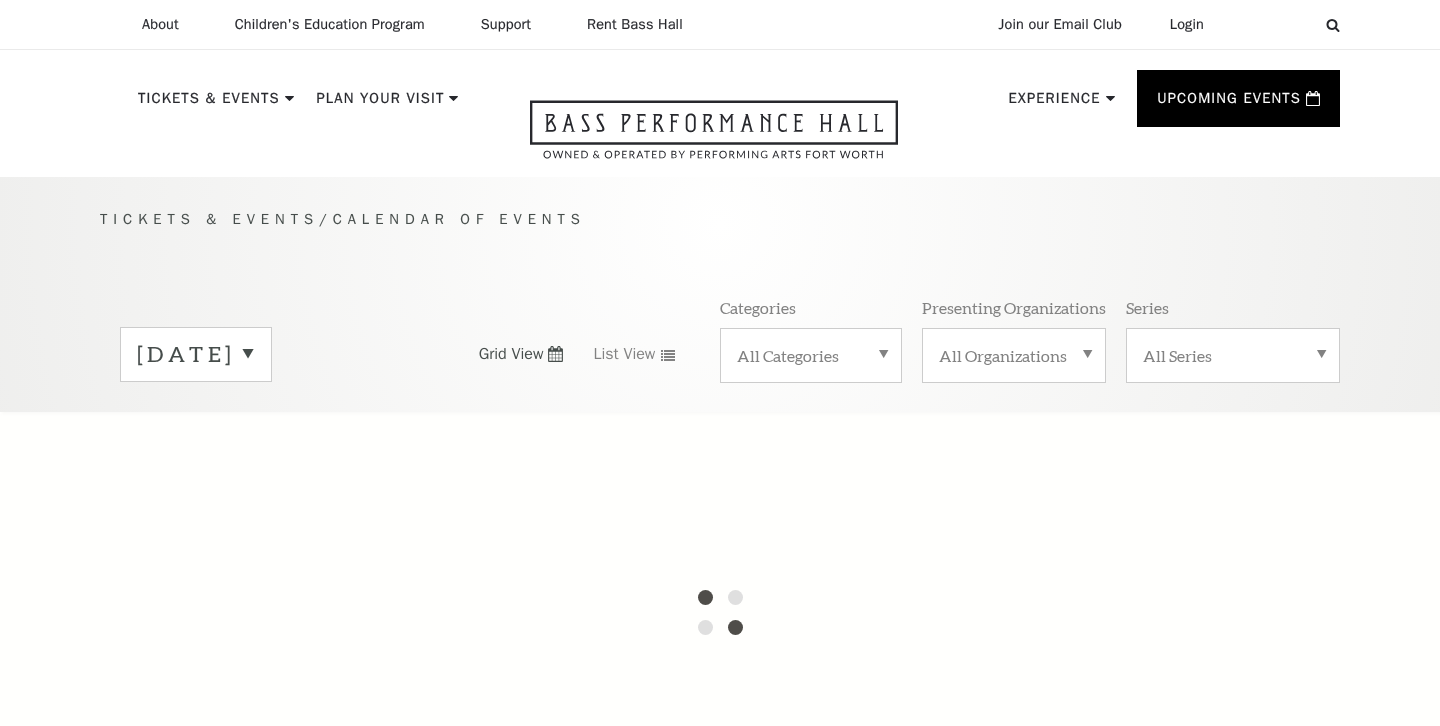 scroll, scrollTop: 0, scrollLeft: 0, axis: both 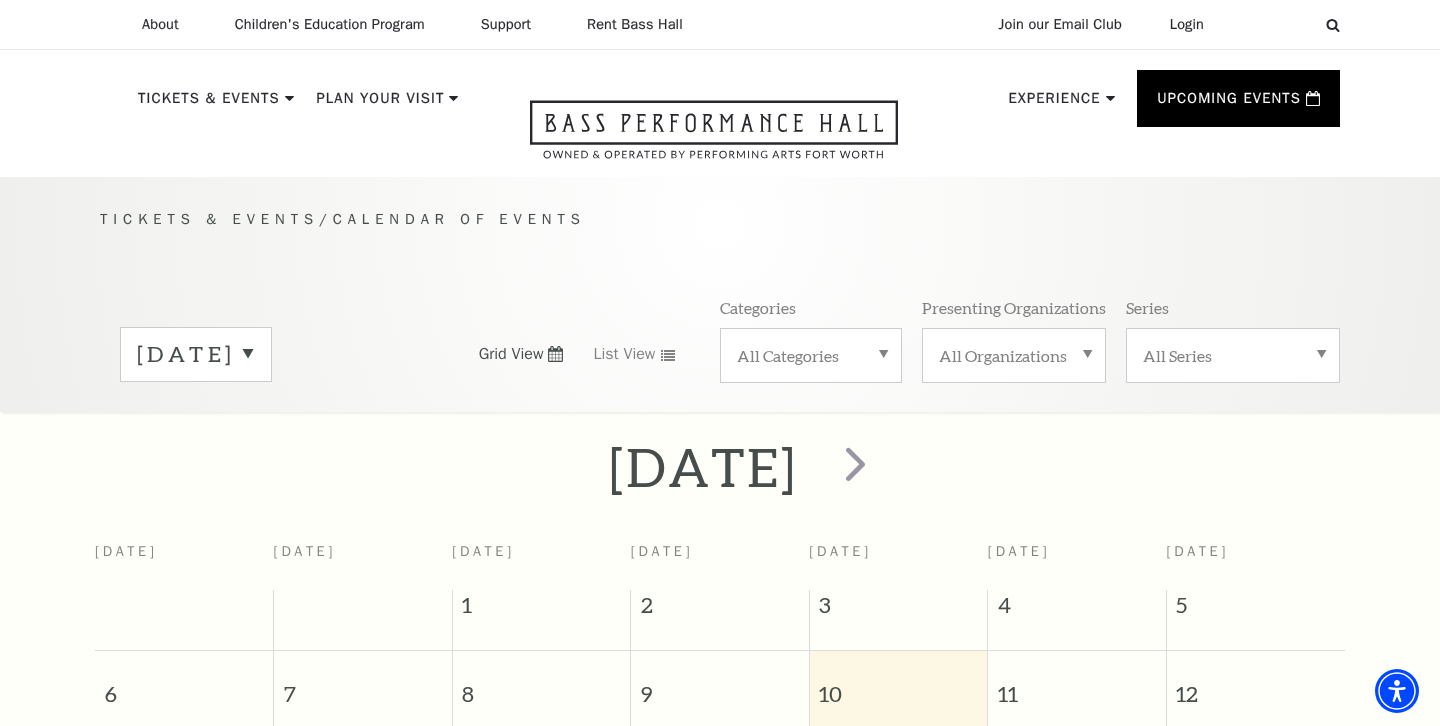 click on "July 2025" at bounding box center (196, 354) 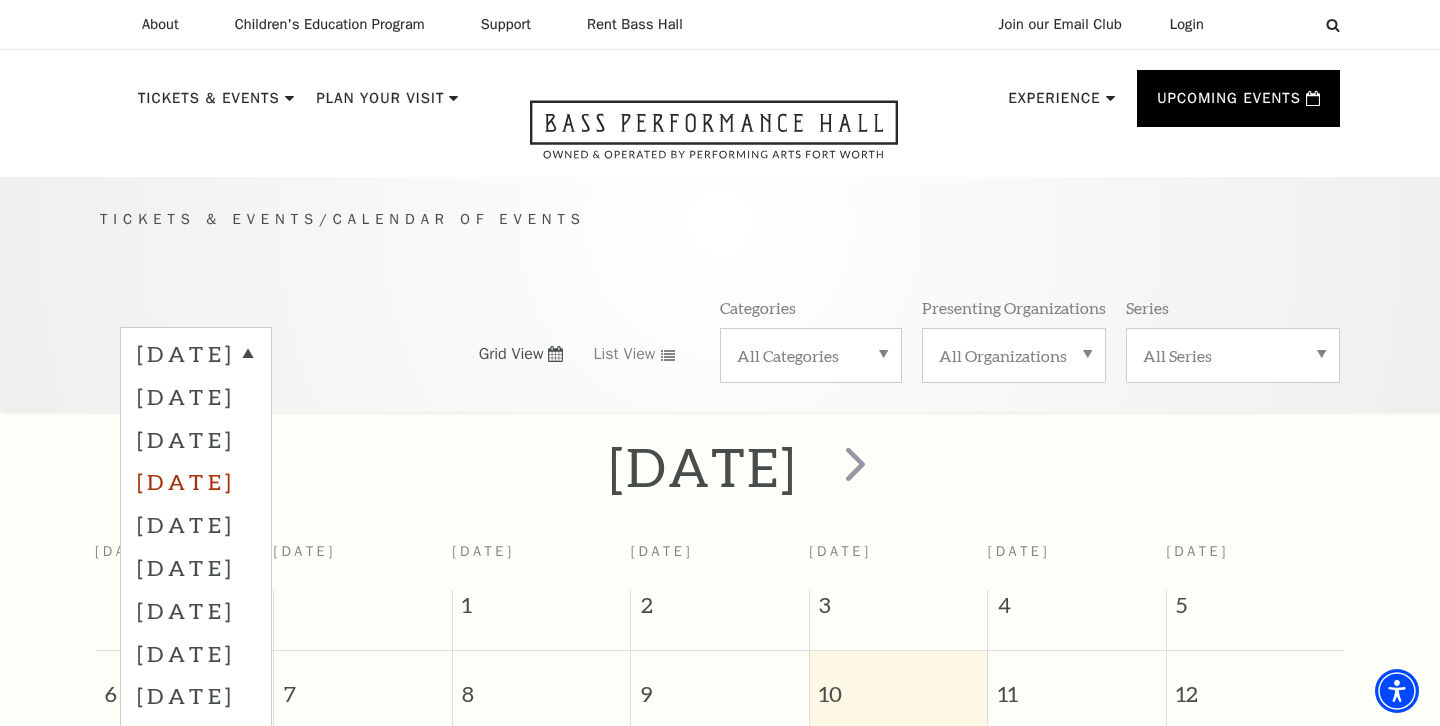 click on "October 2025" at bounding box center [196, 481] 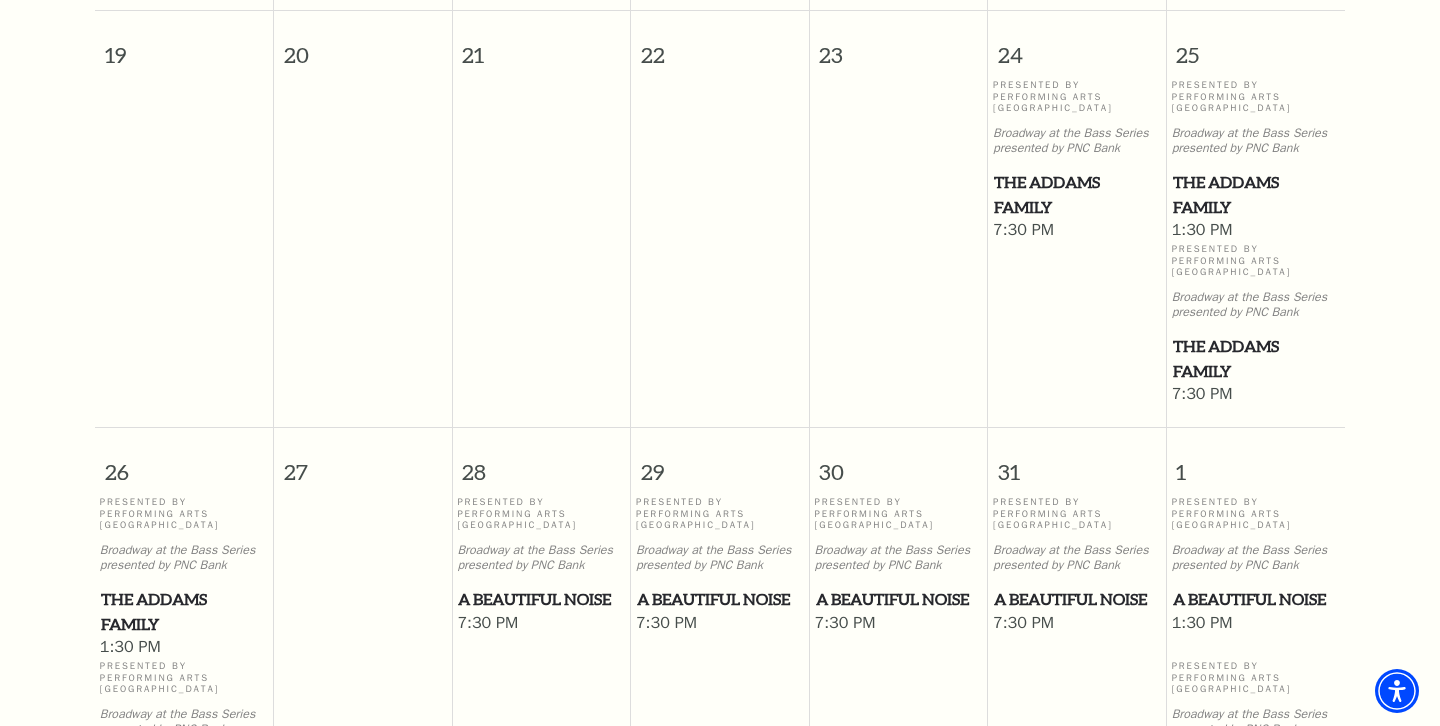 scroll, scrollTop: 1409, scrollLeft: 0, axis: vertical 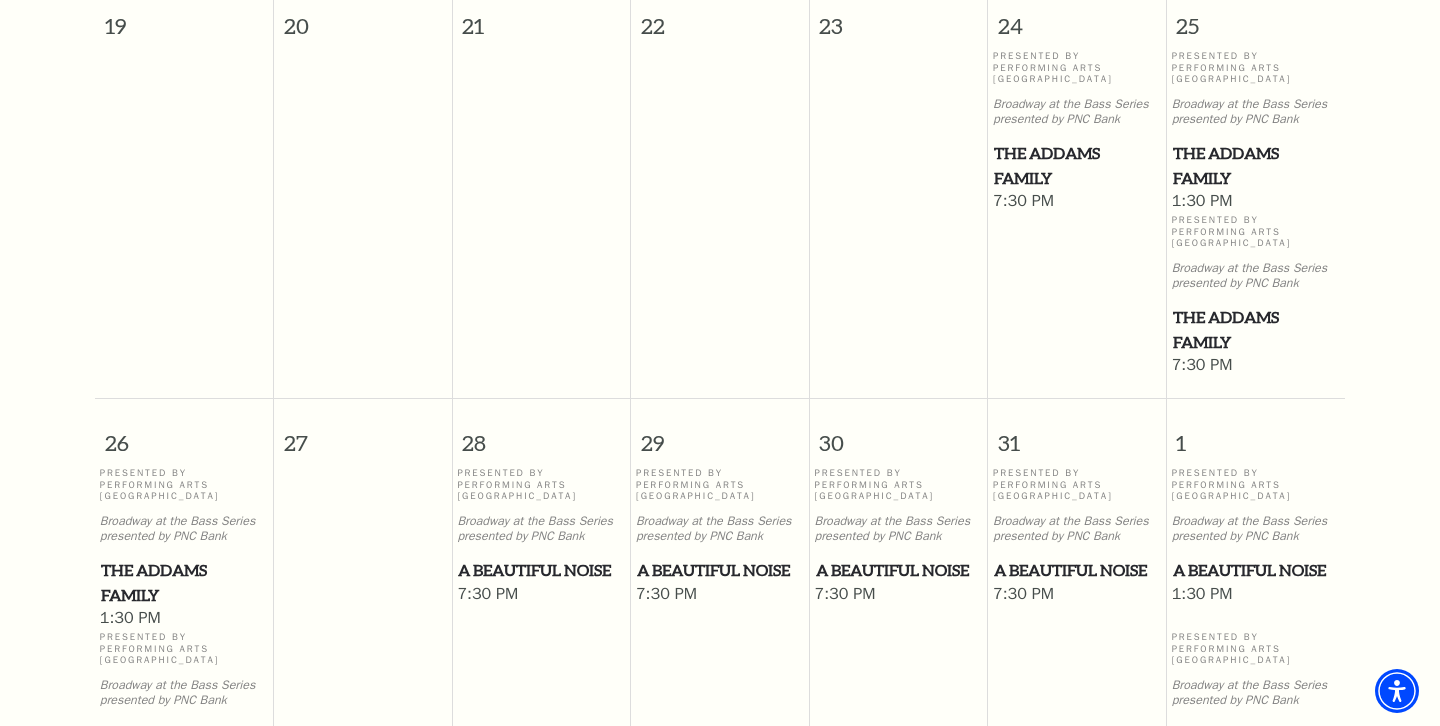 click on "A Beautiful Noise" at bounding box center [541, 570] 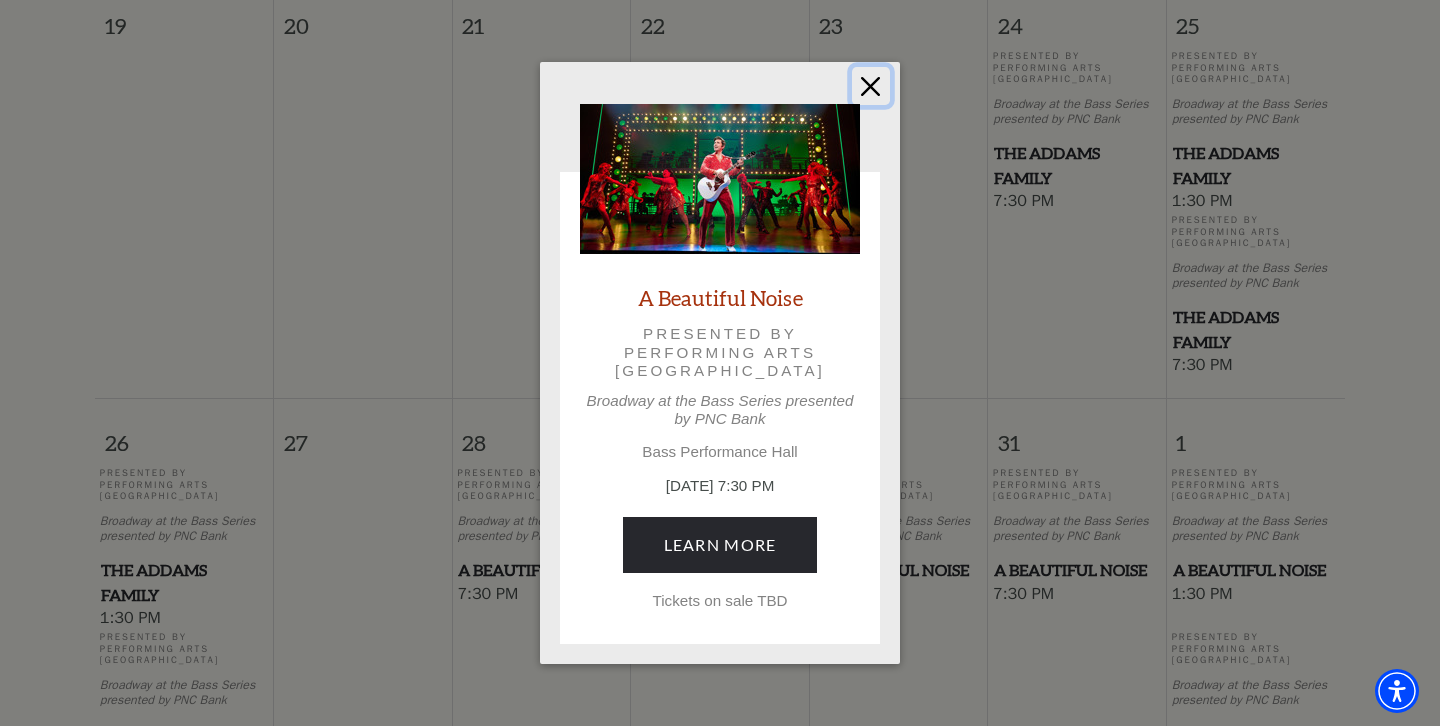 click at bounding box center (871, 86) 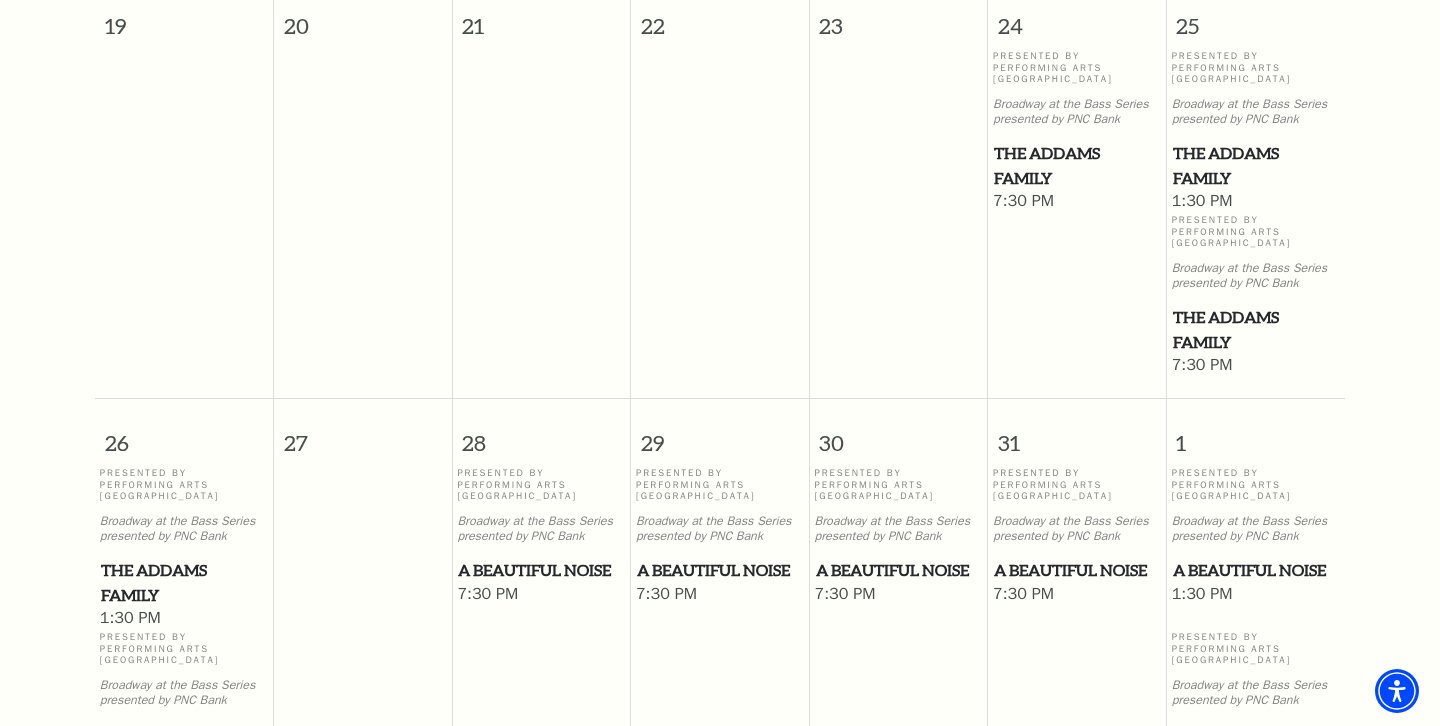 click on "A Beautiful Noise" at bounding box center [541, 570] 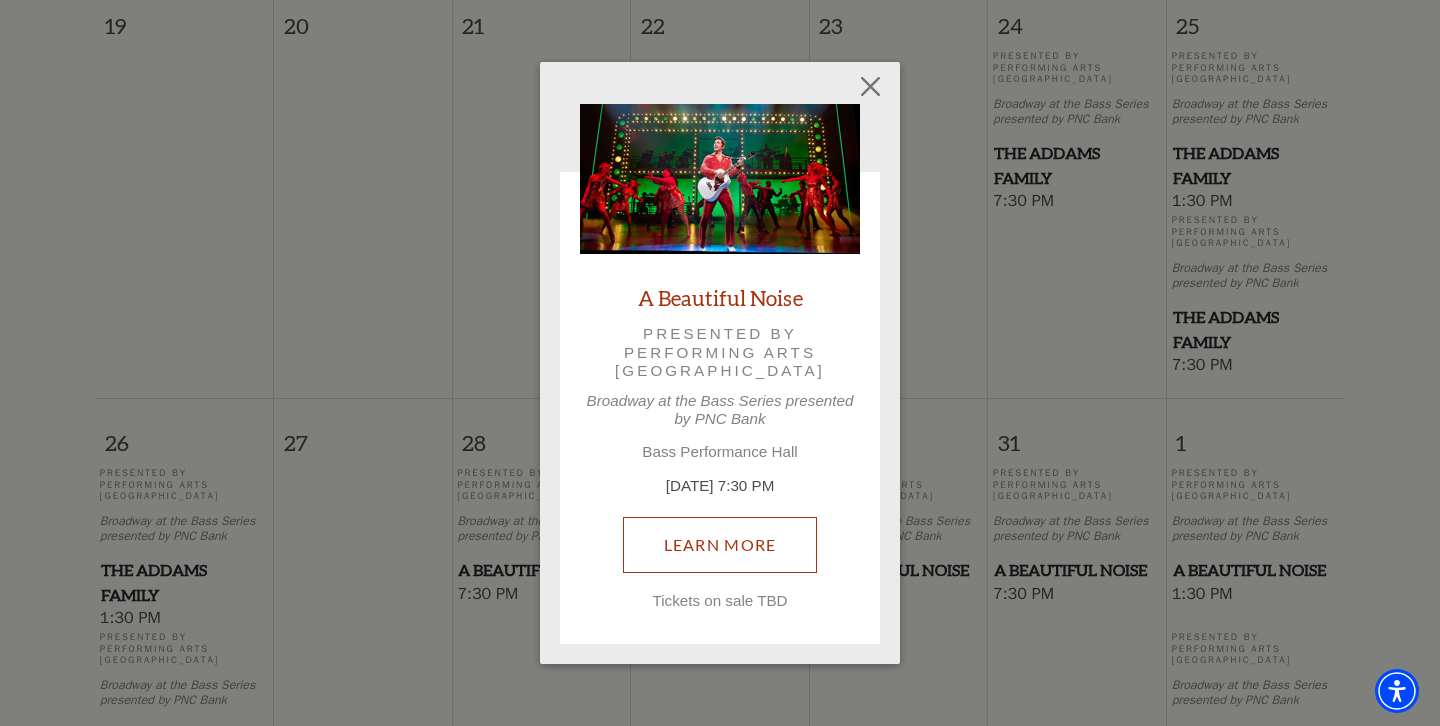 click on "Learn More" at bounding box center (720, 545) 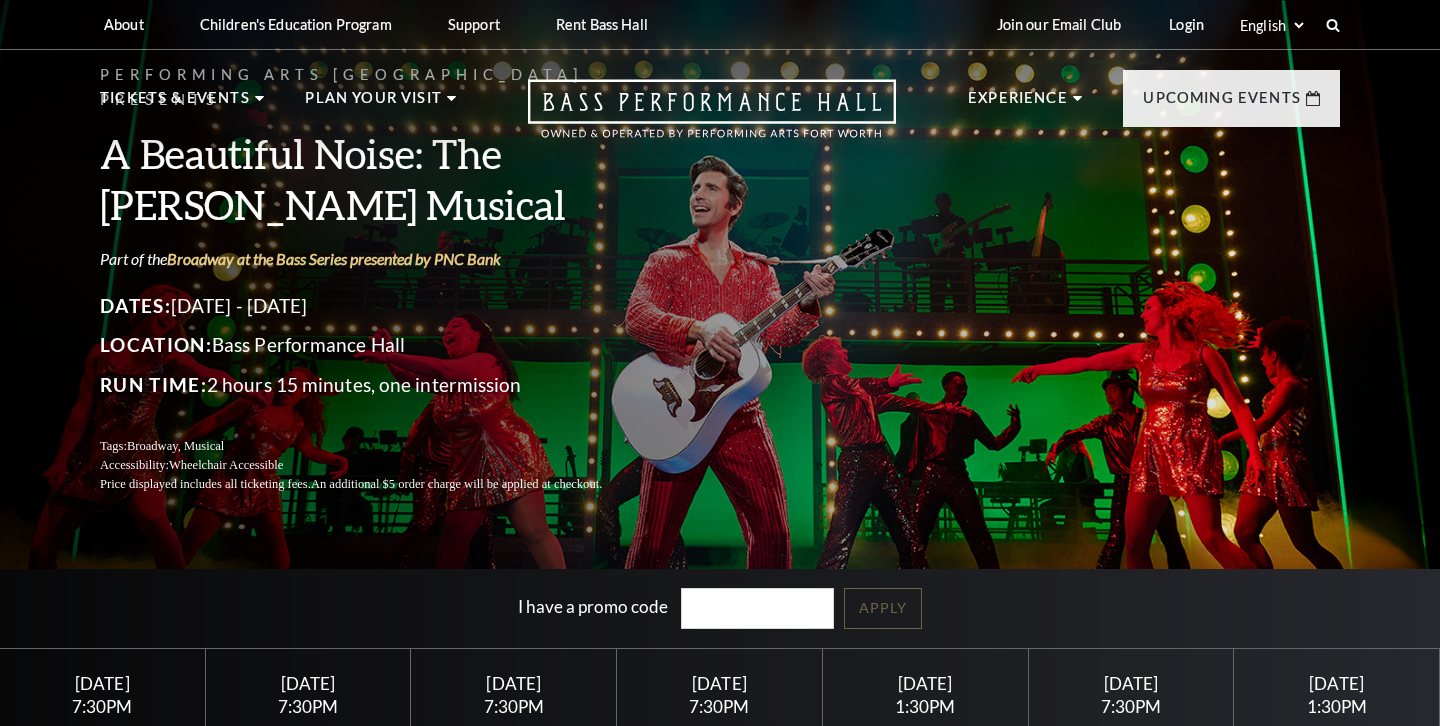 scroll, scrollTop: 0, scrollLeft: 0, axis: both 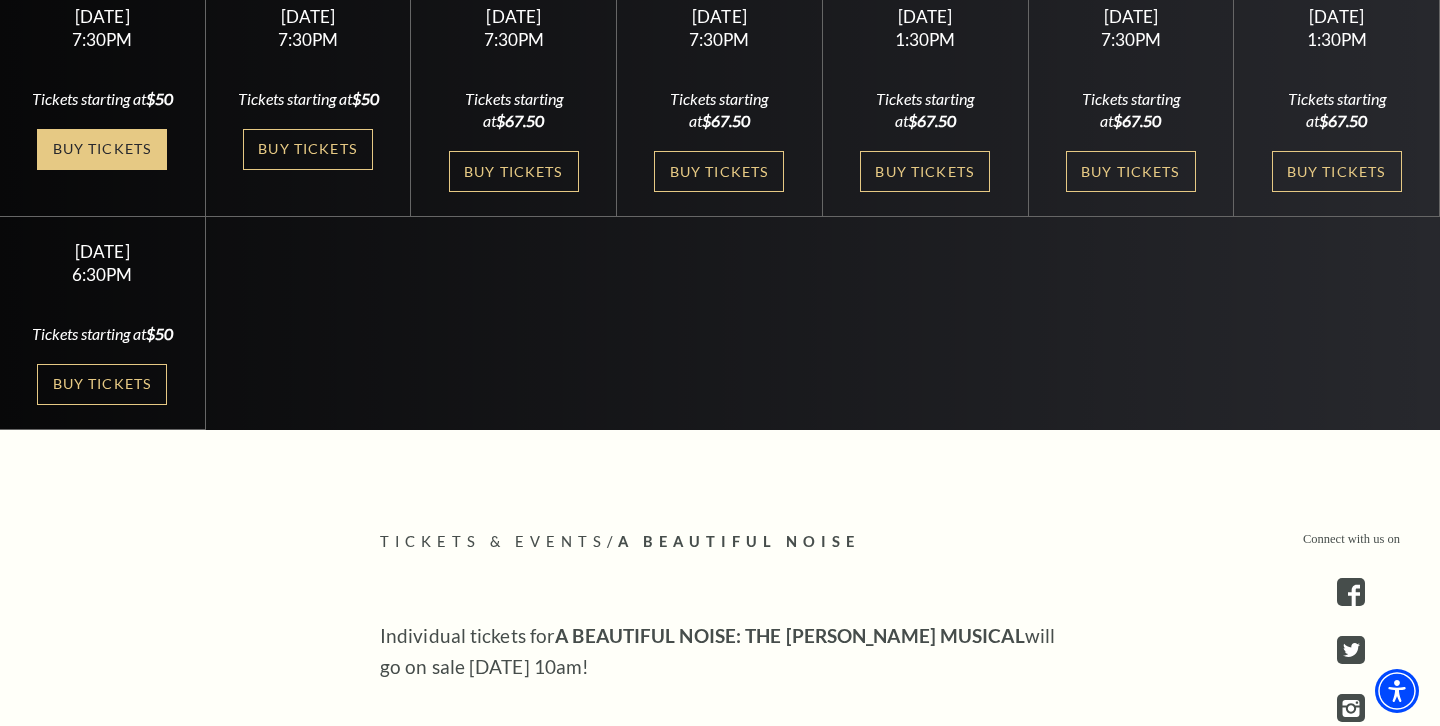 click on "Buy Tickets" at bounding box center [102, 149] 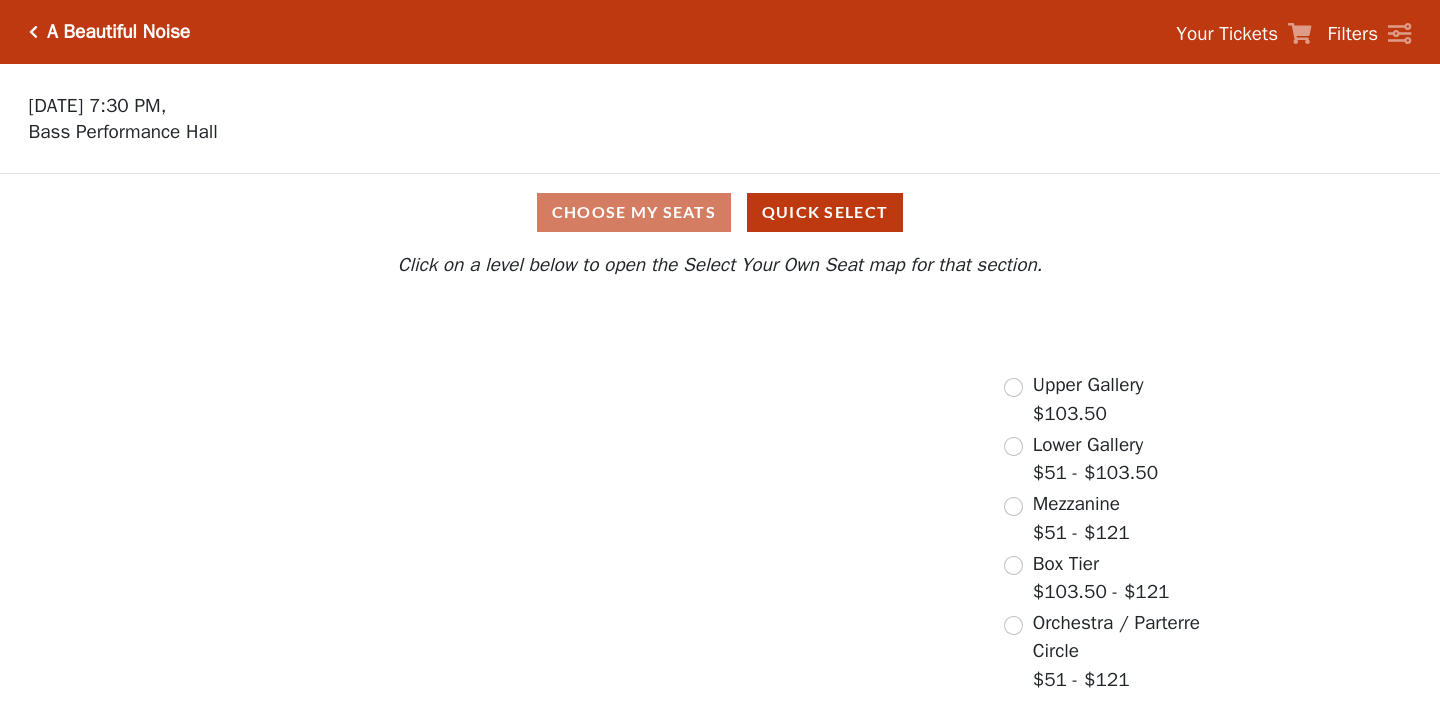 scroll, scrollTop: 0, scrollLeft: 0, axis: both 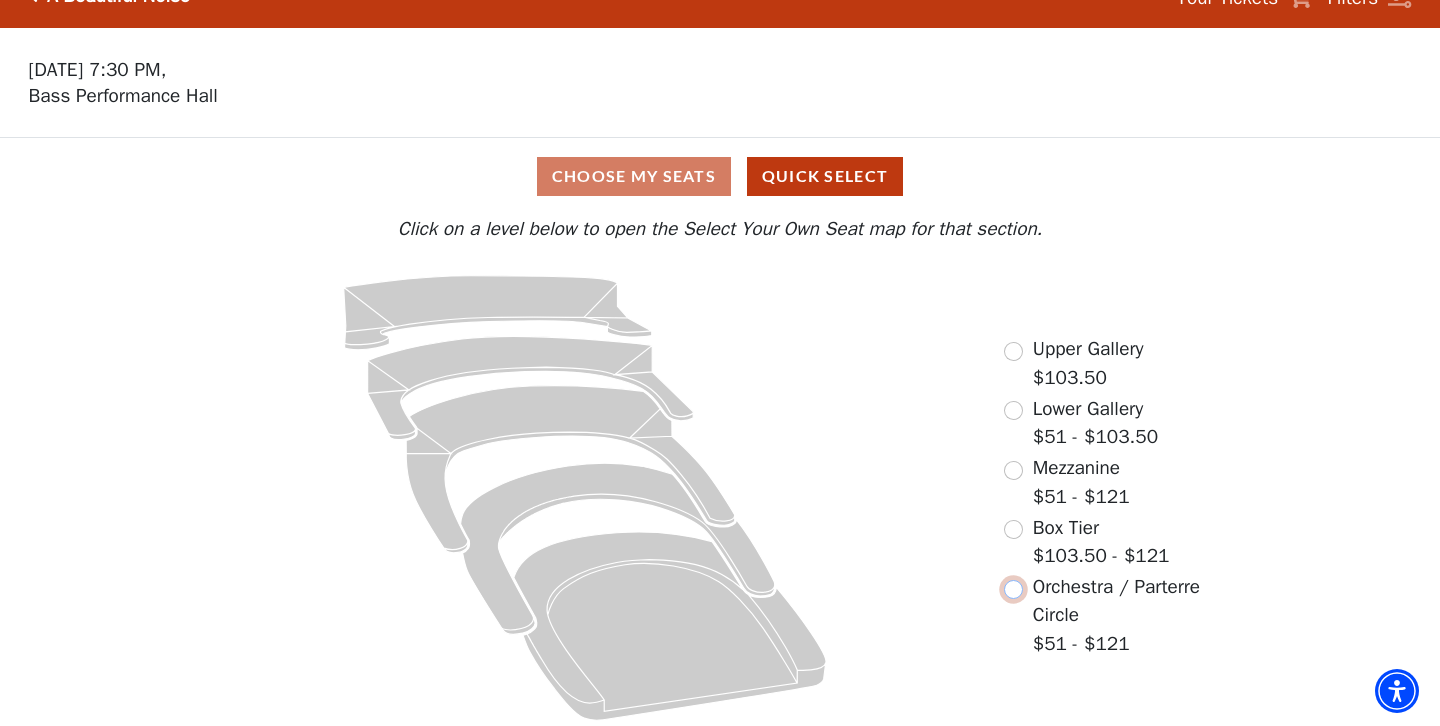 click at bounding box center (1013, 589) 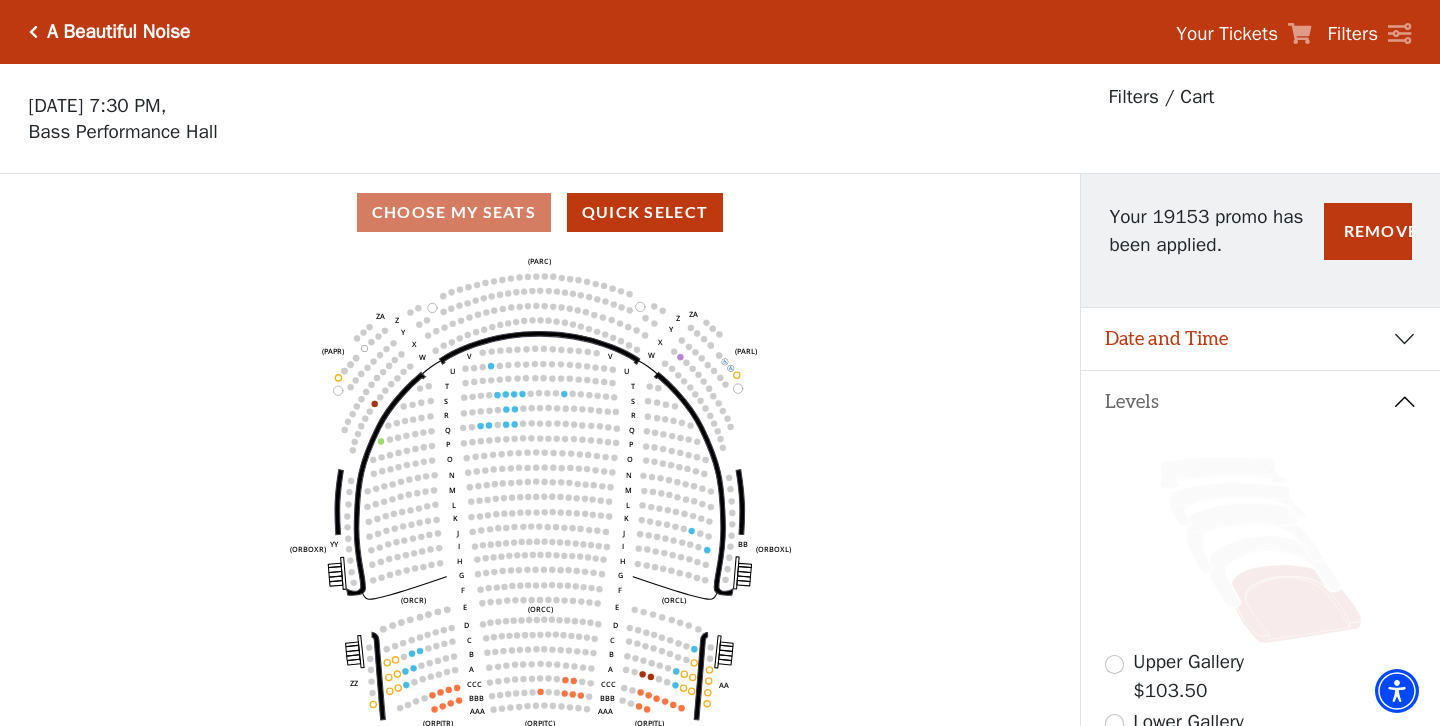 scroll, scrollTop: 93, scrollLeft: 0, axis: vertical 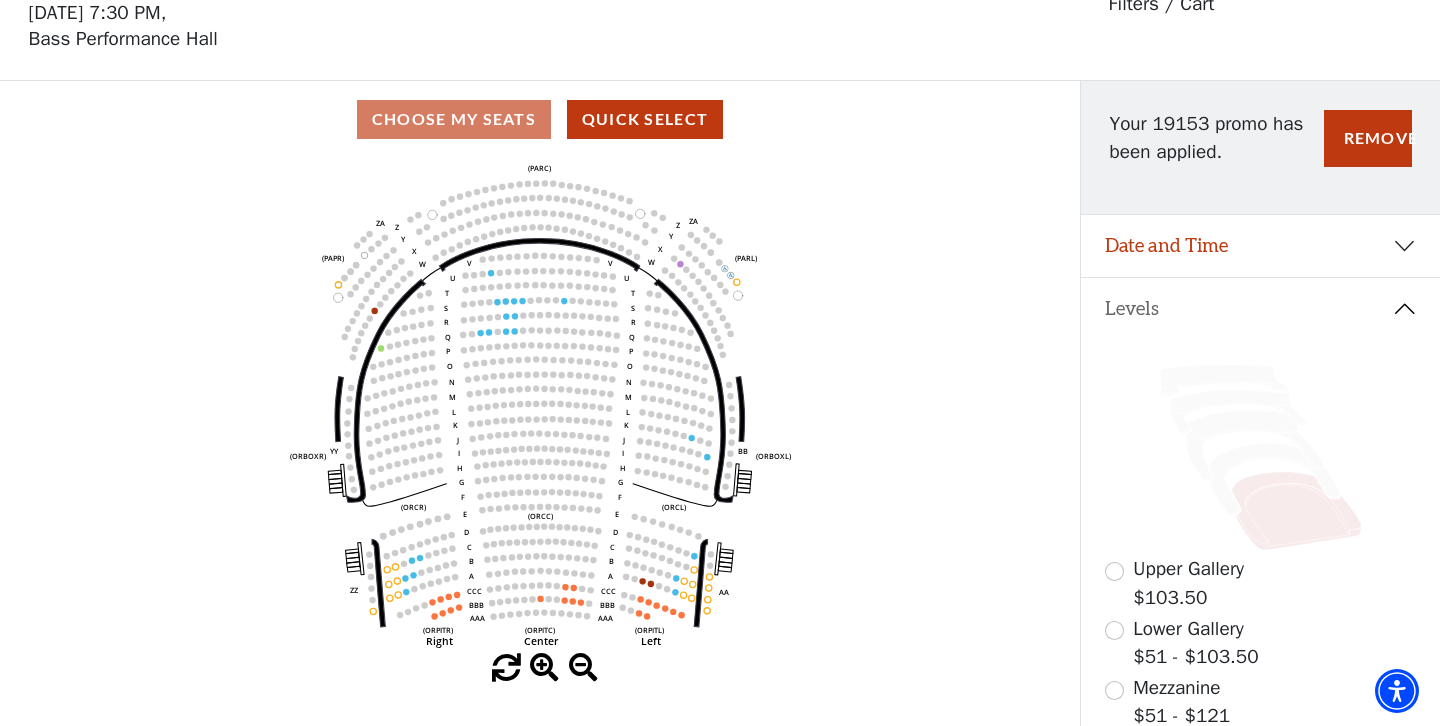 click 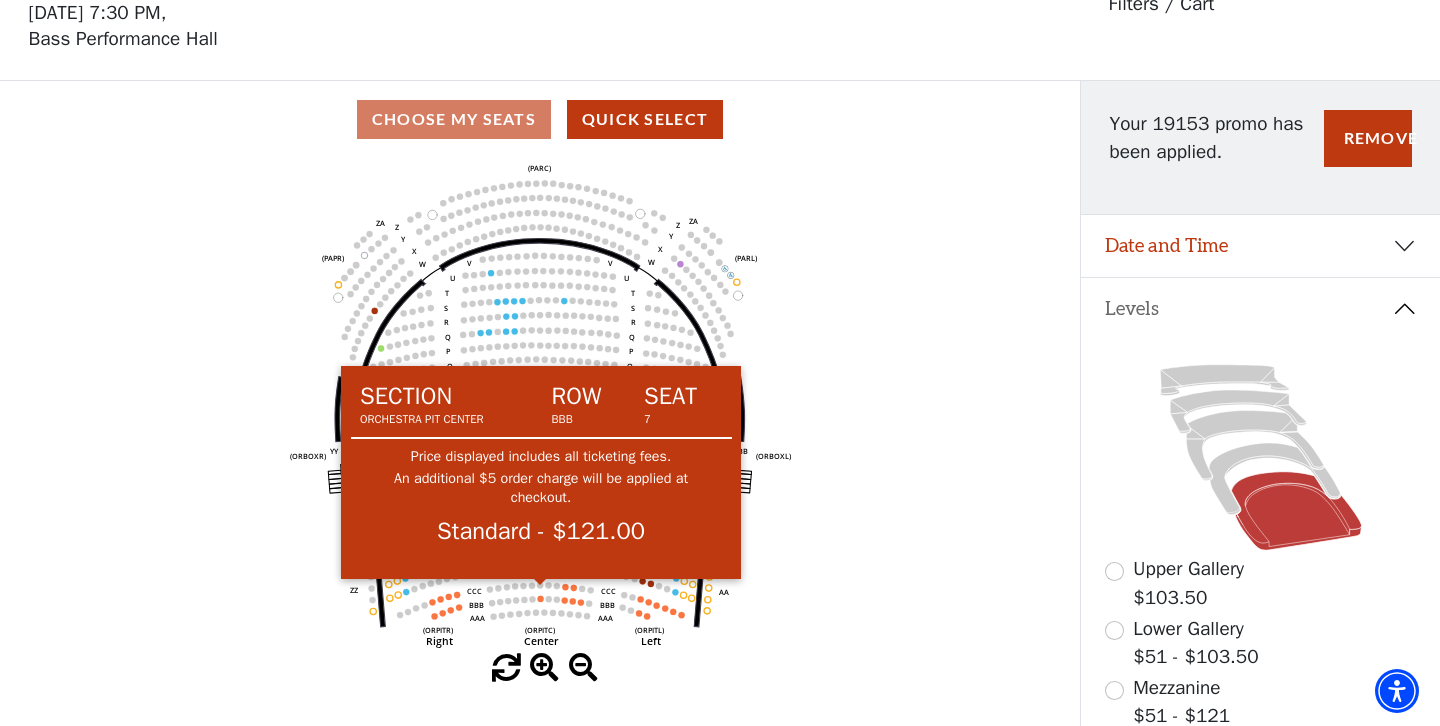 click 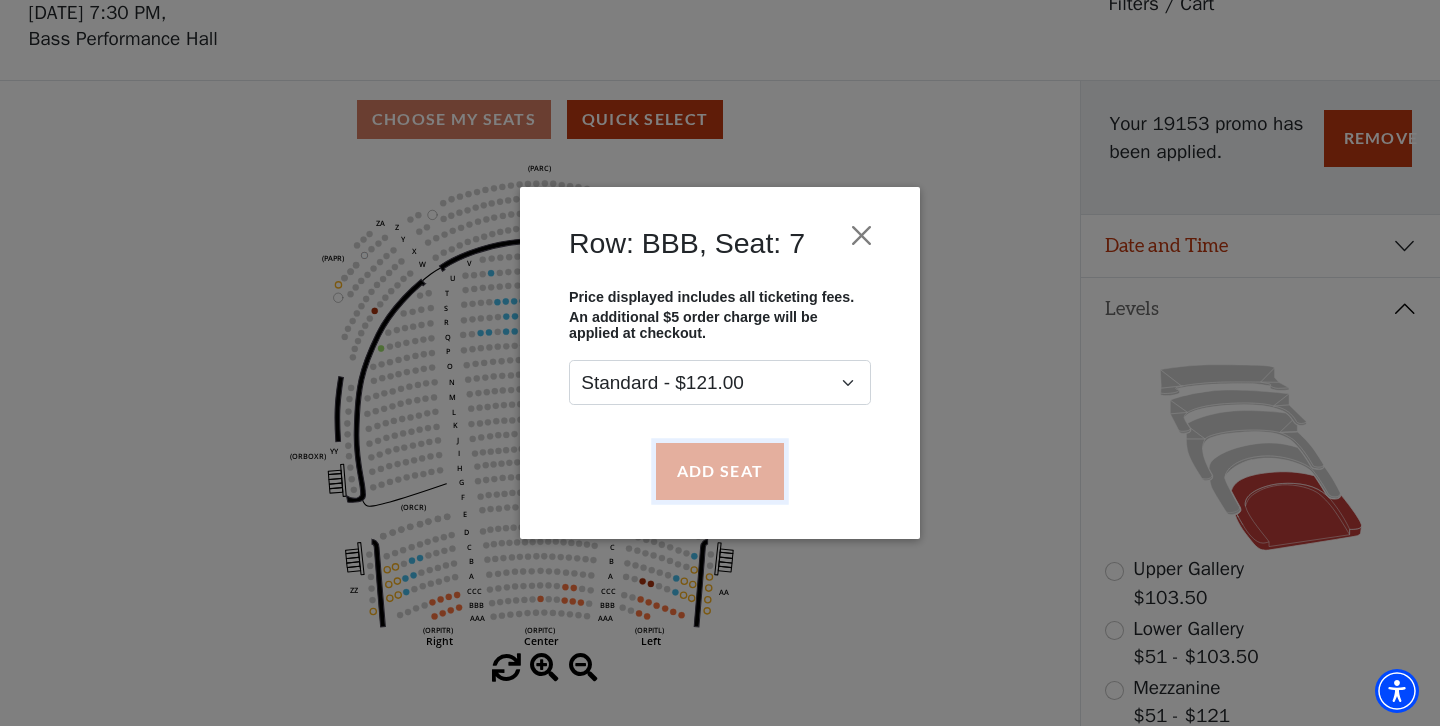 click on "Add Seat" at bounding box center (720, 471) 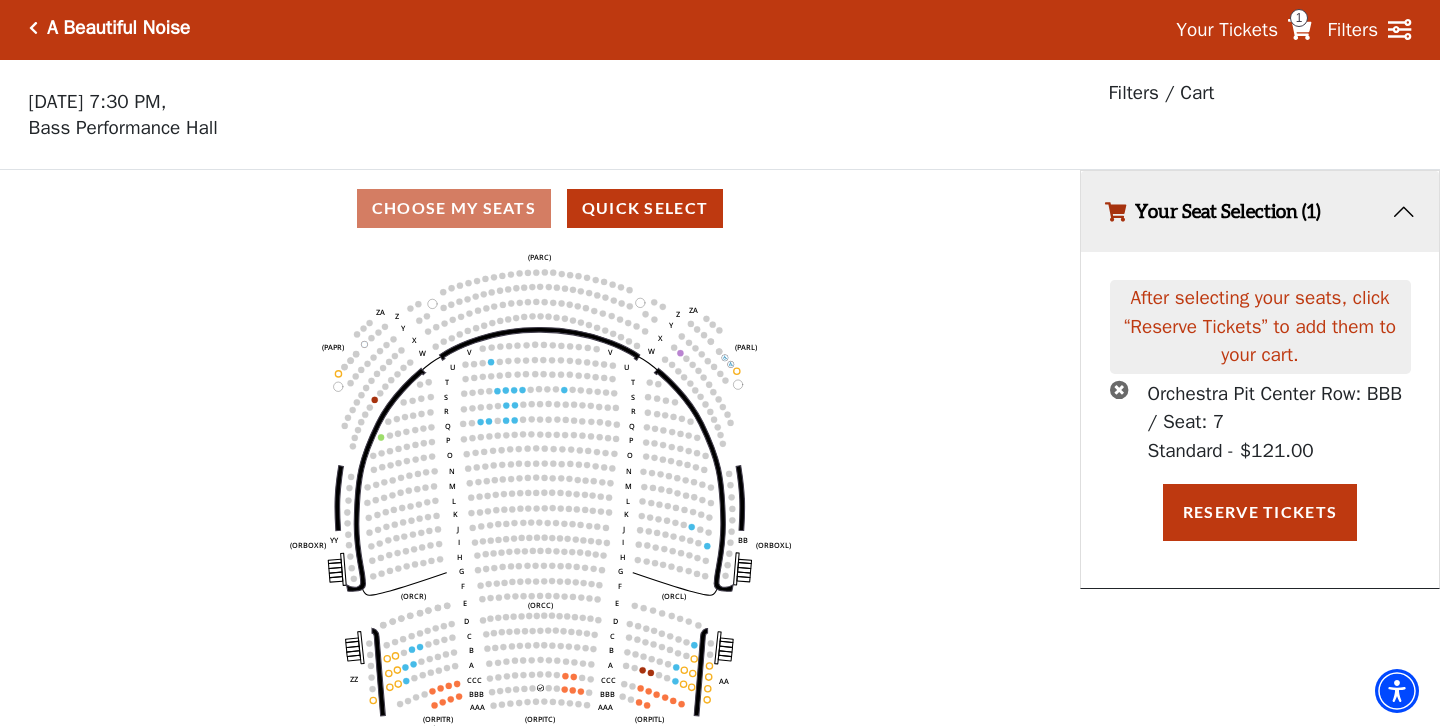 scroll, scrollTop: 0, scrollLeft: 0, axis: both 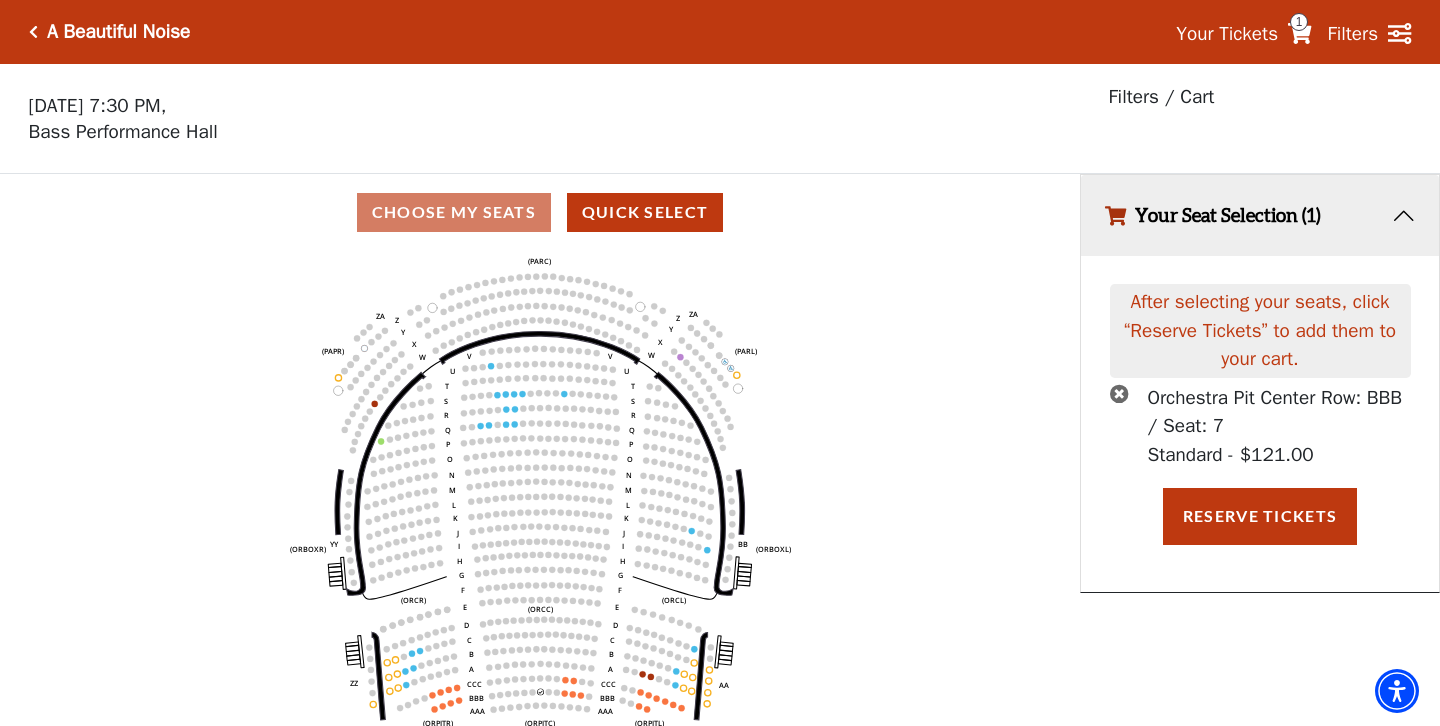 click on "Left   (ORPITL)   Right   (ORPITR)   Center   (ORPITC)   ZZ   AA   YY   BB   ZA   ZA   (ORCL)   (ORCR)   (ORCC)   (ORBOXL)   (ORBOXR)   (PARL)   (PAPR)   (PARC)   Z   Y   X   W   Z   Y   X   W   V   U   T   S   R   Q   P   O   N   M   L   K   J   I   H   G   F   E   D   C   B   A   CCC   BBB   AAA   V   U   T   S   R   Q   P   O   N   M   L   K   J   I   H   G   F   E   D   C   B   A   CCC   BBB   AAA" 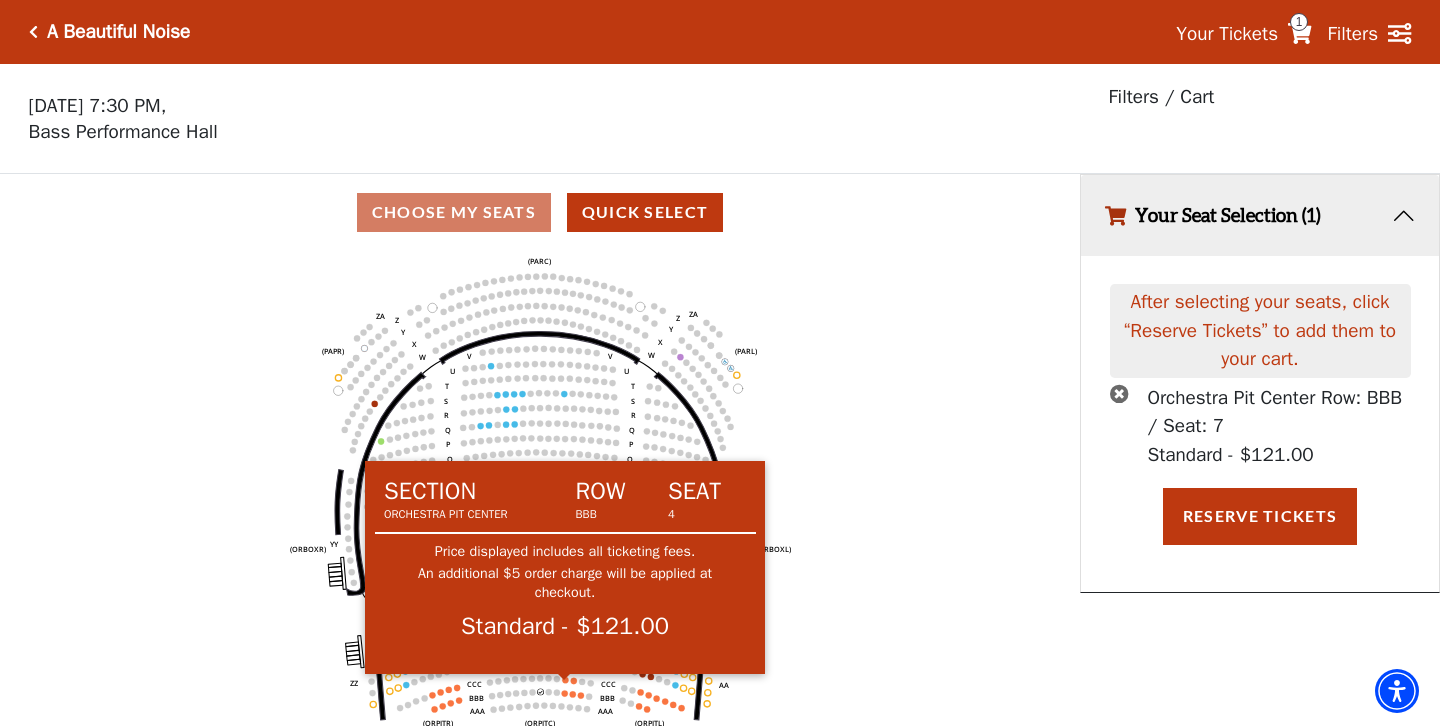 click 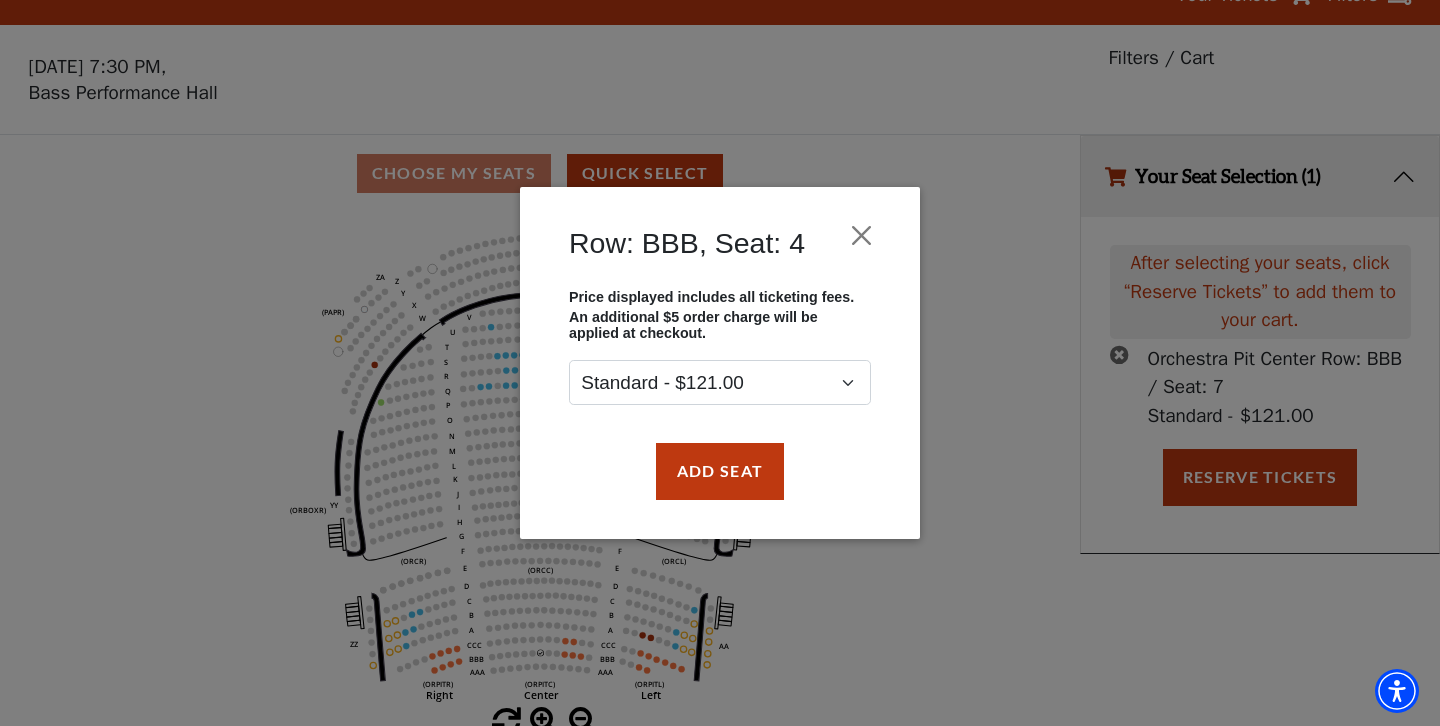 scroll, scrollTop: 41, scrollLeft: 0, axis: vertical 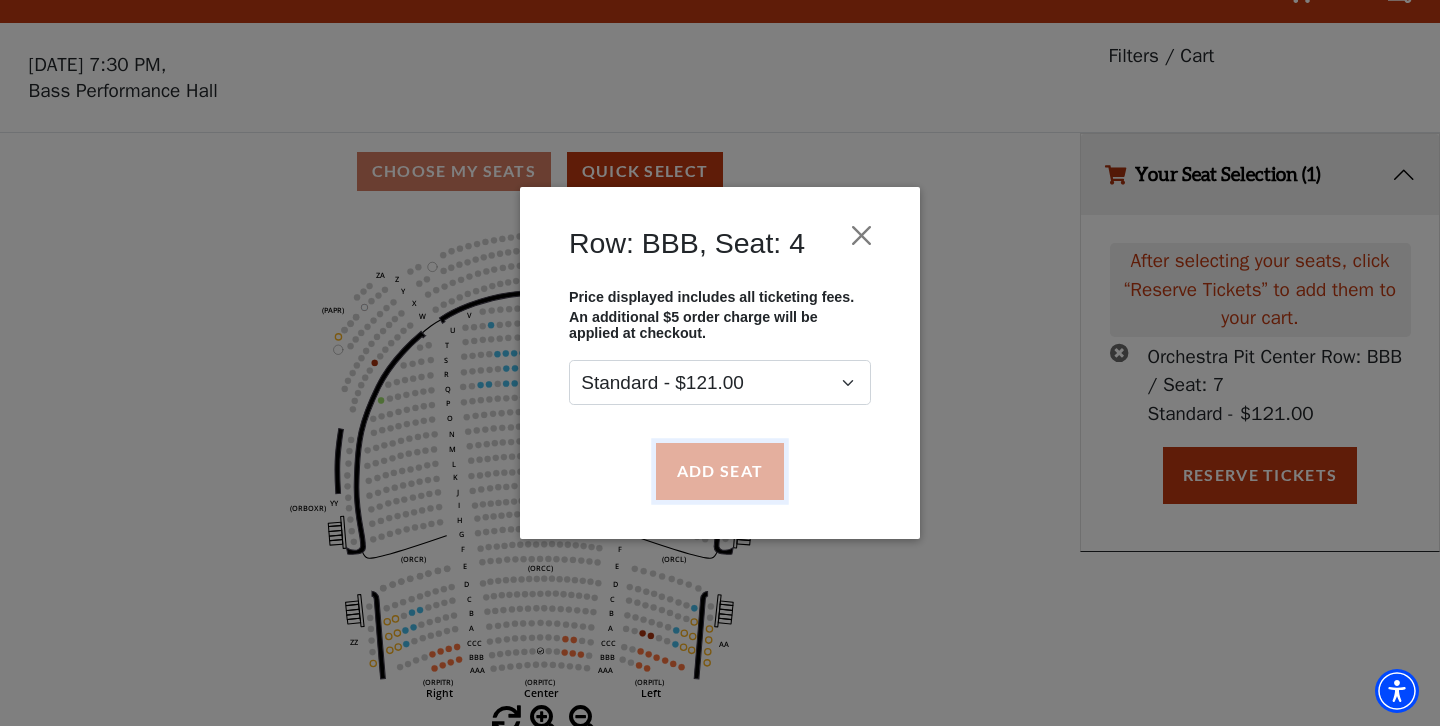 click on "Add Seat" at bounding box center (720, 471) 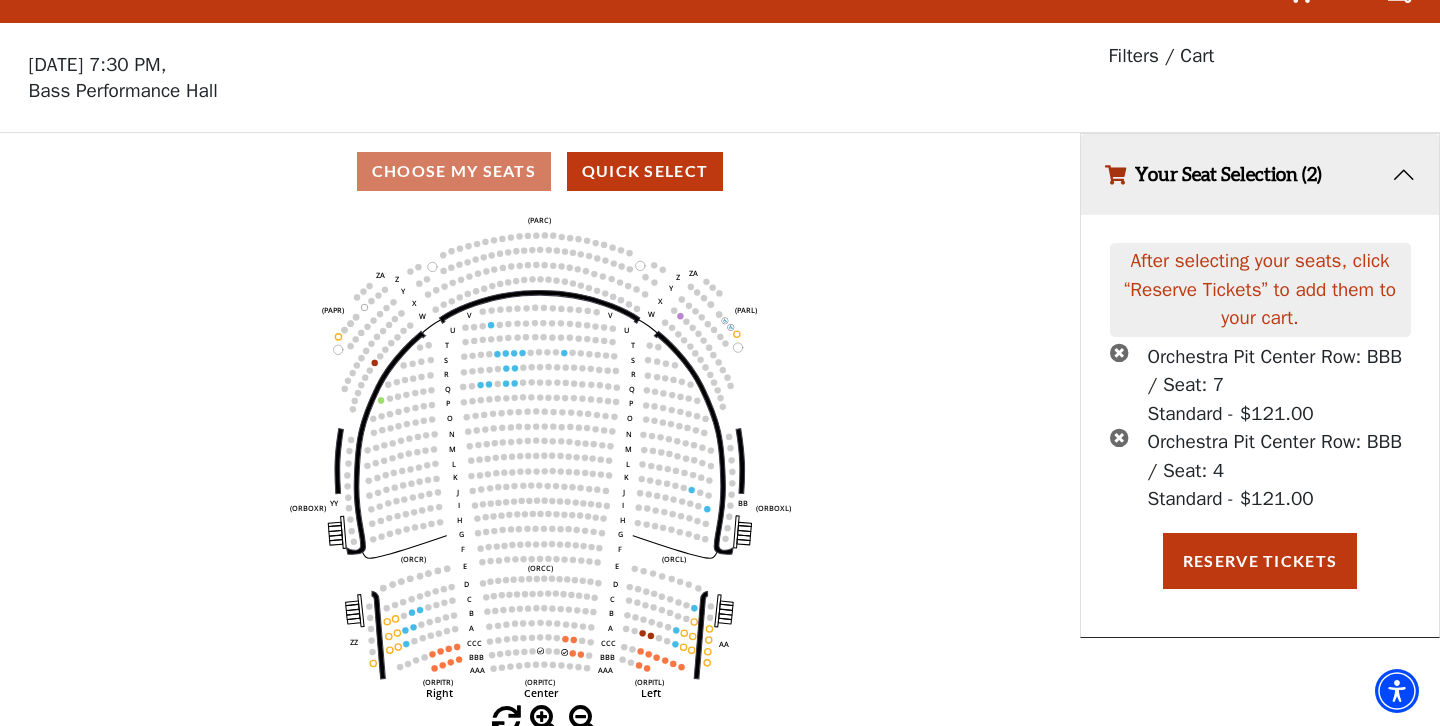 scroll, scrollTop: 0, scrollLeft: 0, axis: both 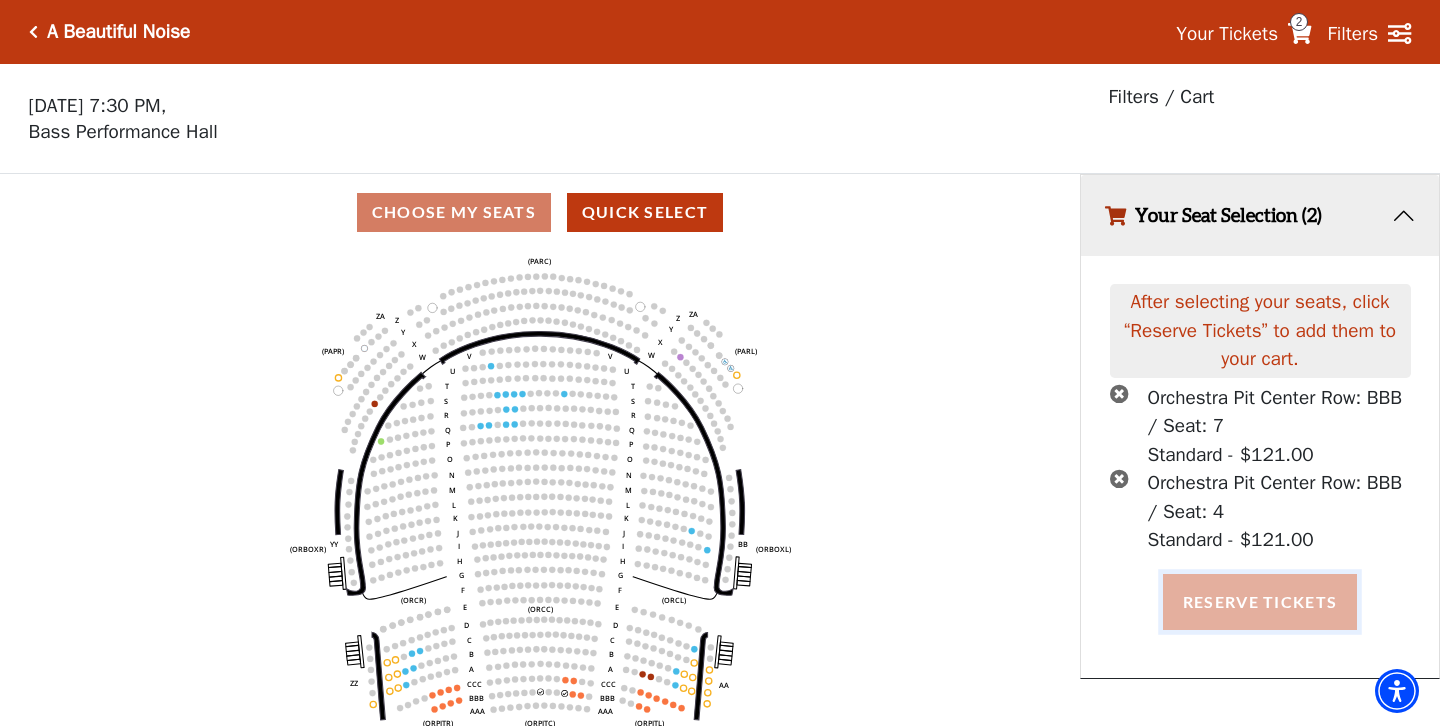 click on "Reserve Tickets" at bounding box center [1260, 602] 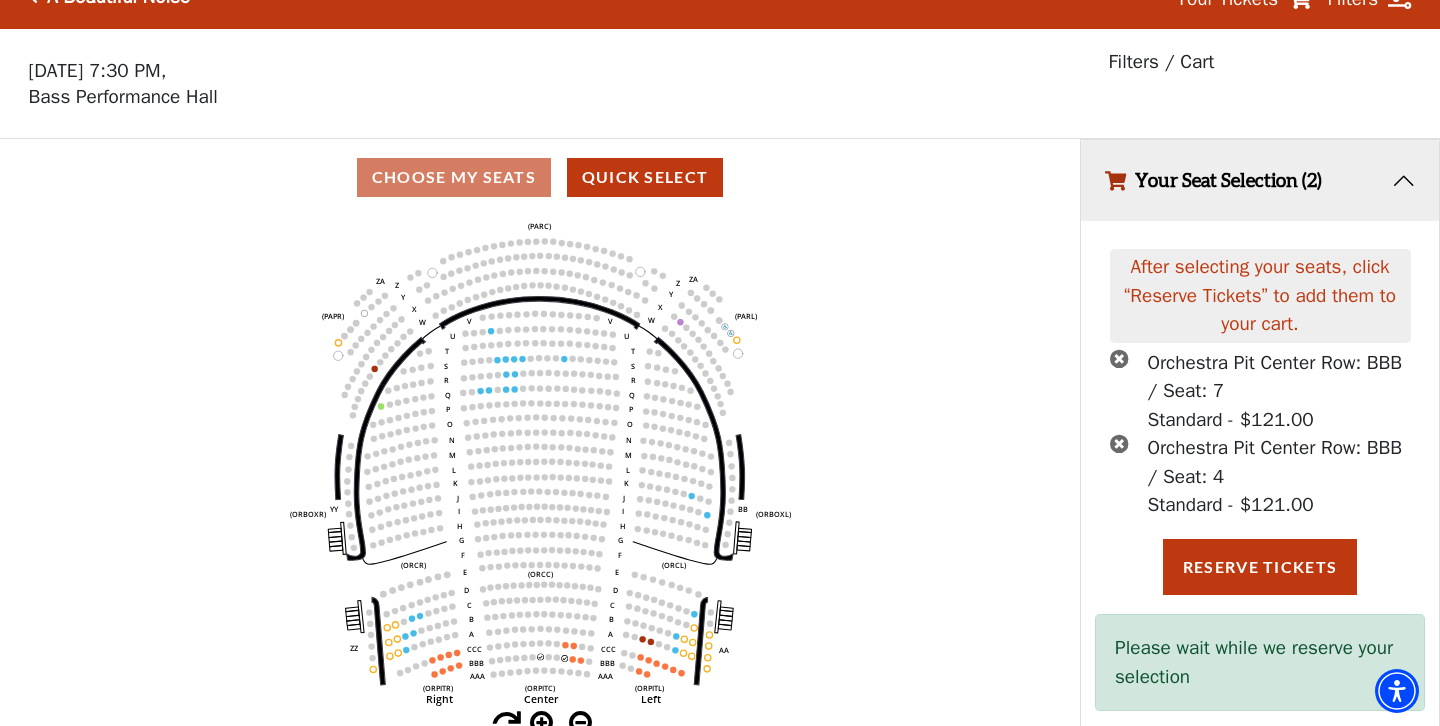 scroll, scrollTop: 61, scrollLeft: 0, axis: vertical 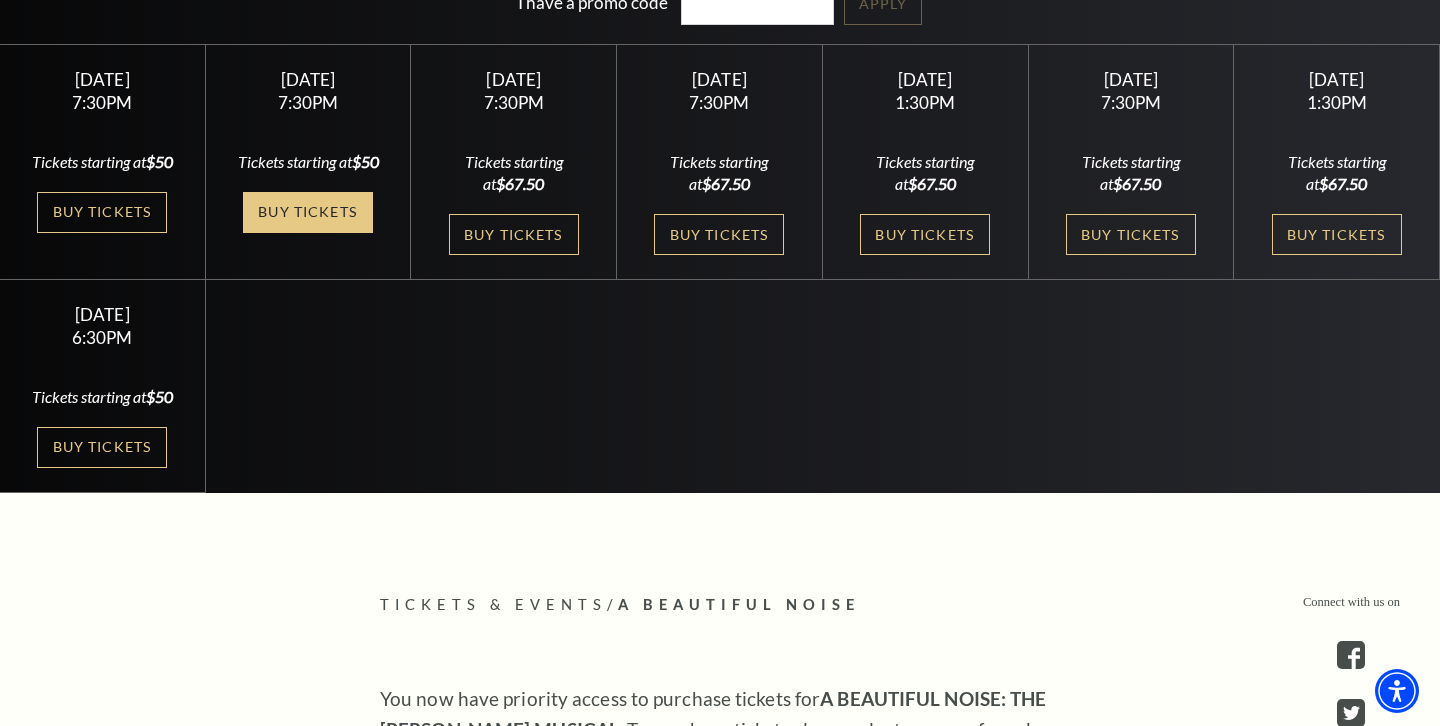 click on "Buy Tickets" at bounding box center (308, 212) 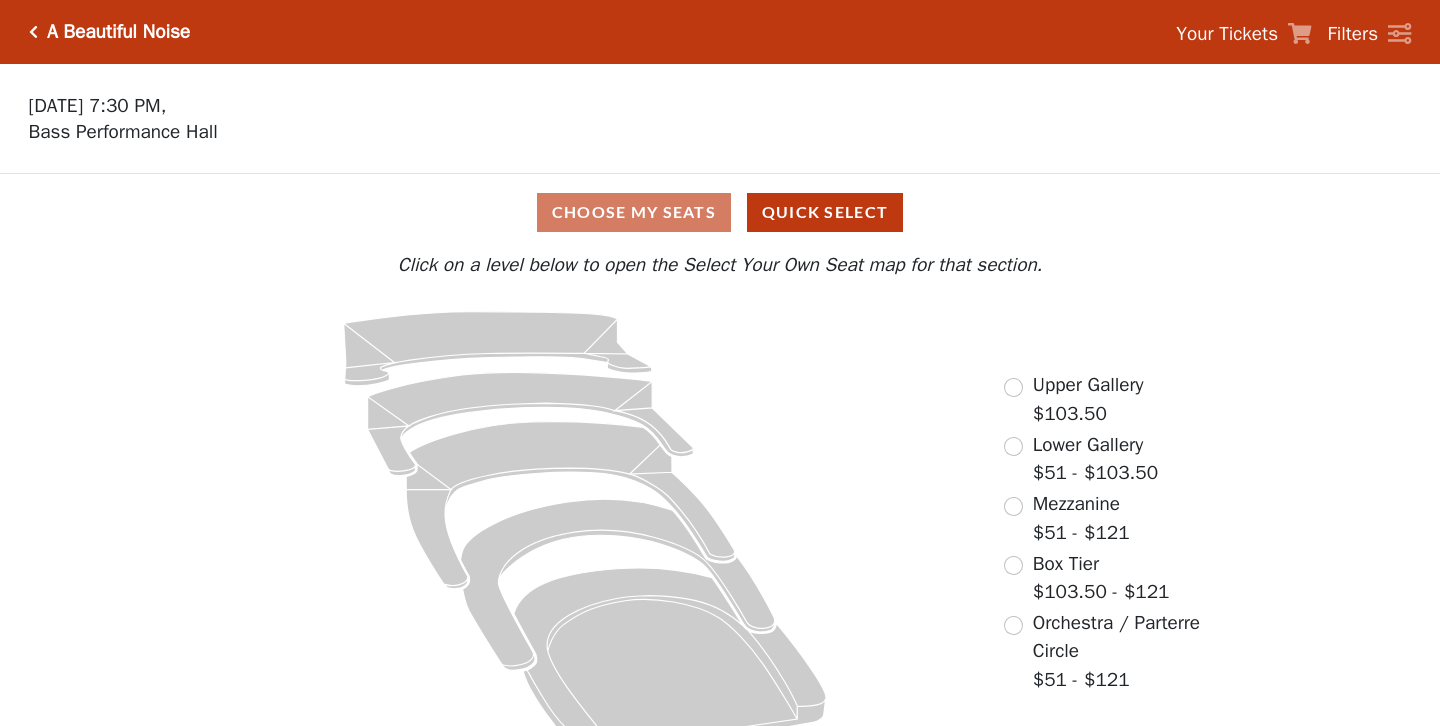 scroll, scrollTop: 0, scrollLeft: 0, axis: both 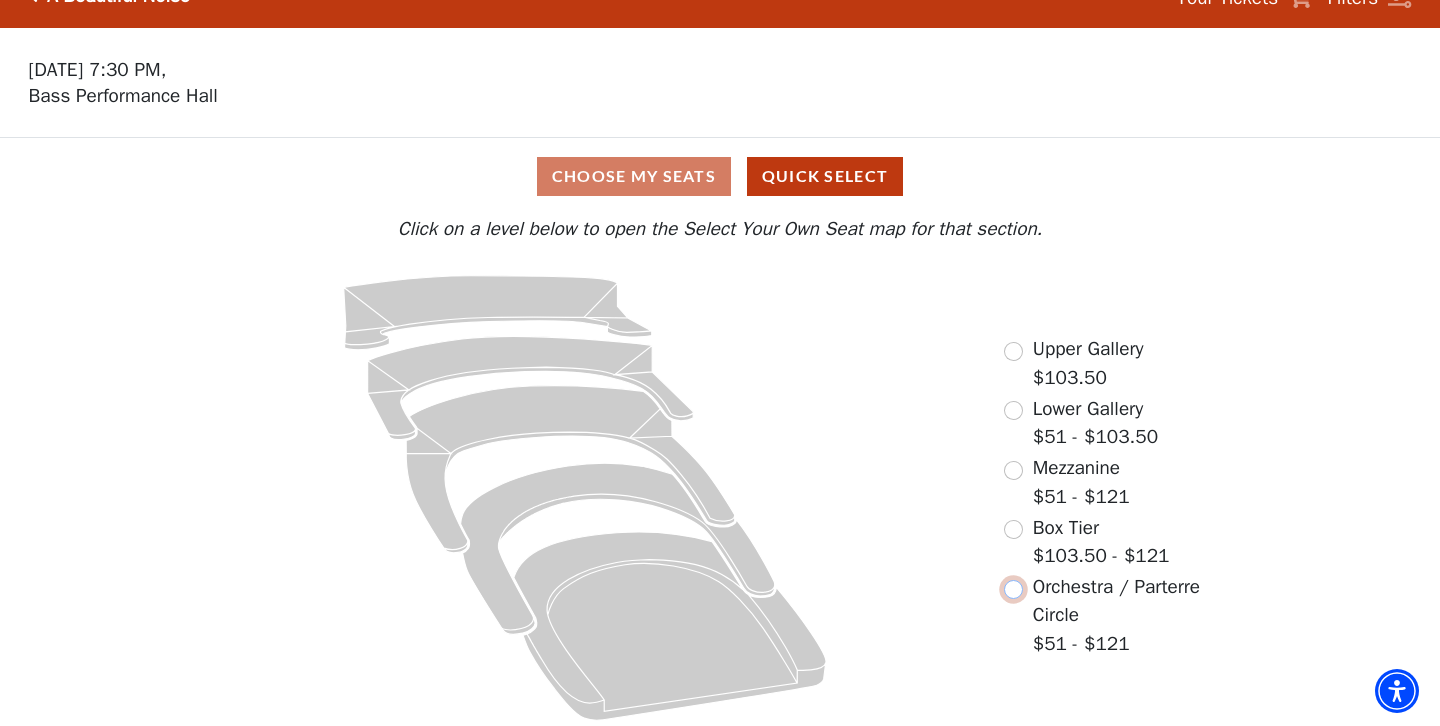 click at bounding box center [1013, 589] 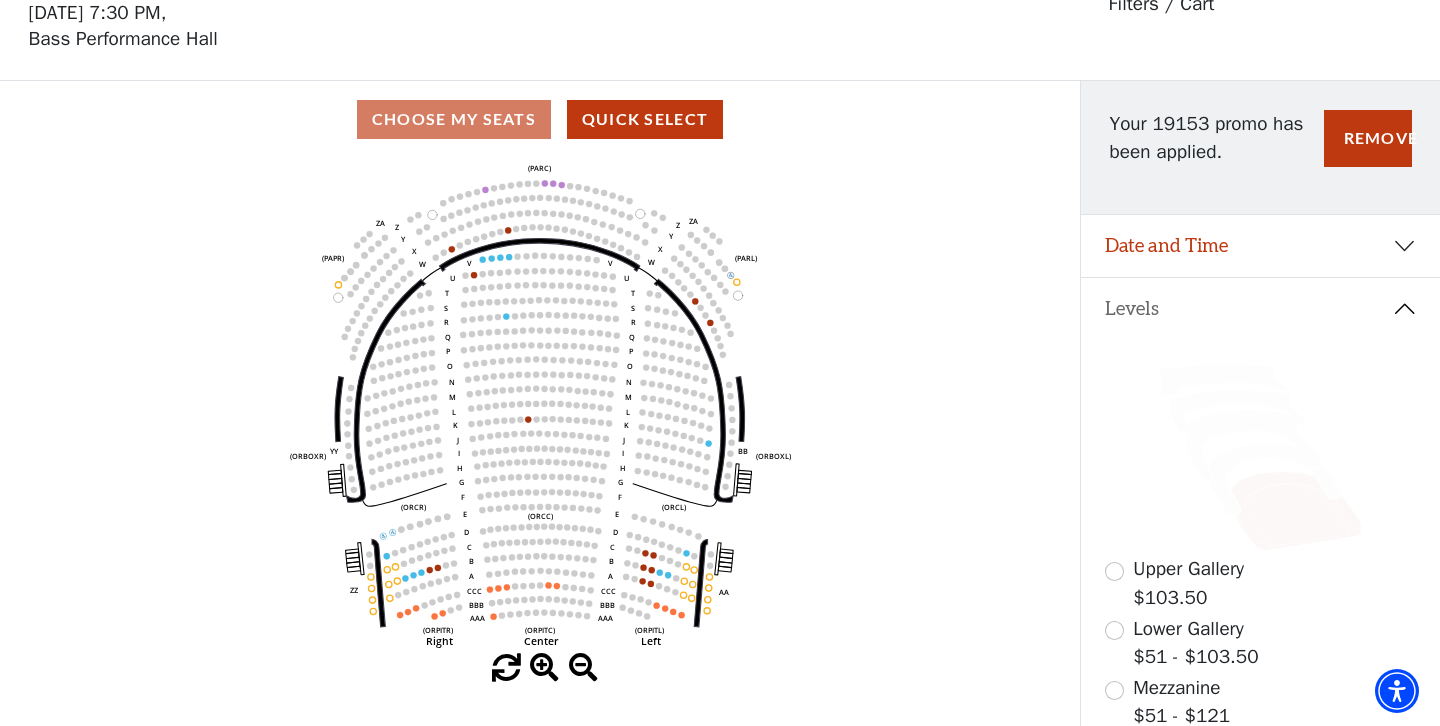 scroll, scrollTop: 0, scrollLeft: 0, axis: both 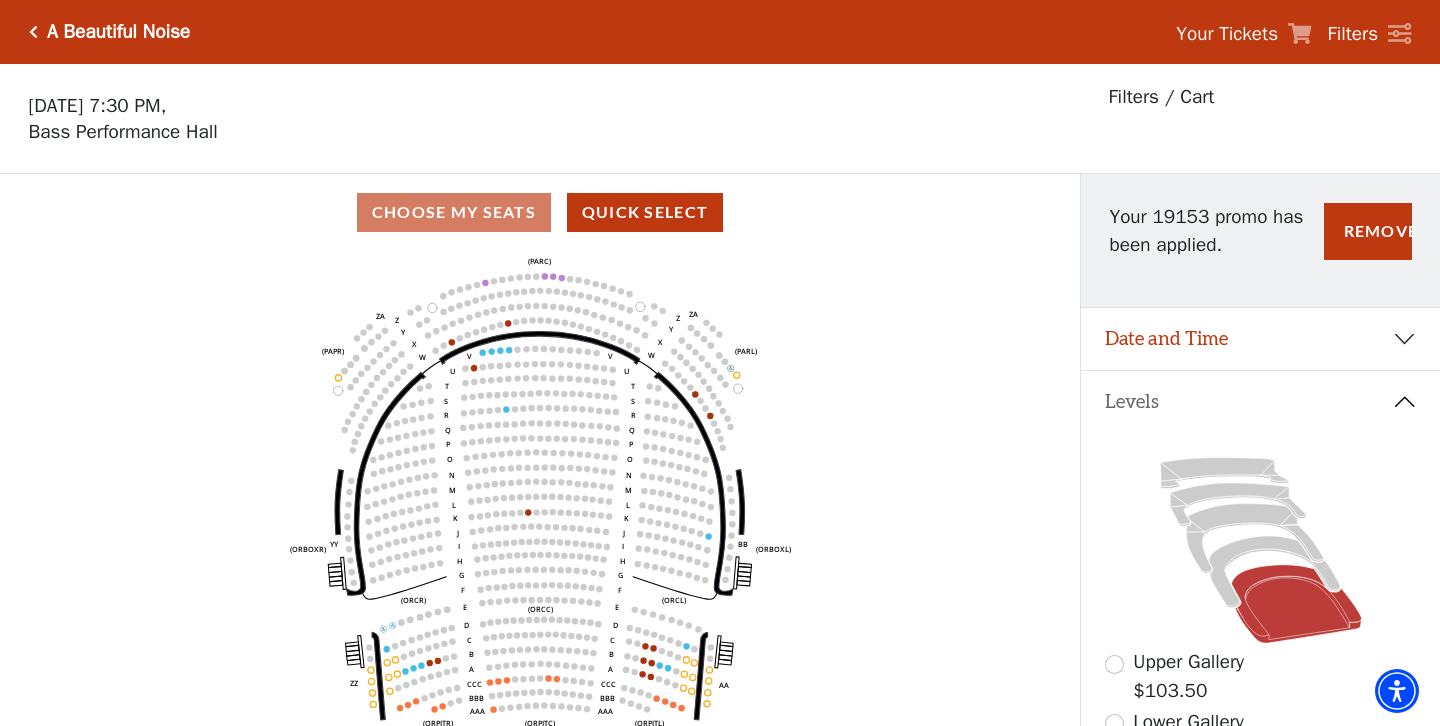 click 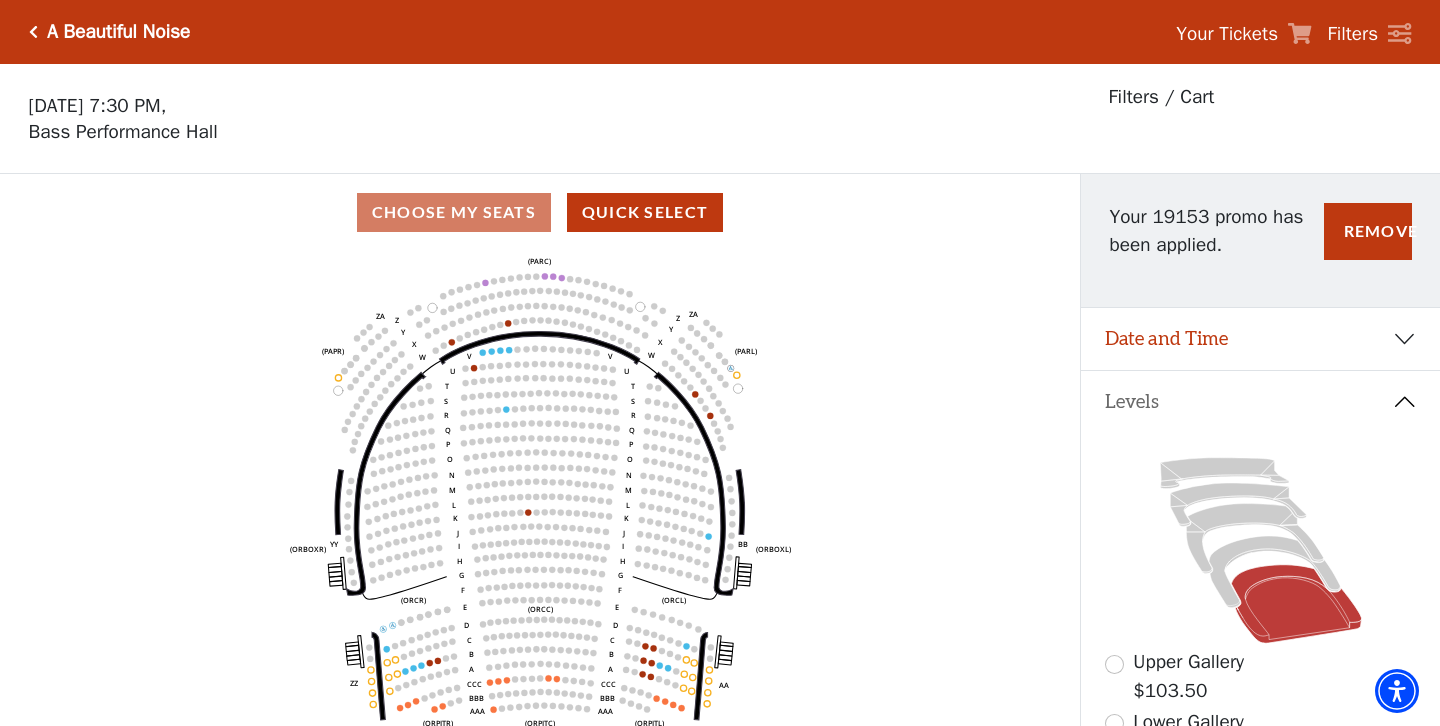click on "Filters / Cart" at bounding box center (1162, 97) 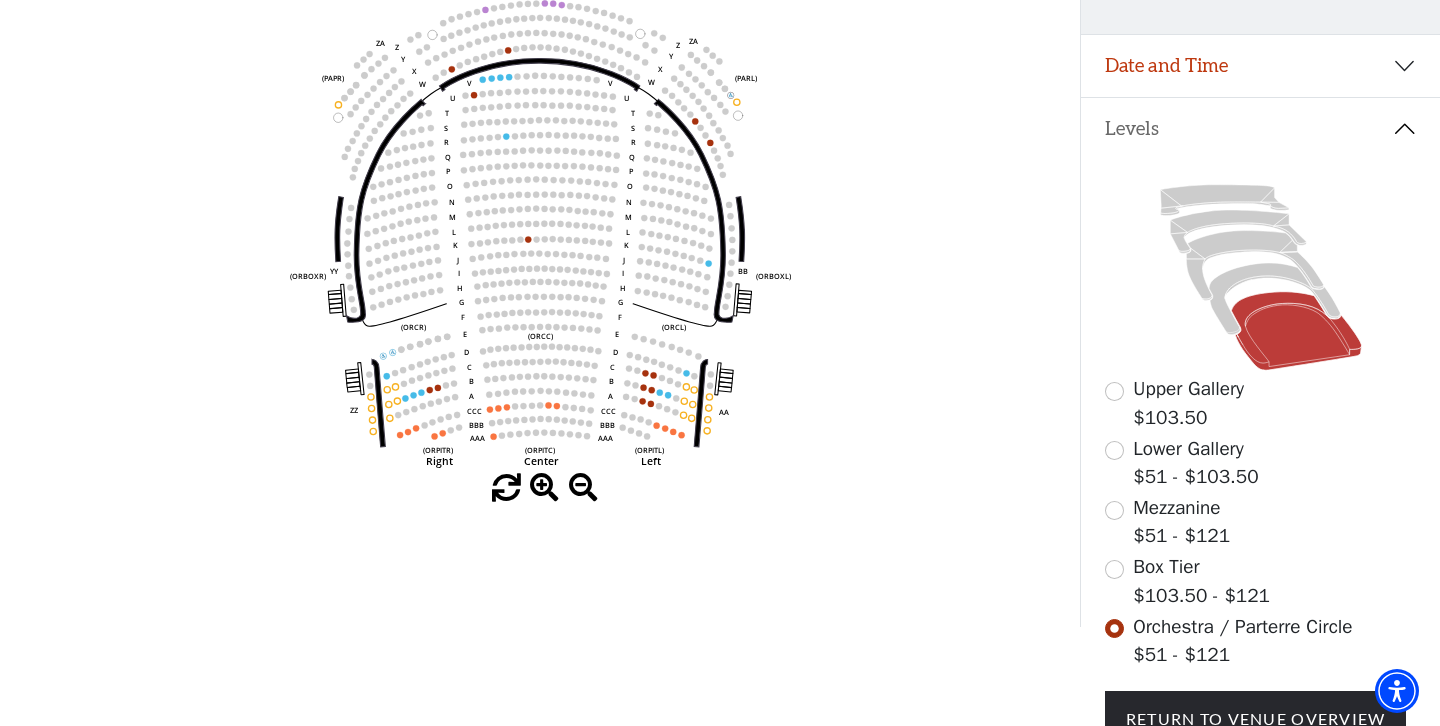 scroll, scrollTop: 0, scrollLeft: 0, axis: both 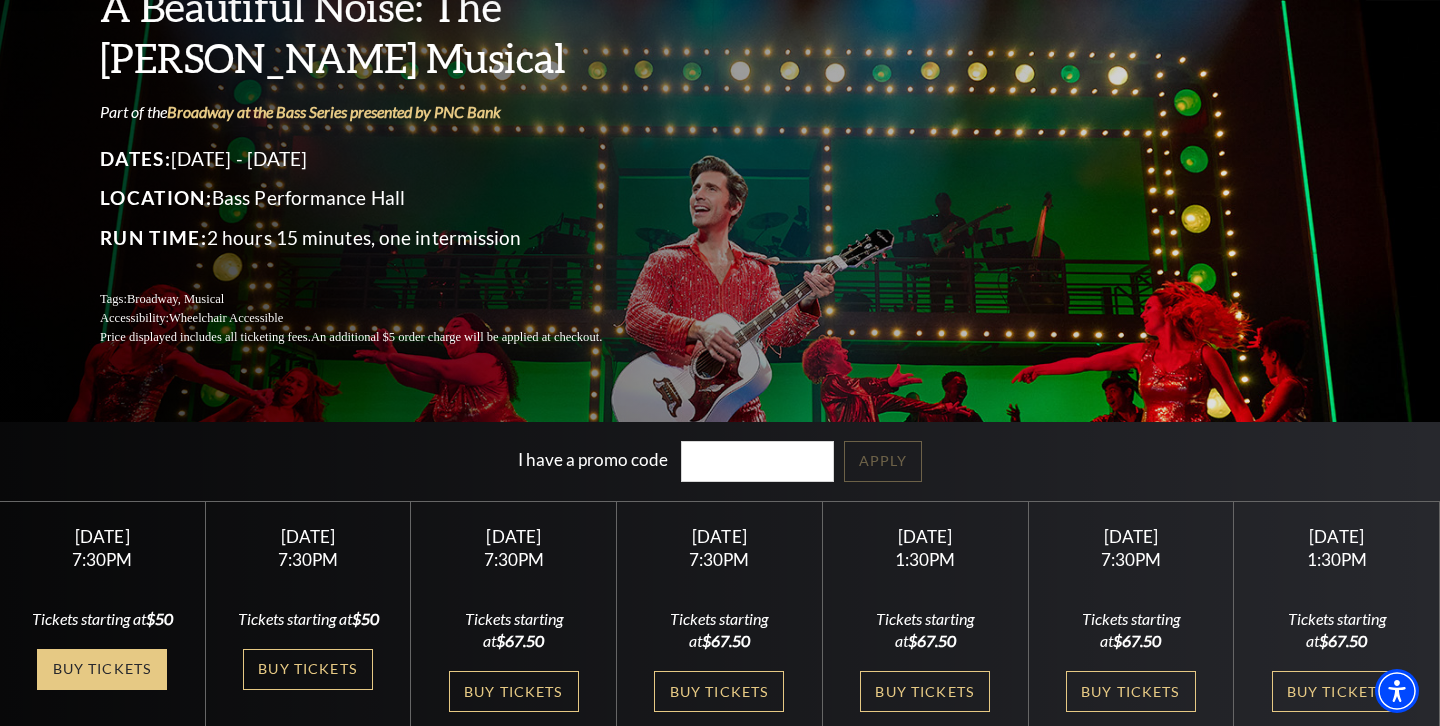click on "Buy Tickets" at bounding box center (102, 669) 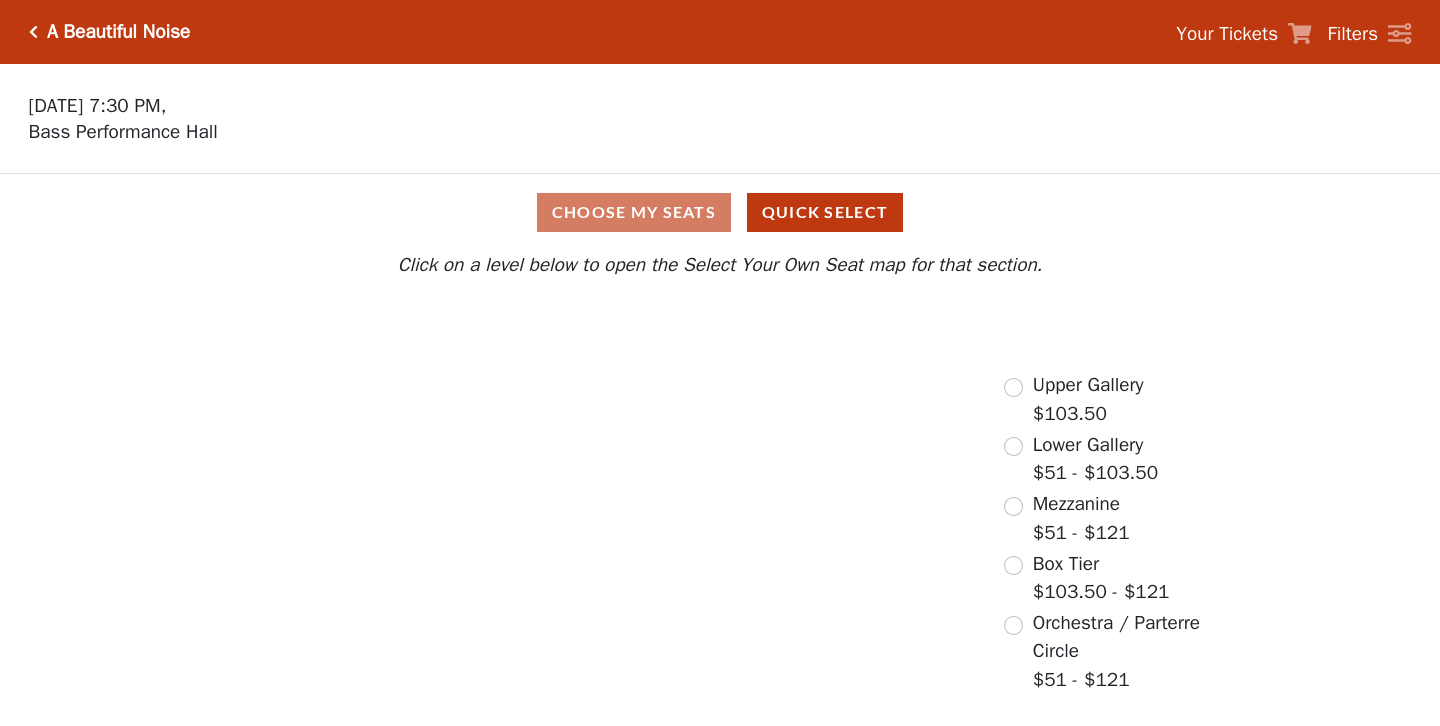 scroll, scrollTop: 0, scrollLeft: 0, axis: both 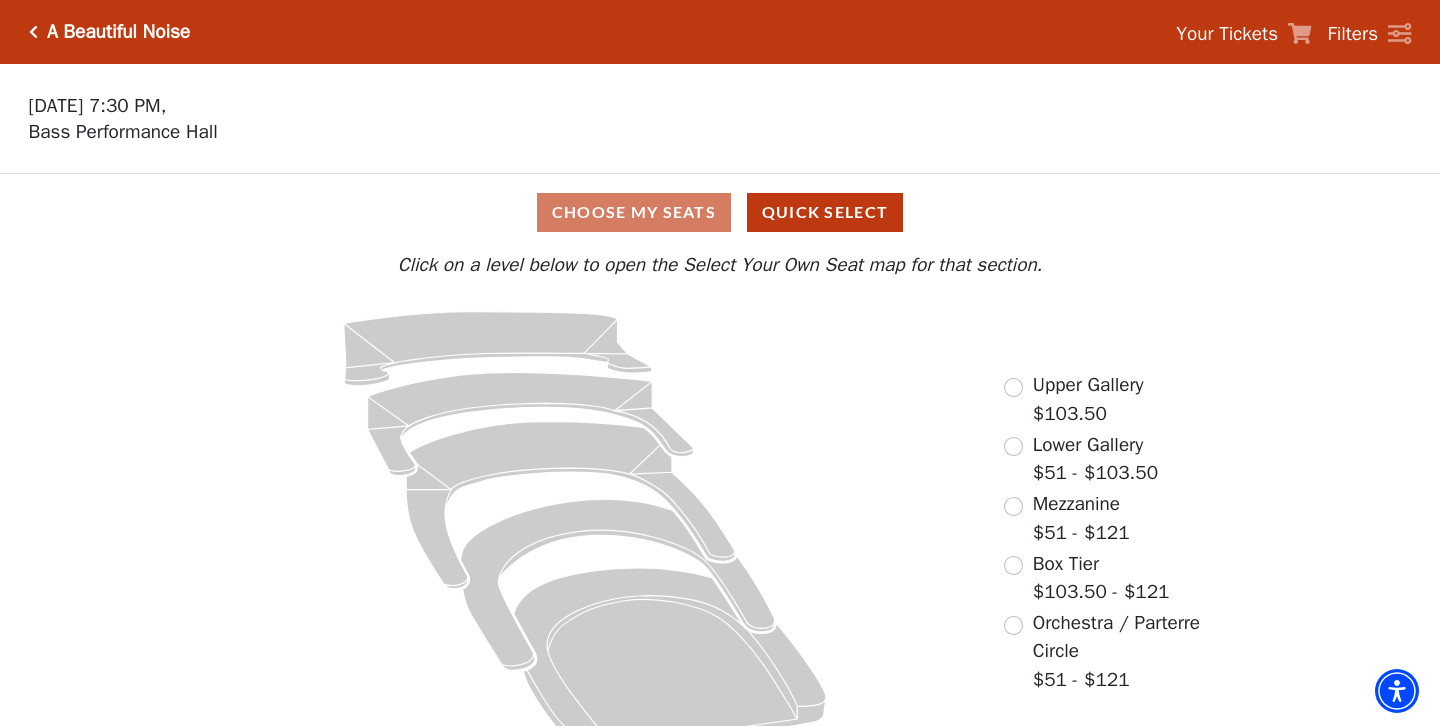 click on "Your Tickets" at bounding box center (1227, 34) 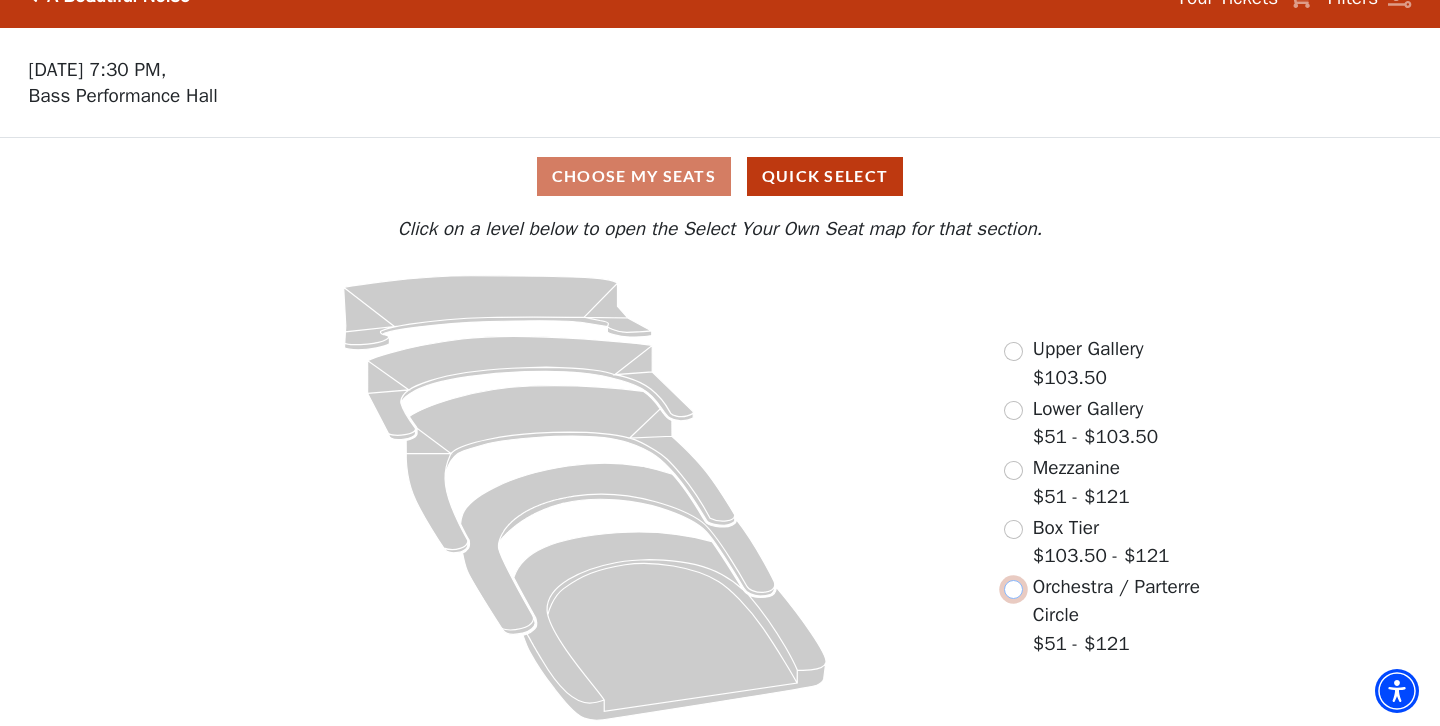 click at bounding box center [1013, 589] 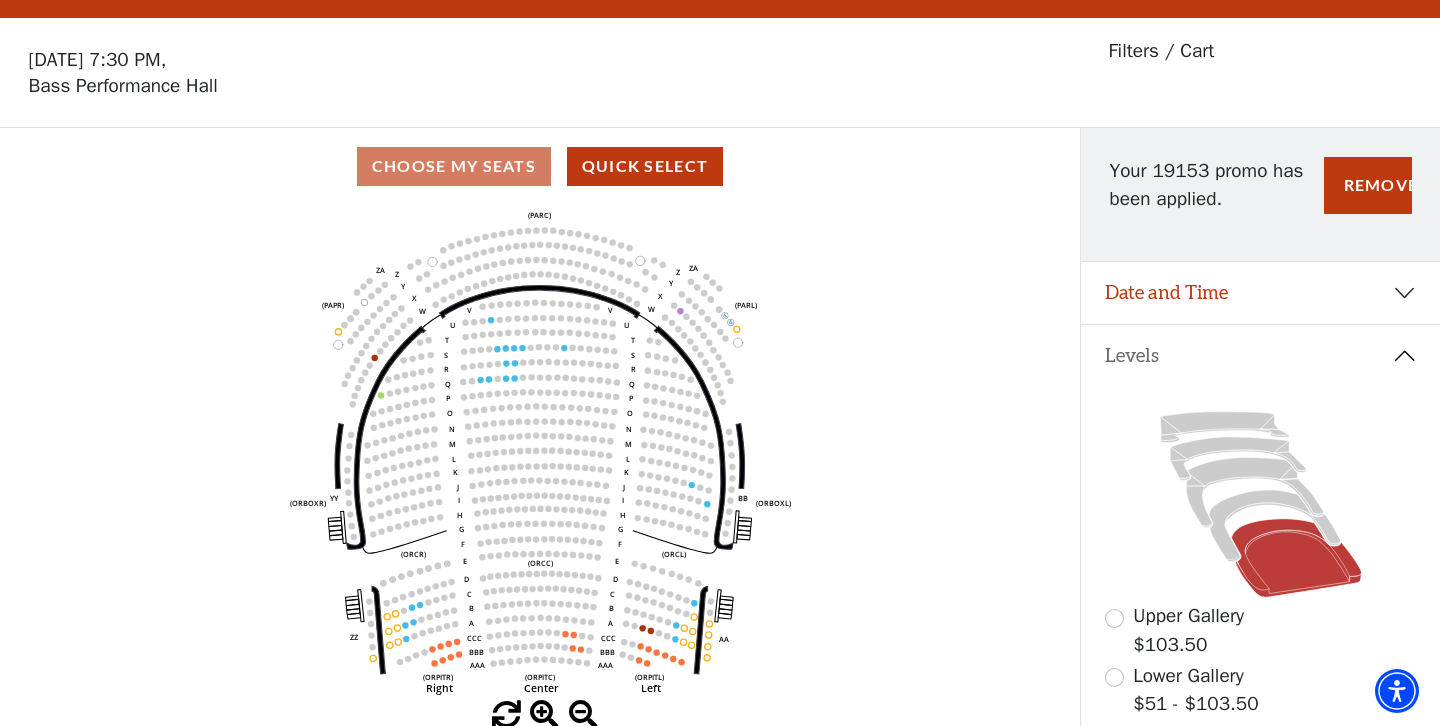 scroll, scrollTop: 0, scrollLeft: 0, axis: both 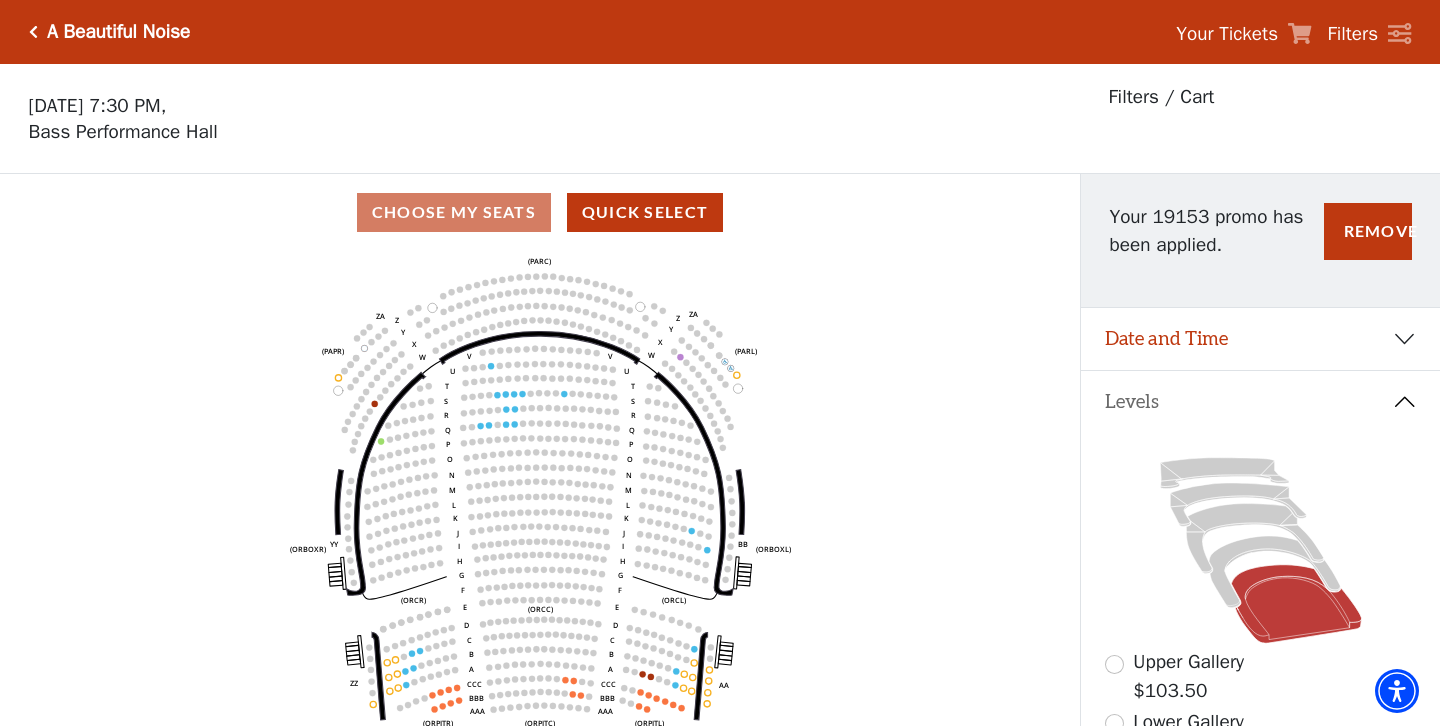 click 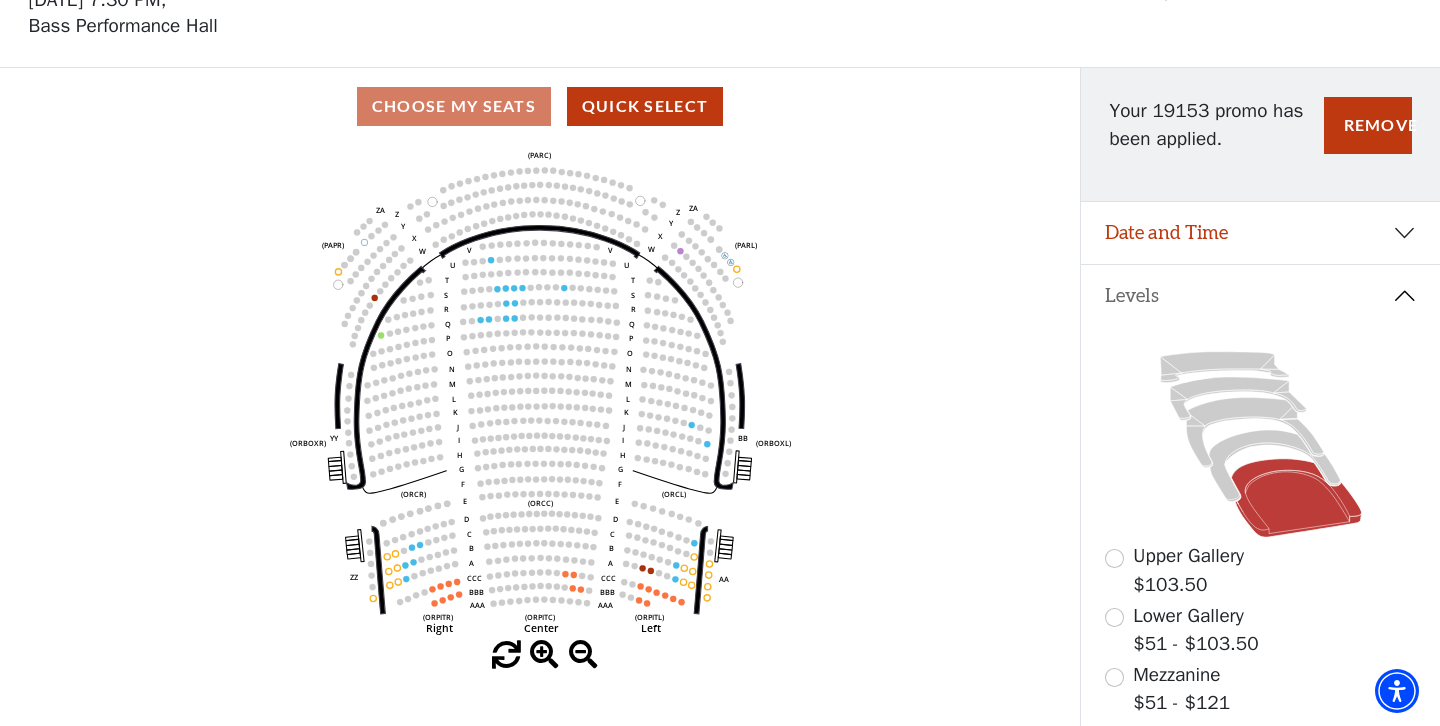 scroll, scrollTop: 154, scrollLeft: 0, axis: vertical 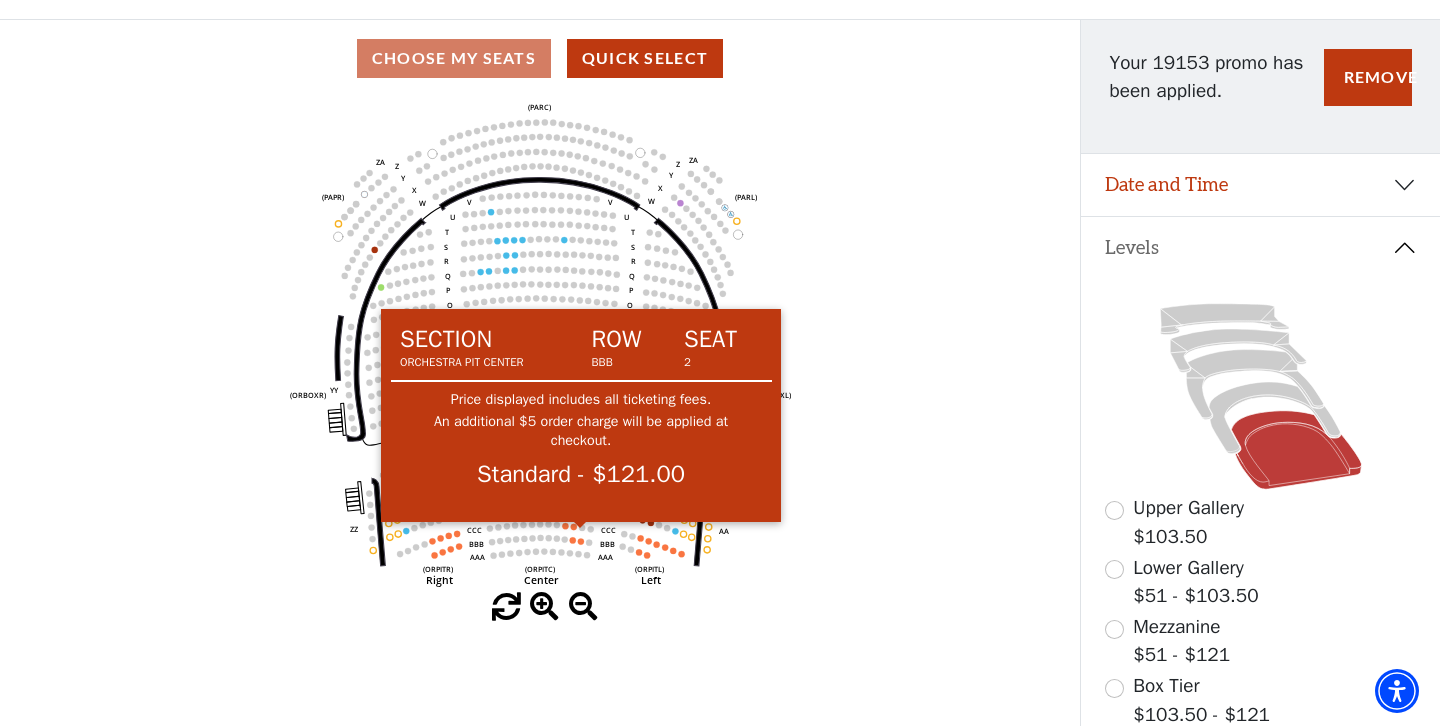click 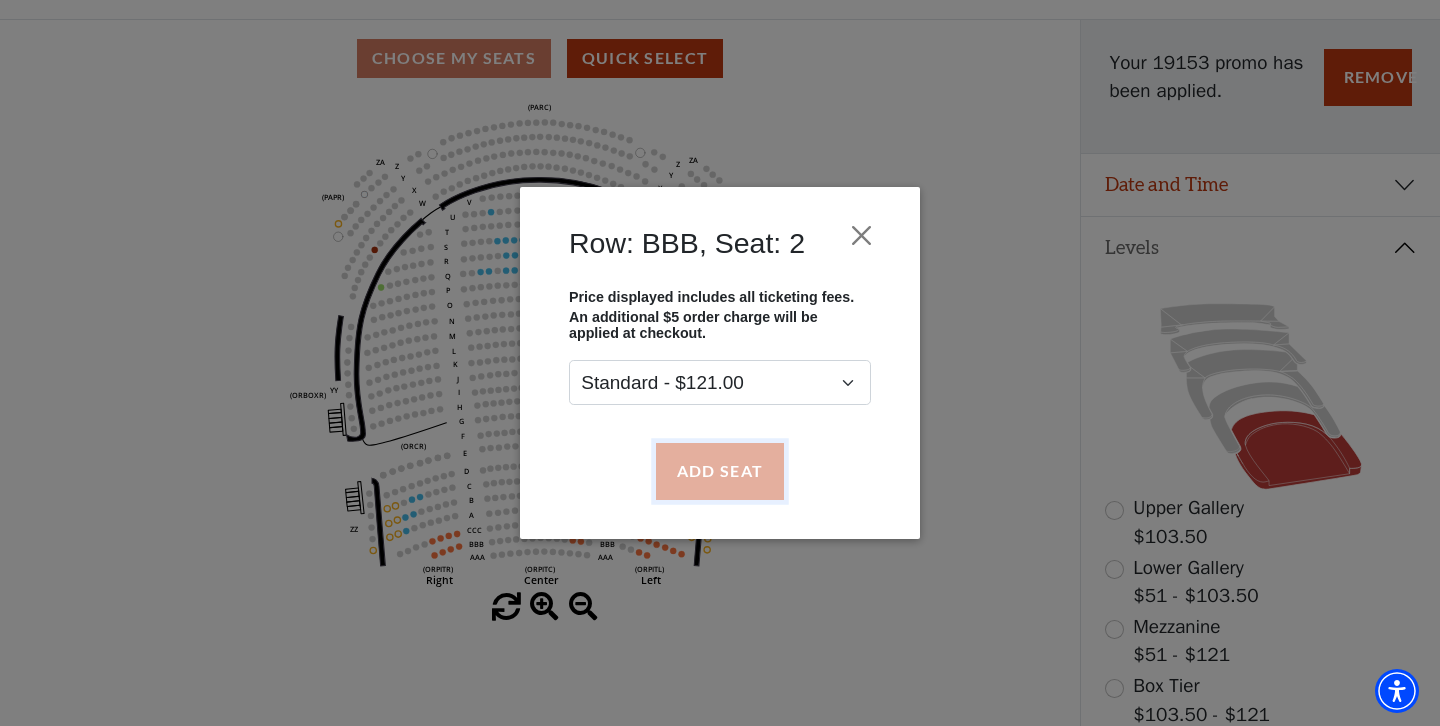 click on "Add Seat" at bounding box center (720, 471) 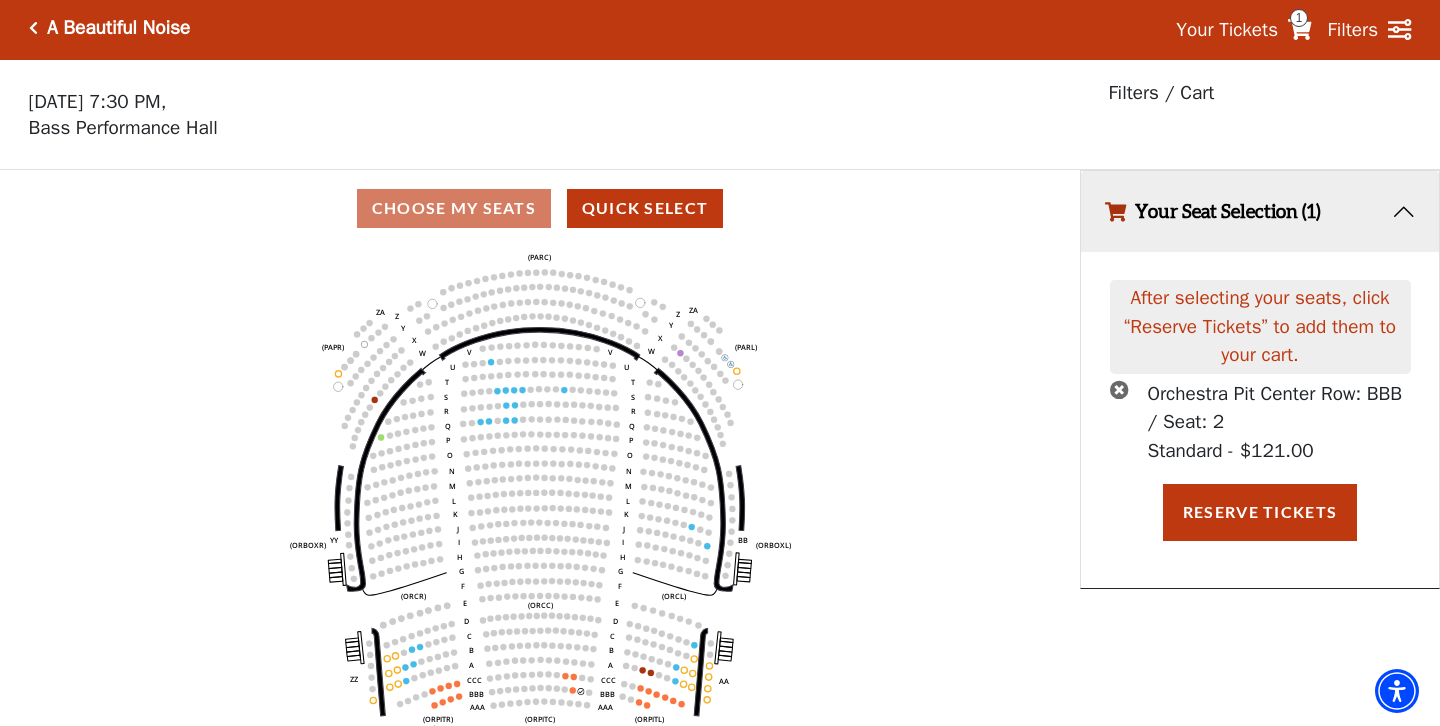 scroll, scrollTop: 0, scrollLeft: 0, axis: both 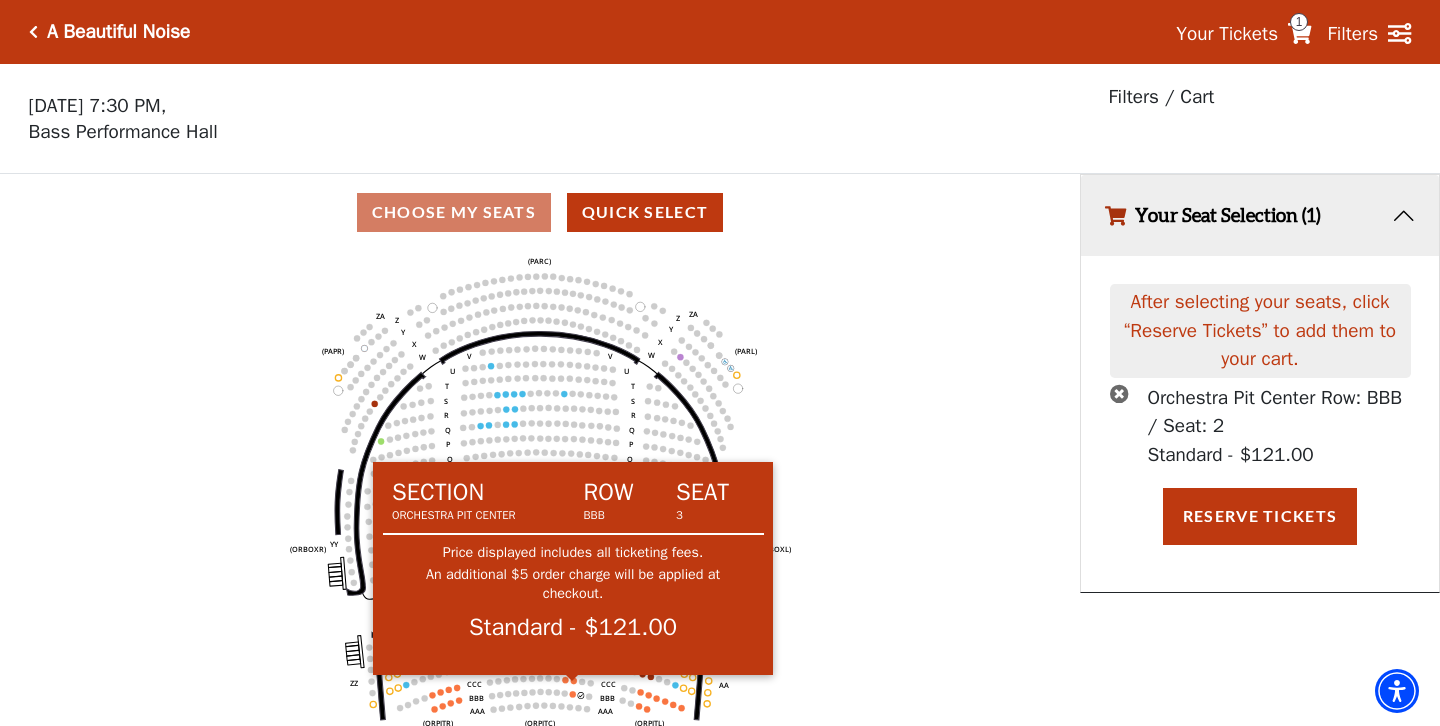 click 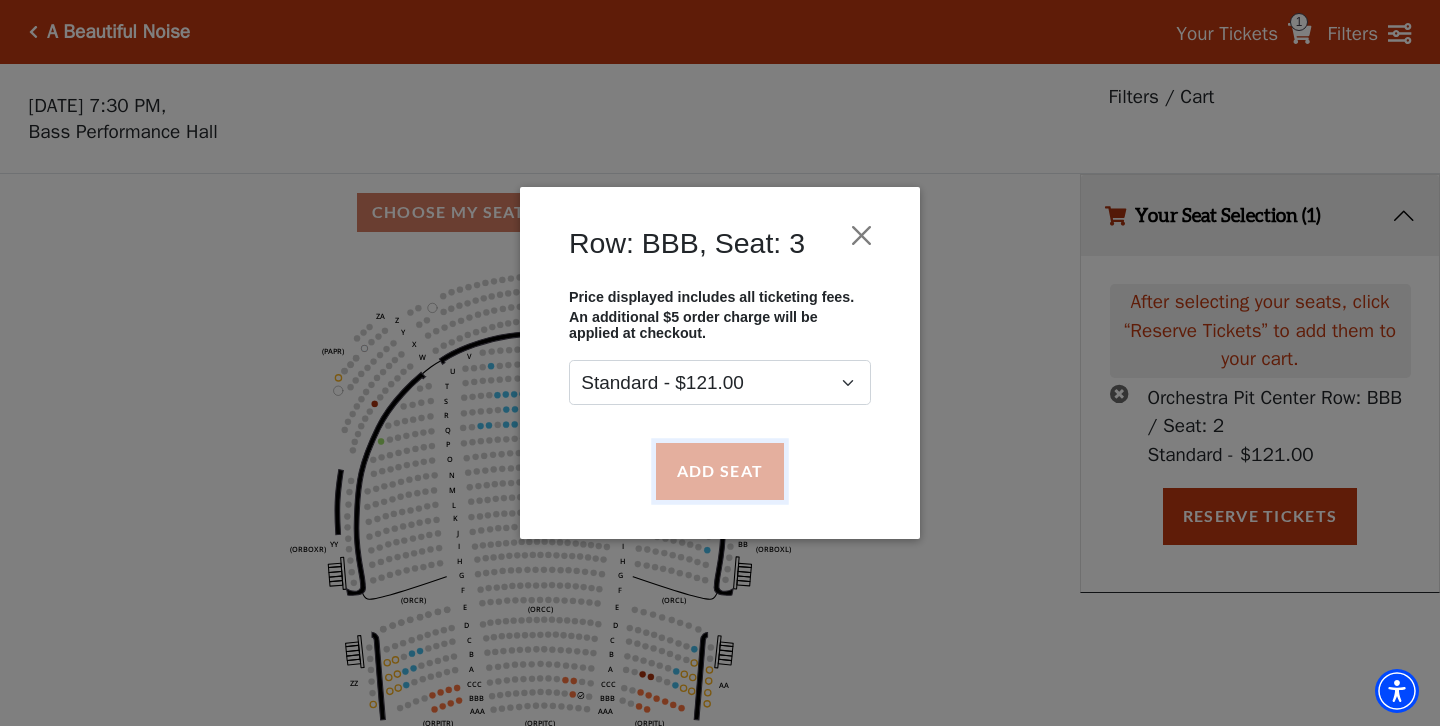 click on "Add Seat" at bounding box center [720, 471] 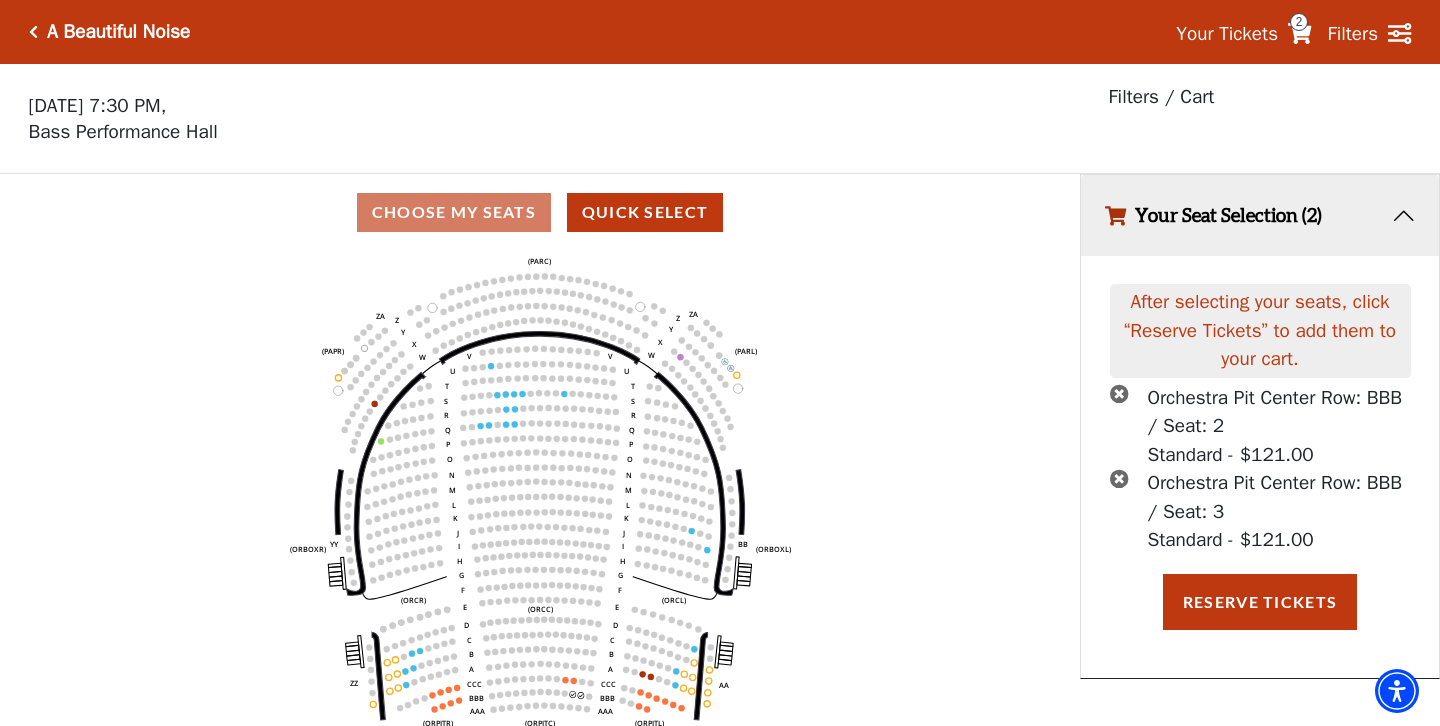 scroll, scrollTop: 41, scrollLeft: 0, axis: vertical 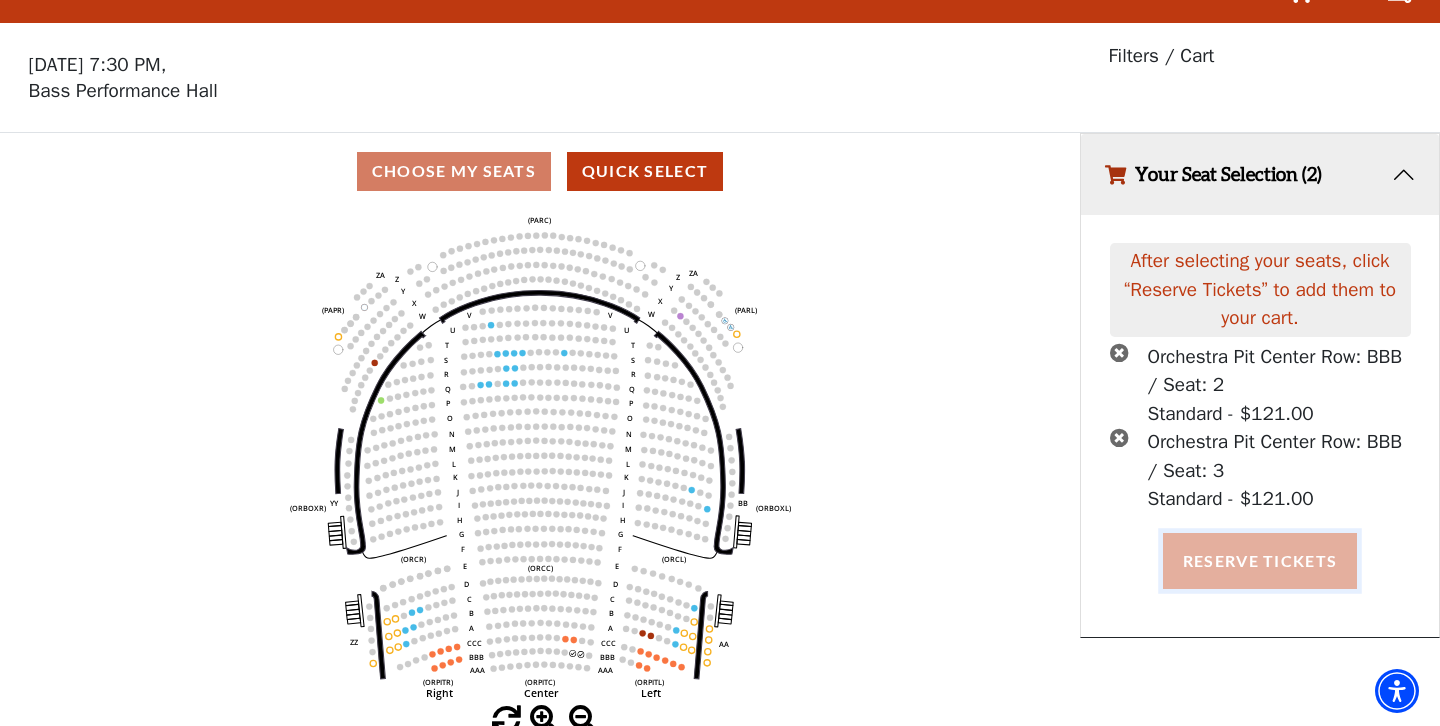 click on "Reserve Tickets" at bounding box center (1260, 561) 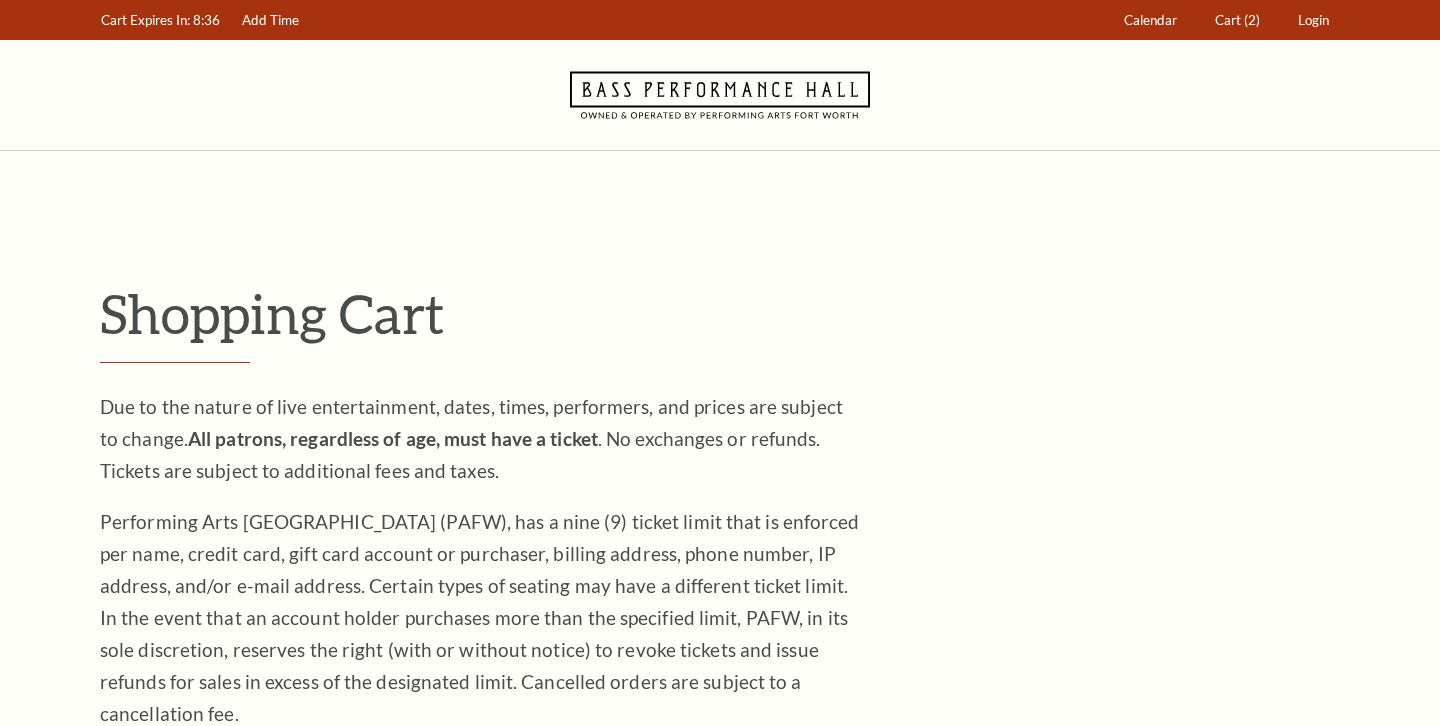 scroll, scrollTop: 0, scrollLeft: 0, axis: both 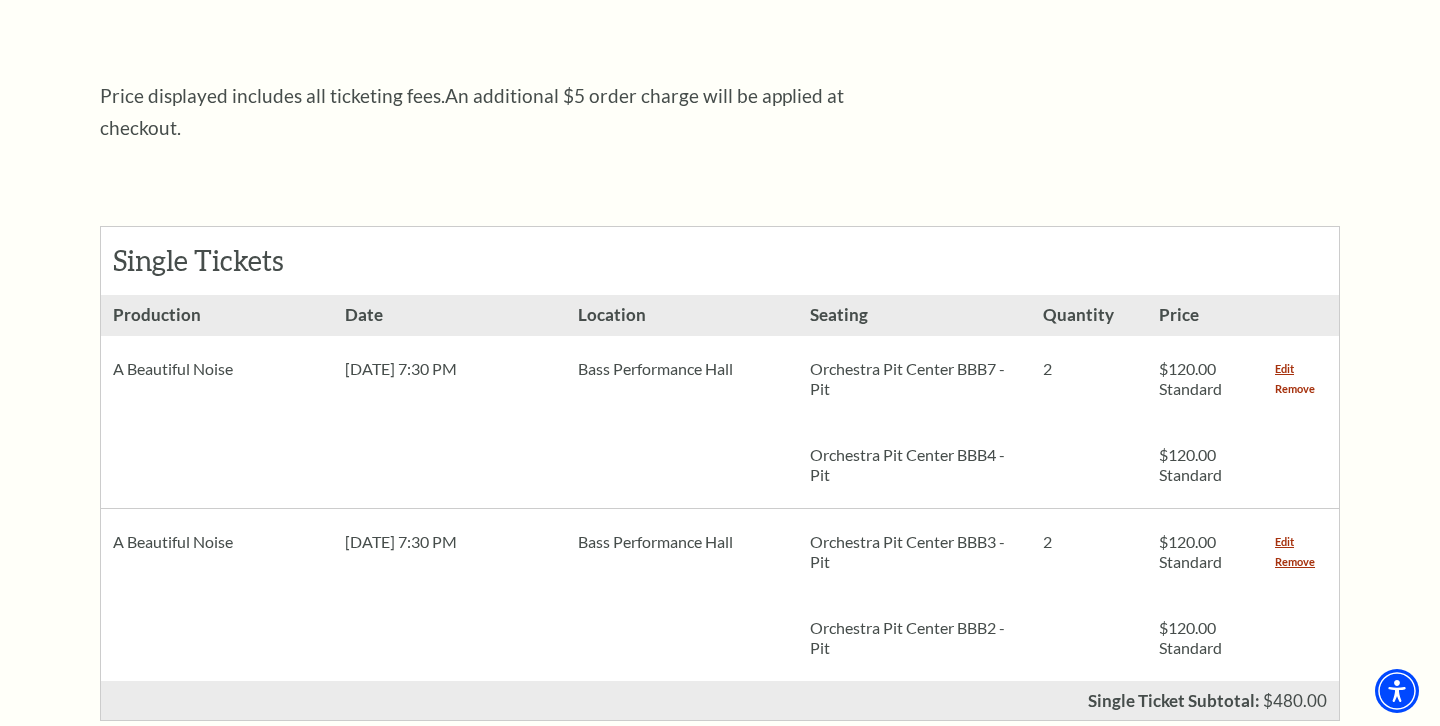 click on "Remove" at bounding box center [1295, 389] 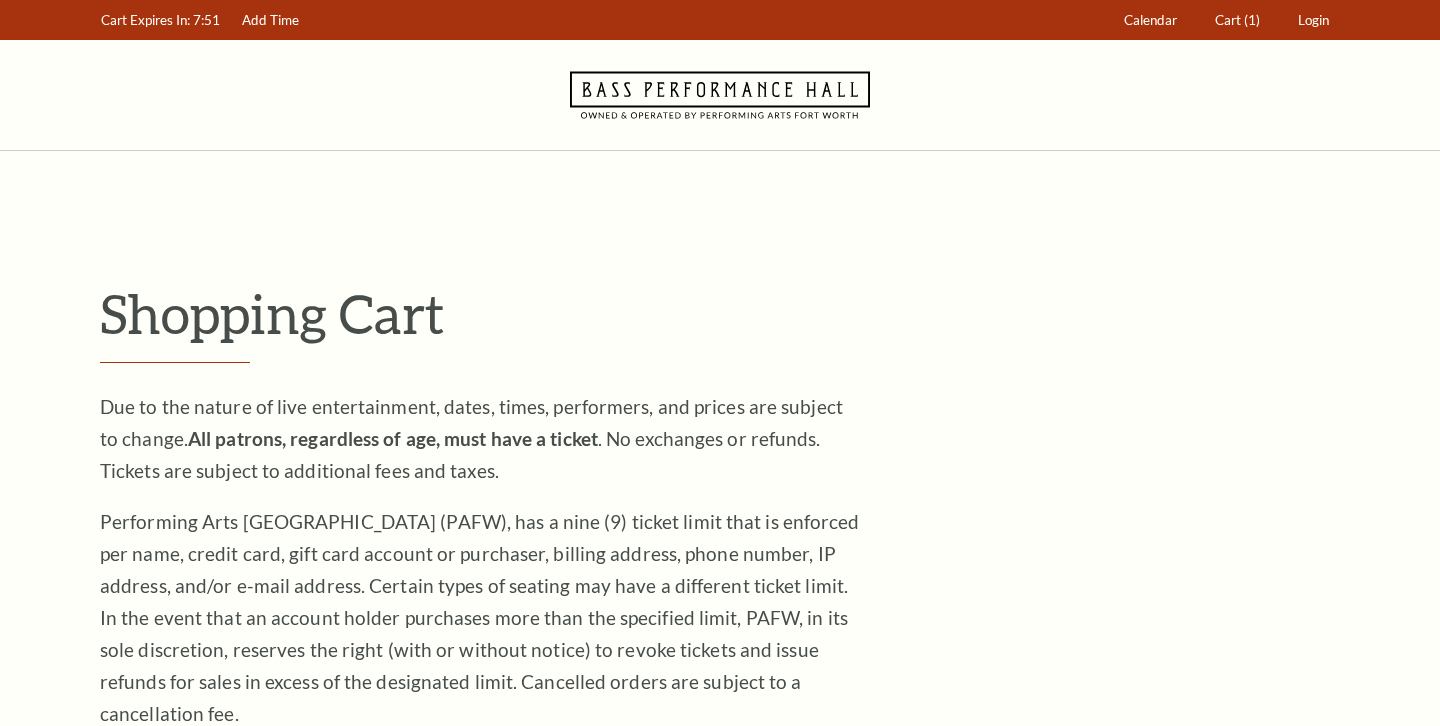 scroll, scrollTop: 0, scrollLeft: 0, axis: both 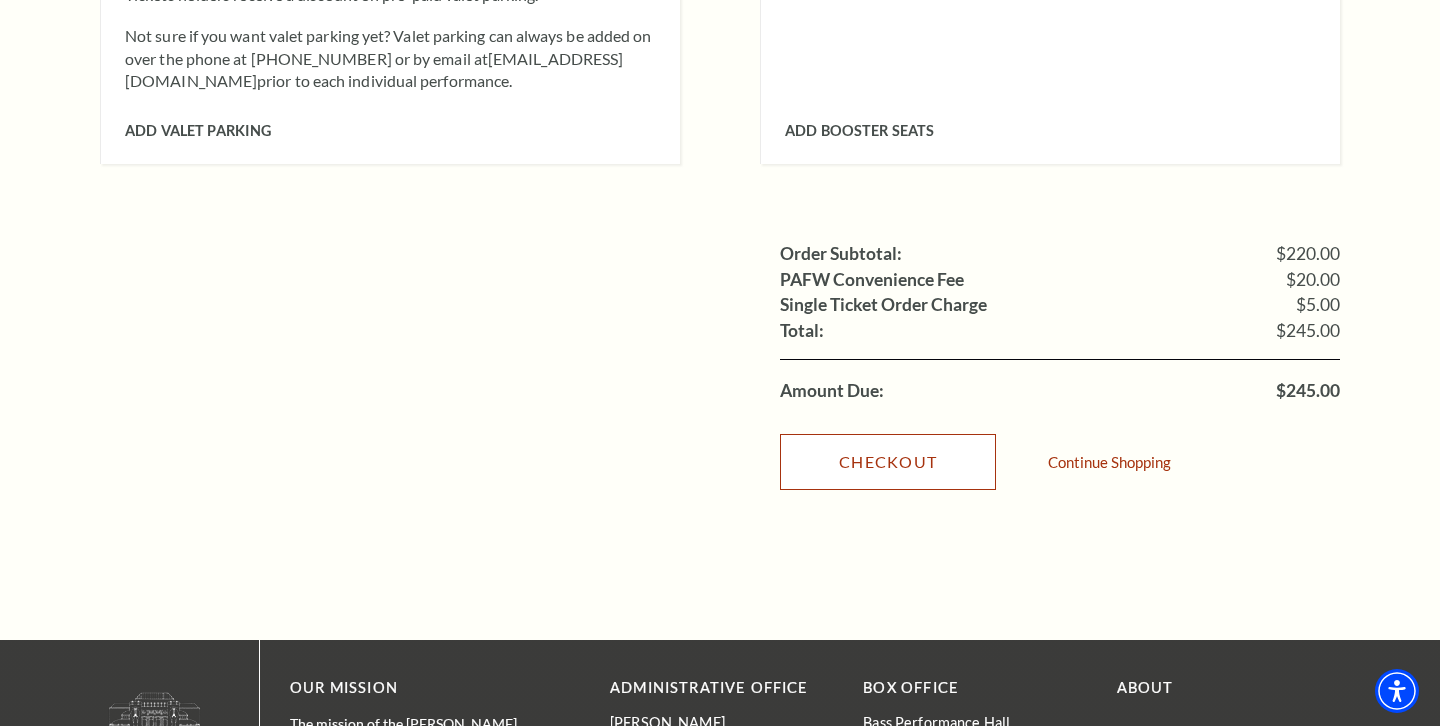 click on "Checkout" at bounding box center (888, 462) 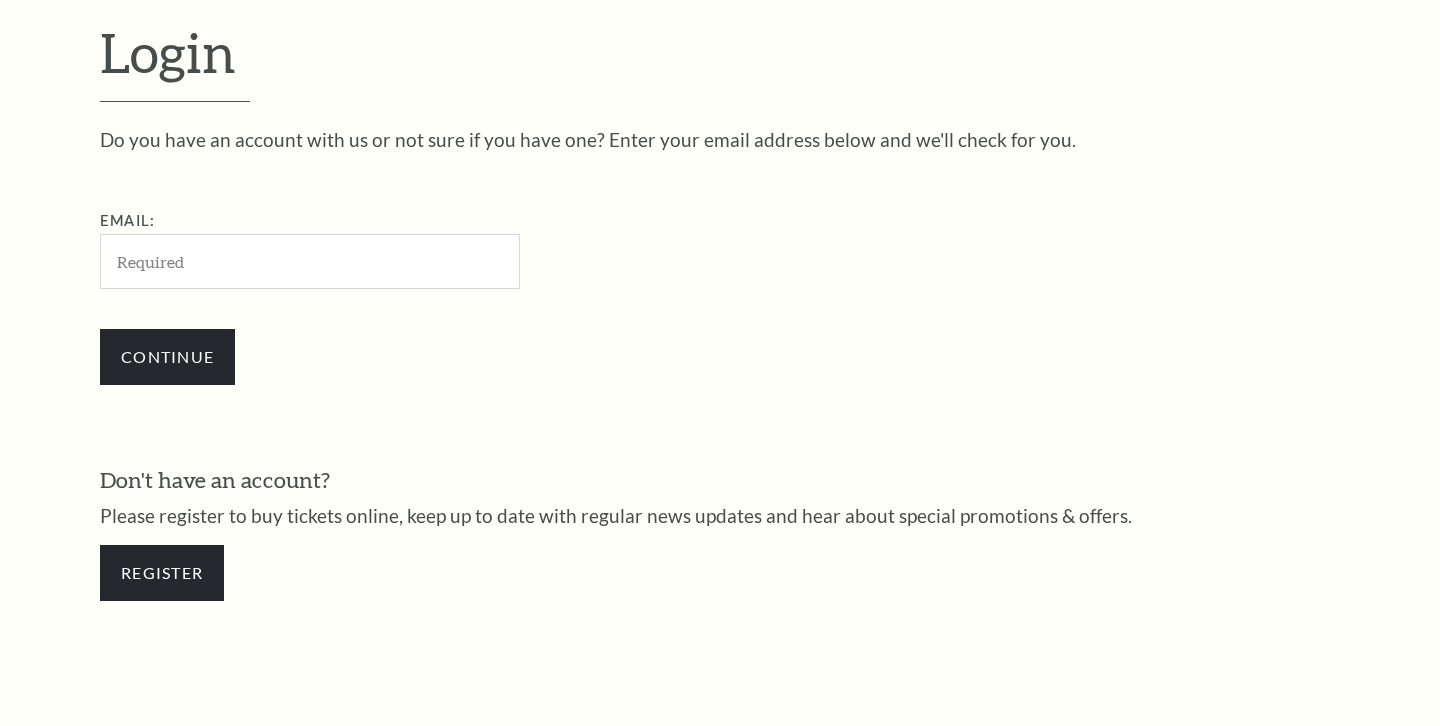 scroll, scrollTop: 576, scrollLeft: 0, axis: vertical 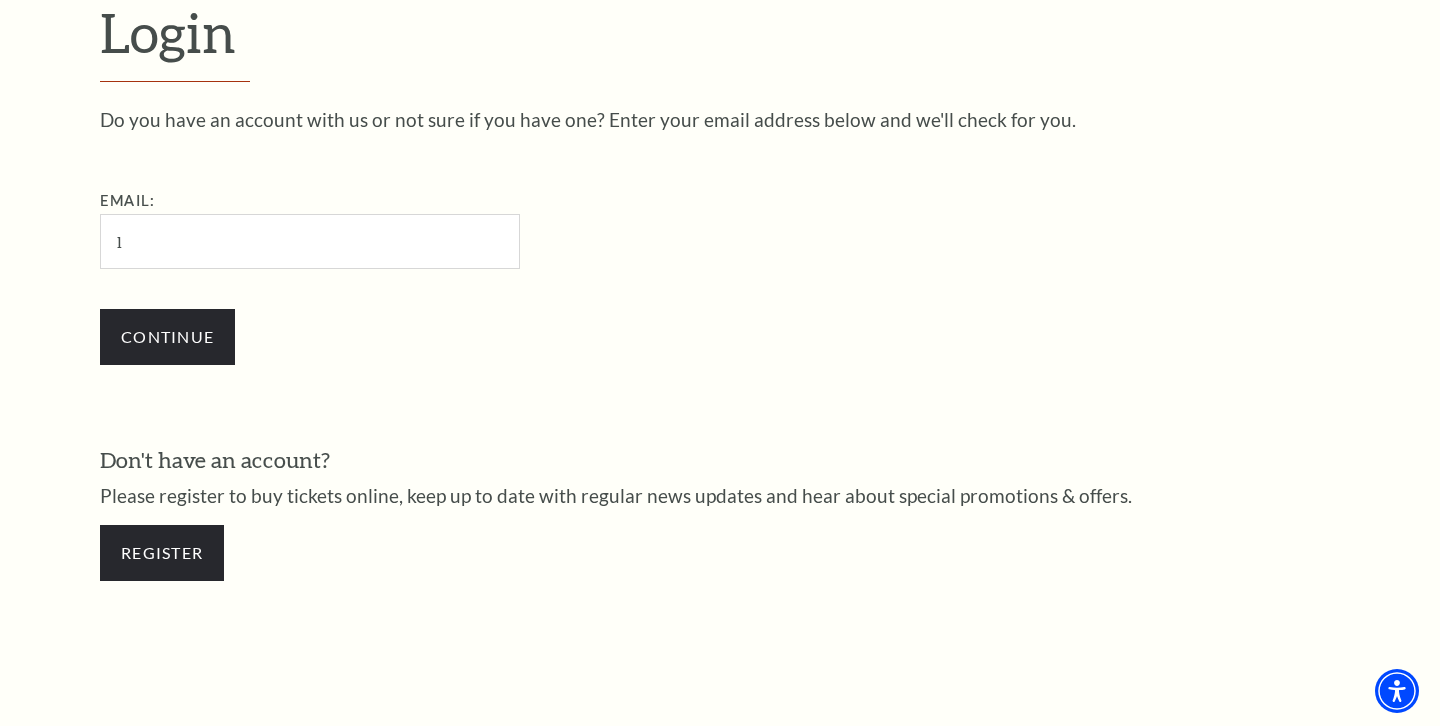 type on "[EMAIL_ADDRESS][DOMAIN_NAME]" 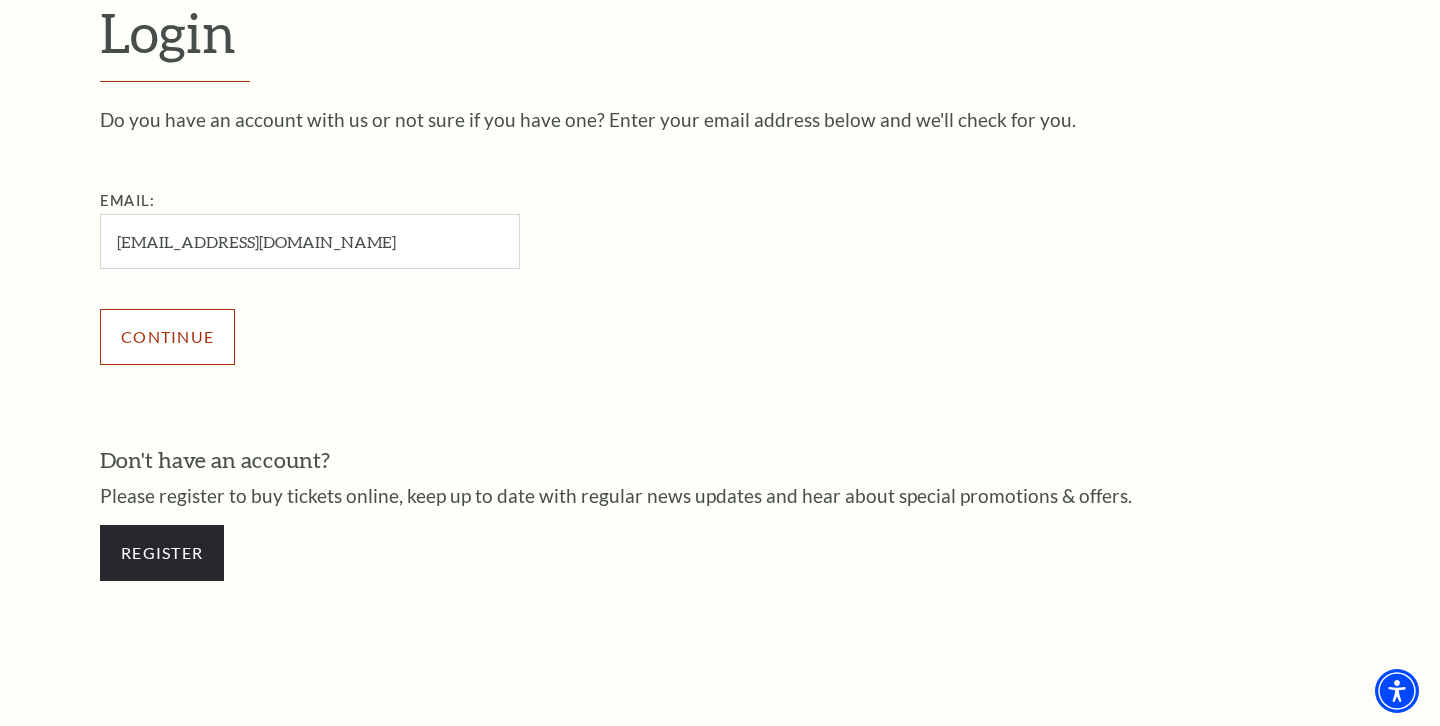 click on "Continue" at bounding box center [167, 337] 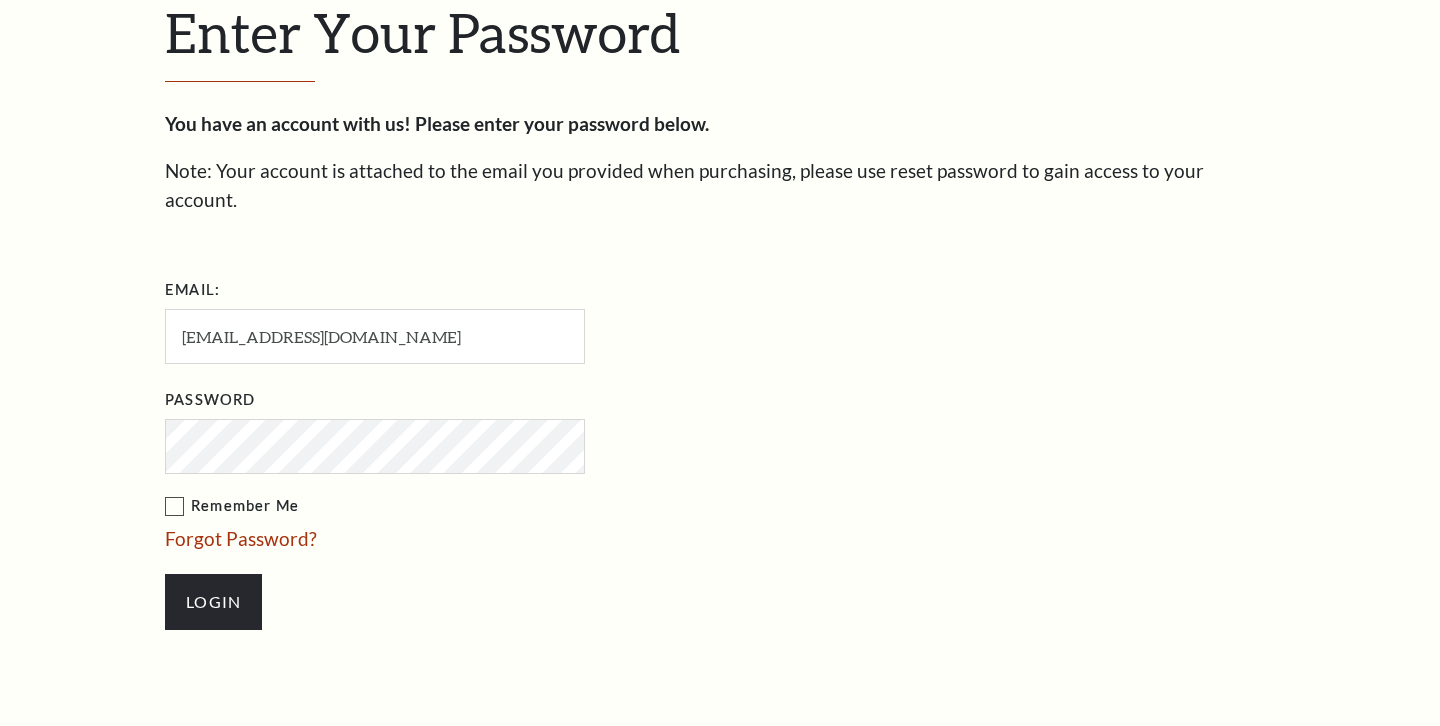 scroll, scrollTop: 595, scrollLeft: 0, axis: vertical 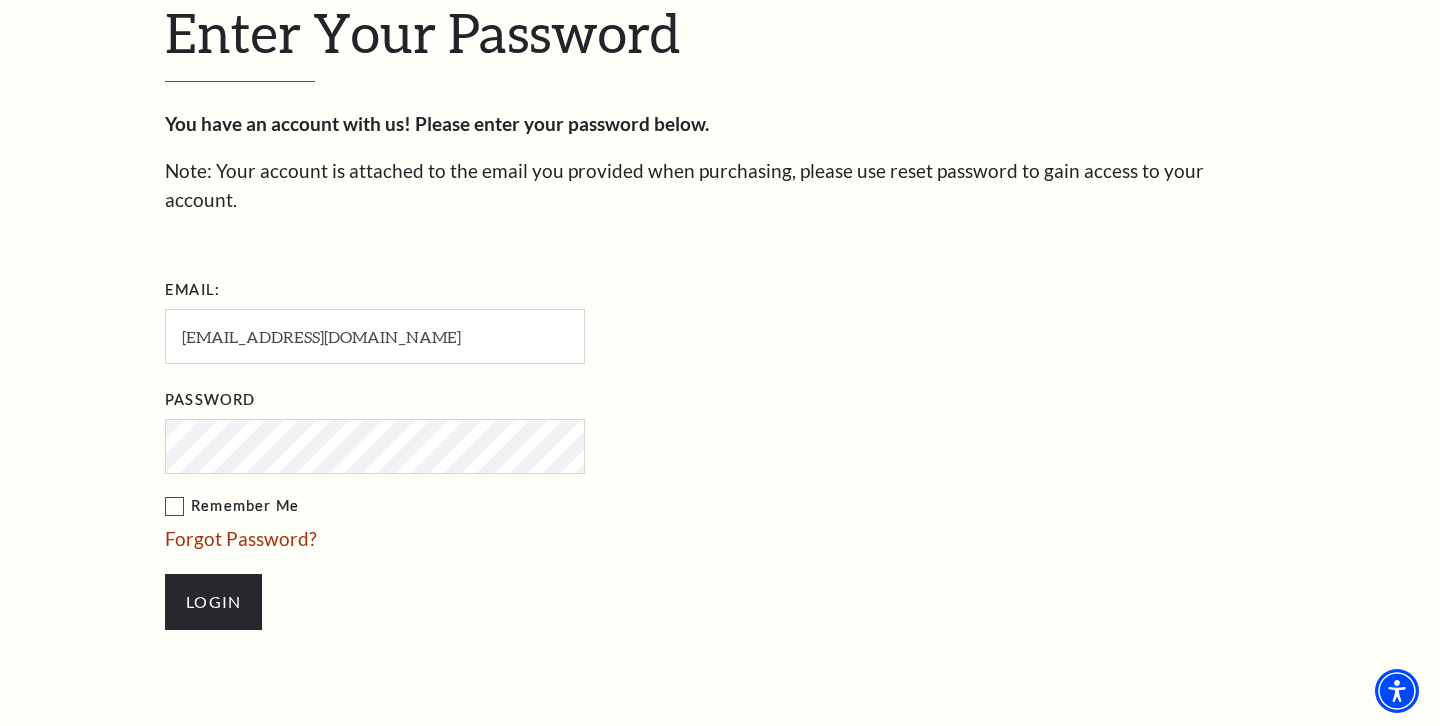 click on "Remember Me" at bounding box center (475, 506) 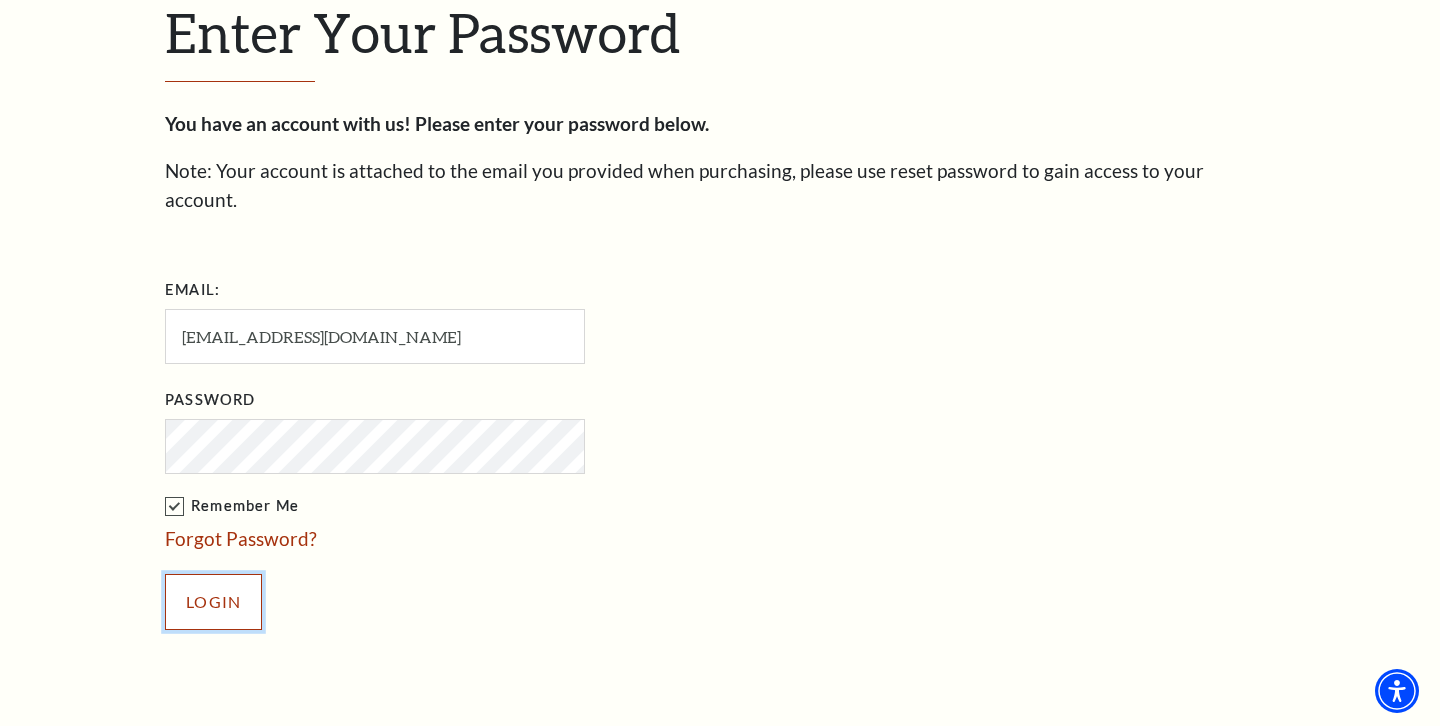 click on "Login" at bounding box center (213, 602) 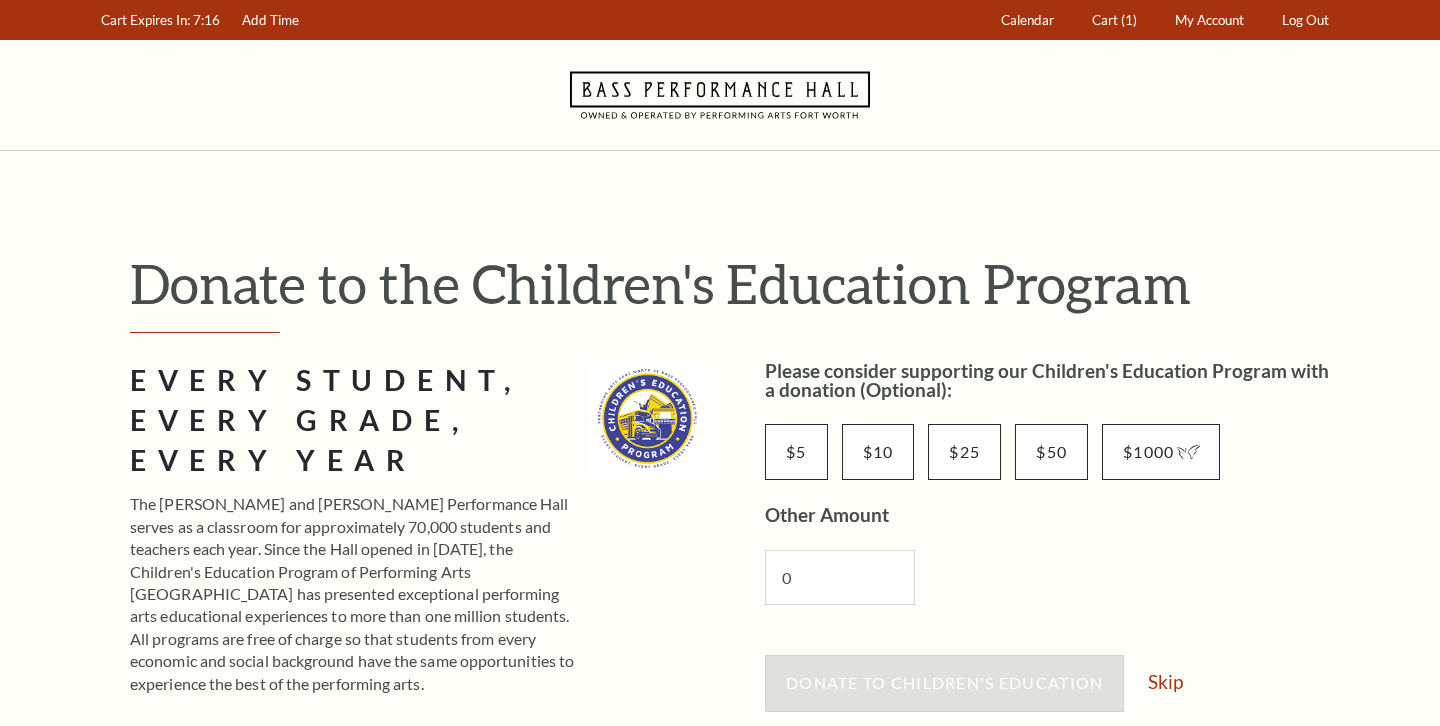 scroll, scrollTop: 0, scrollLeft: 0, axis: both 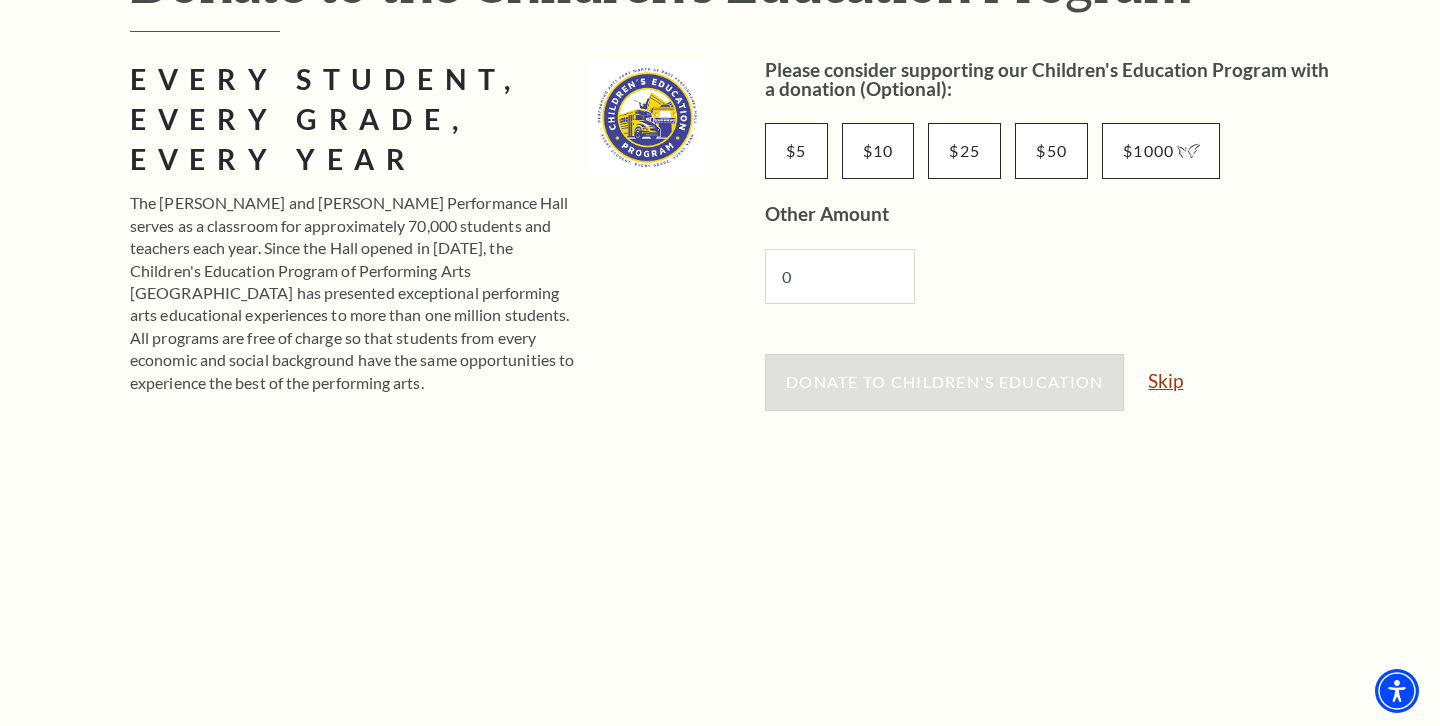 click on "Skip" at bounding box center (1165, 380) 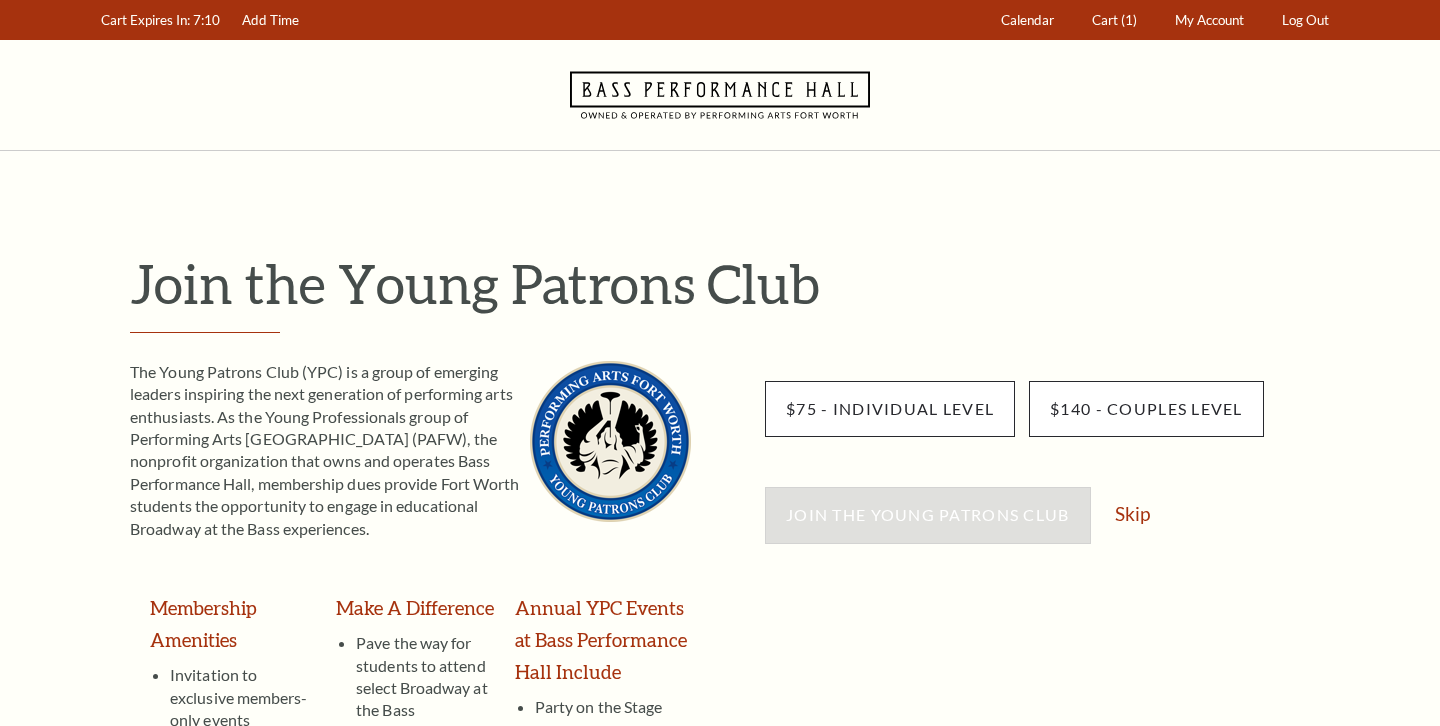 scroll, scrollTop: 0, scrollLeft: 0, axis: both 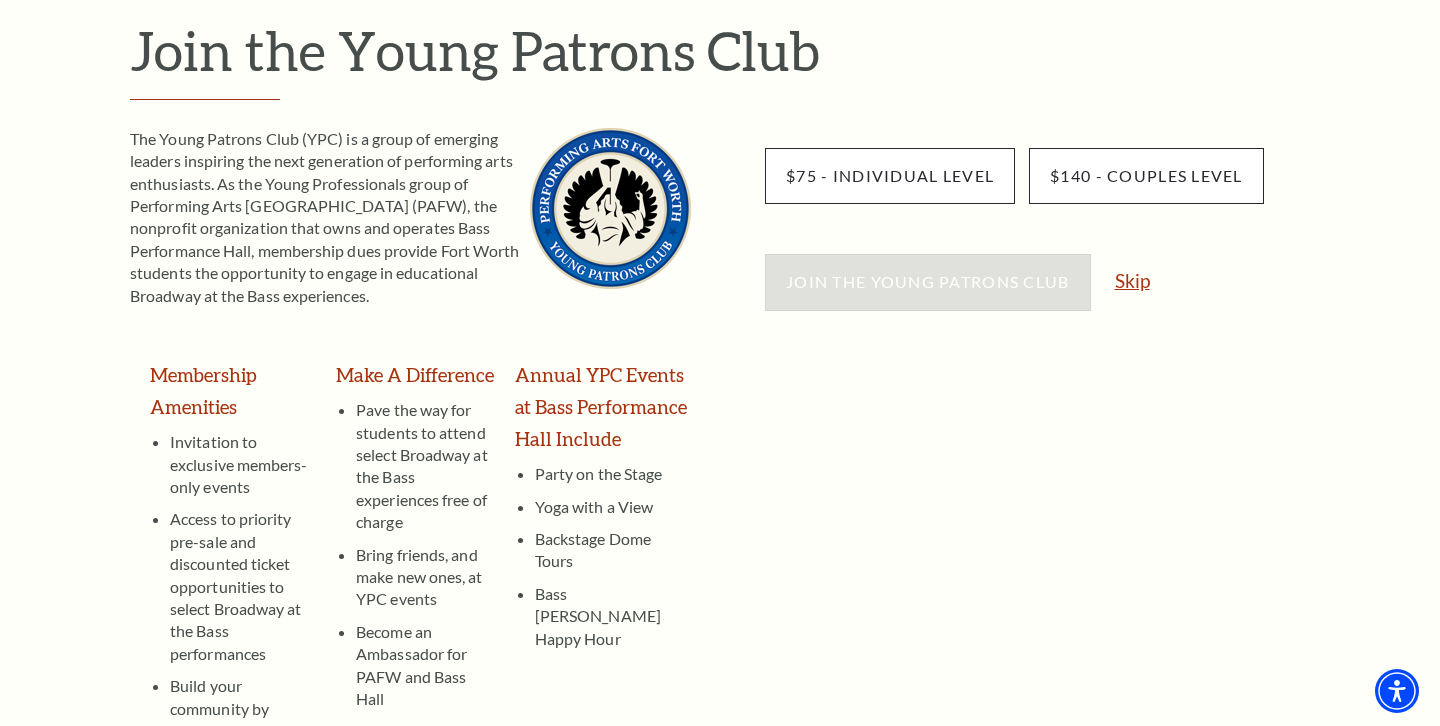 click on "Skip" at bounding box center [1132, 280] 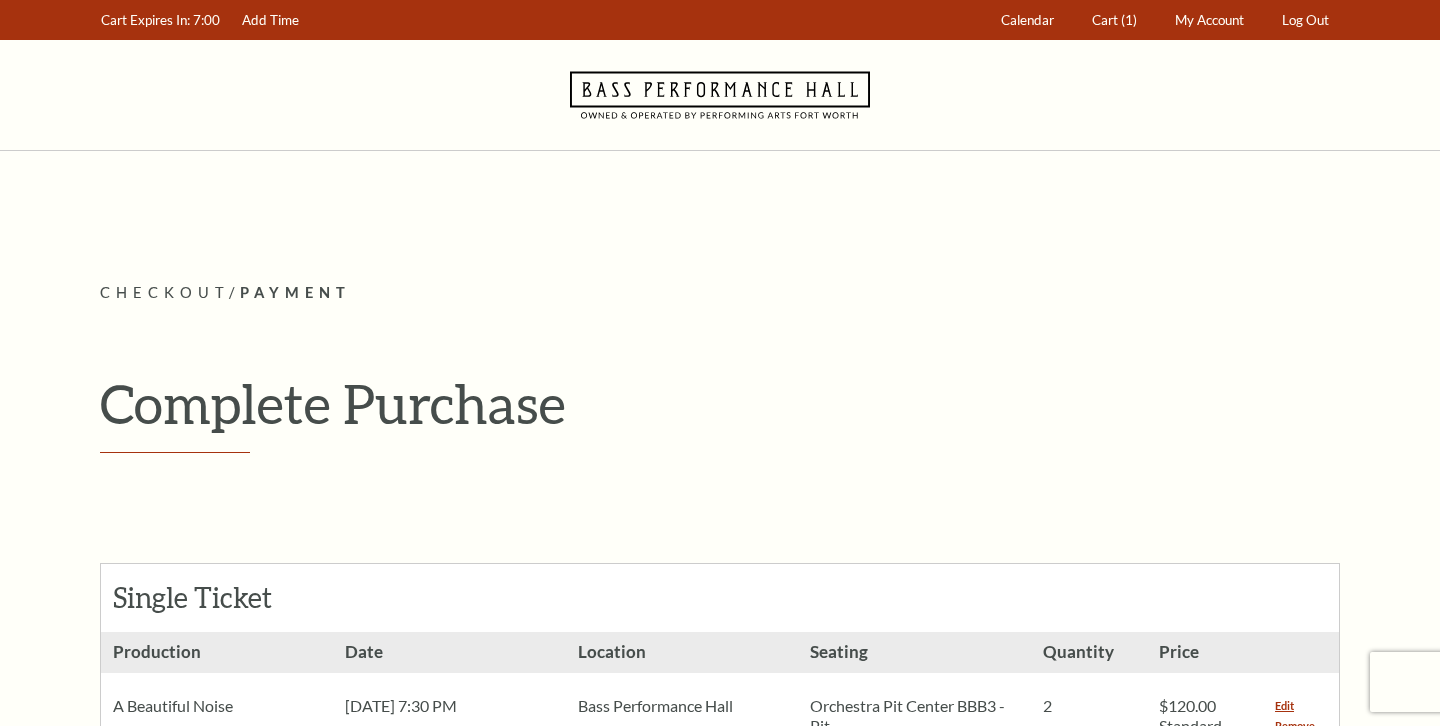 scroll, scrollTop: 0, scrollLeft: 0, axis: both 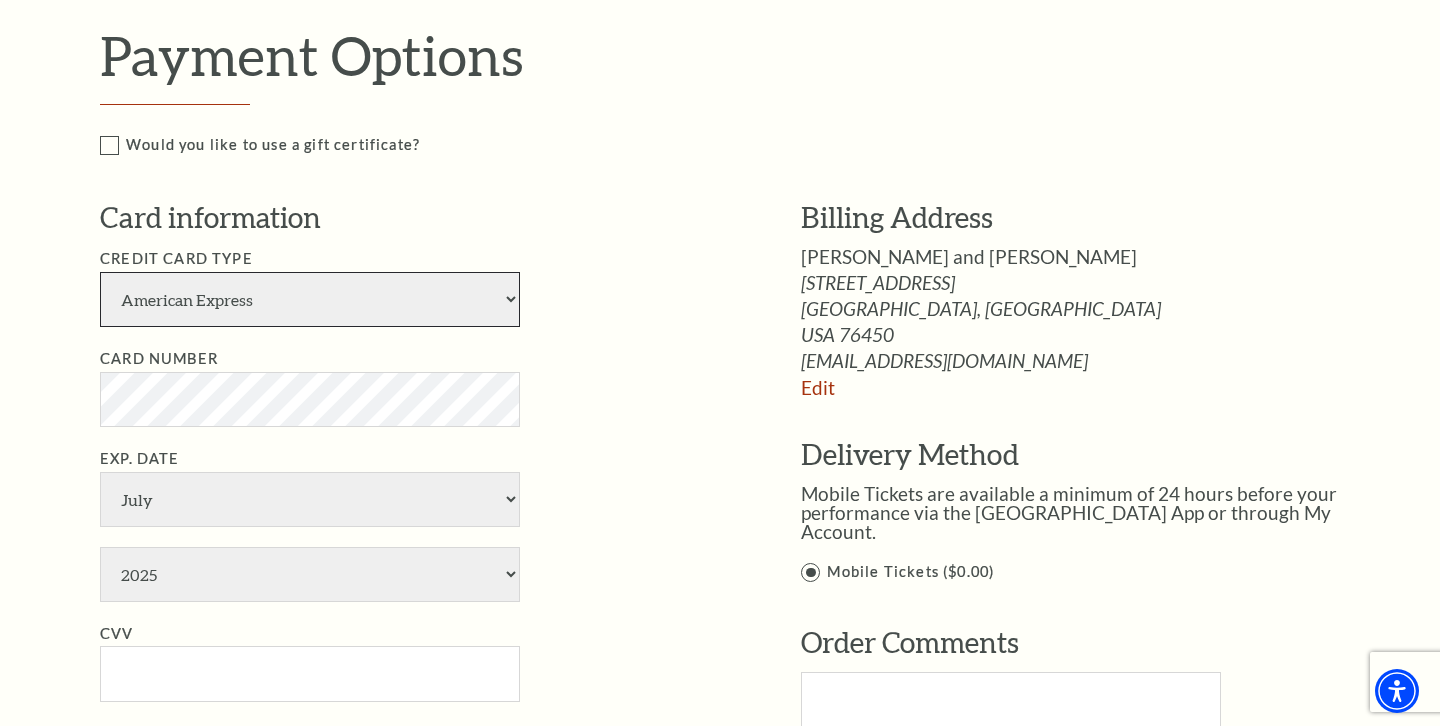 click on "American Express
Visa
Master Card
Discover" at bounding box center [310, 299] 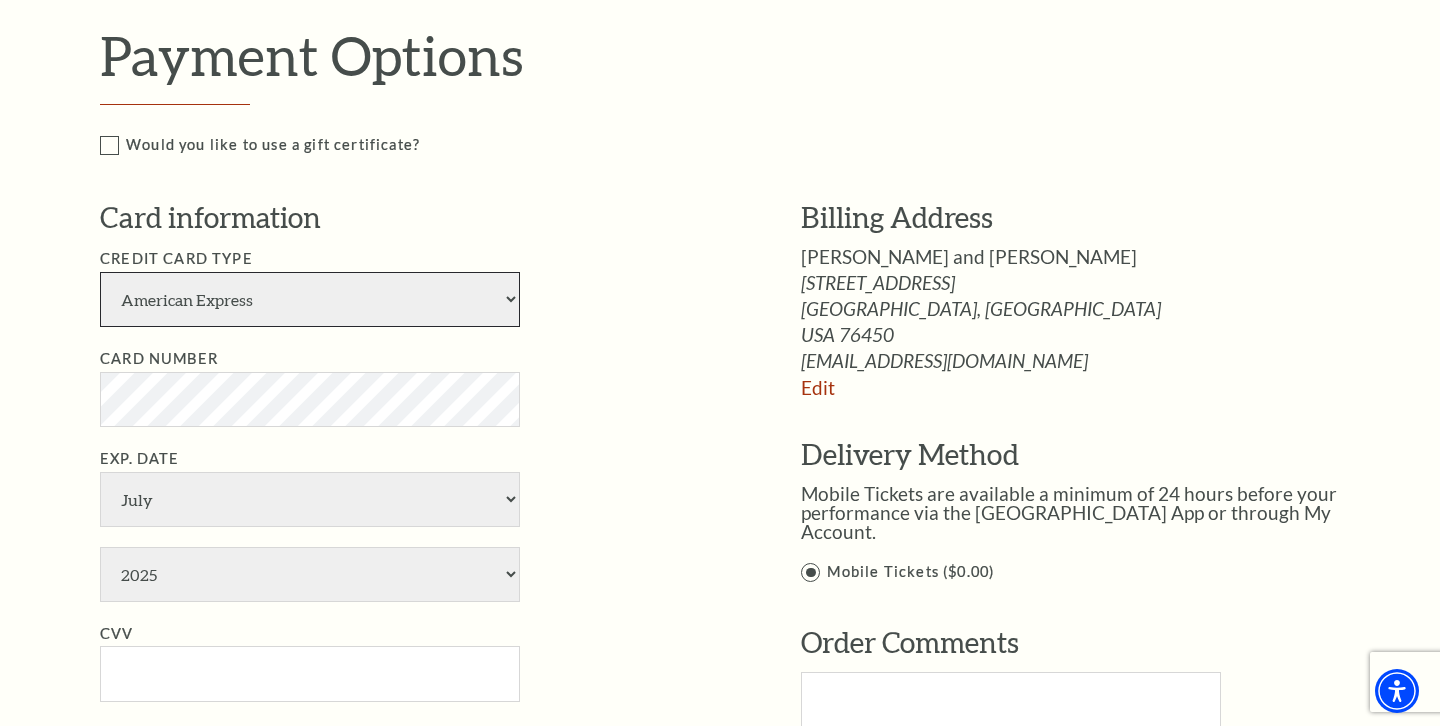 select on "24" 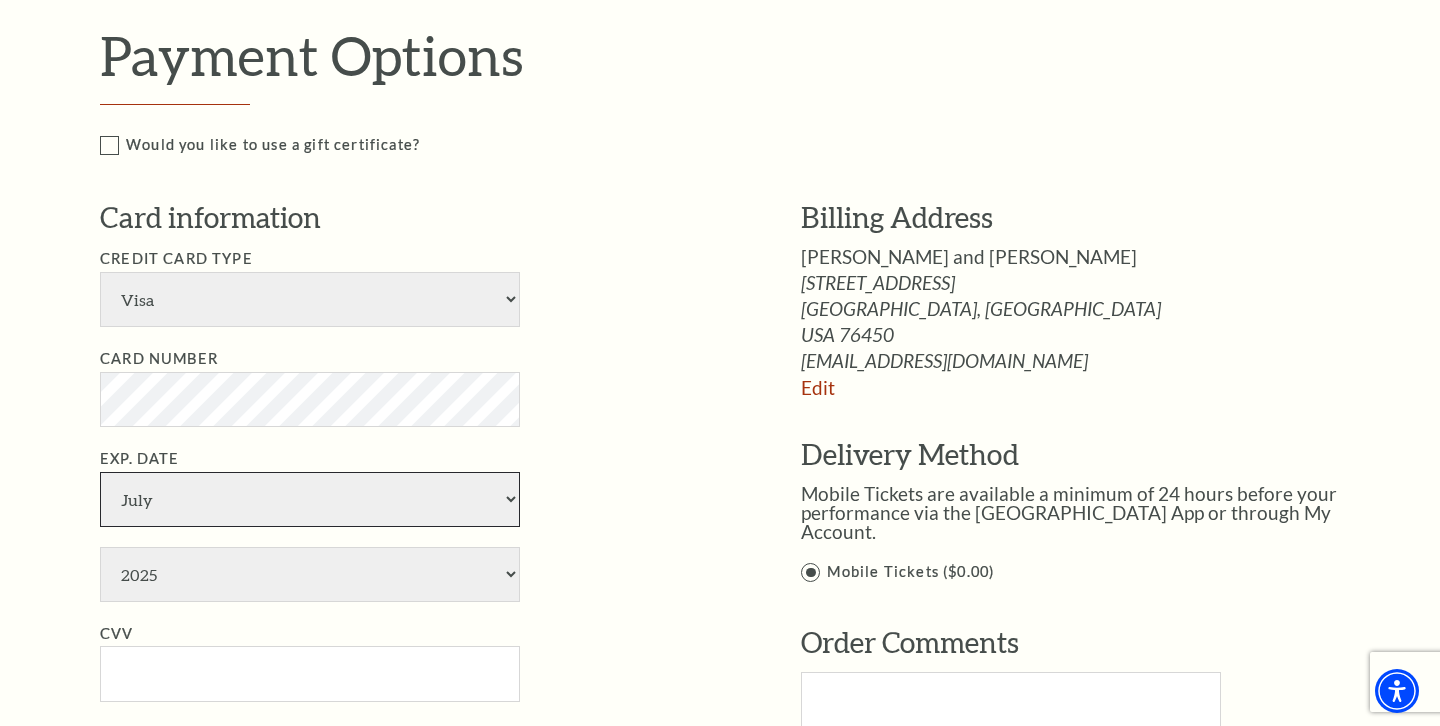 select on "11" 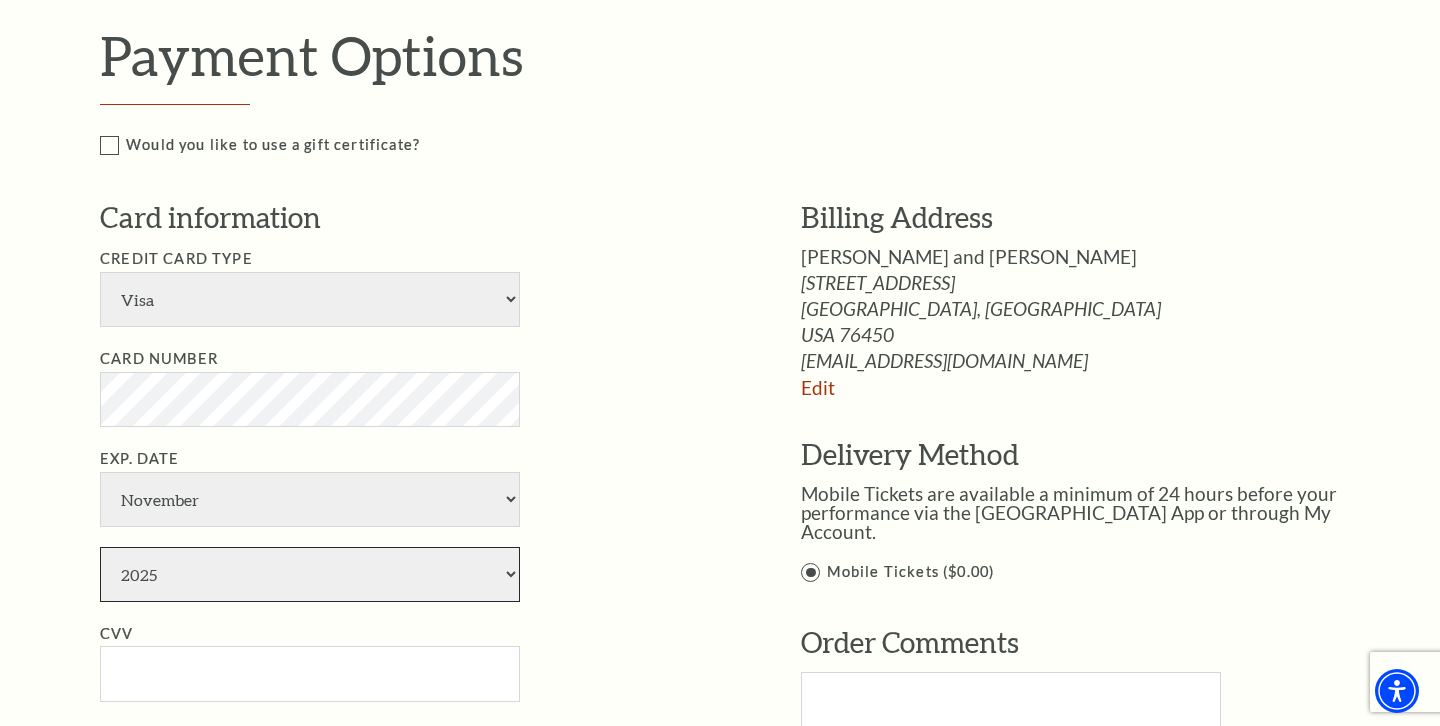 select on "2027" 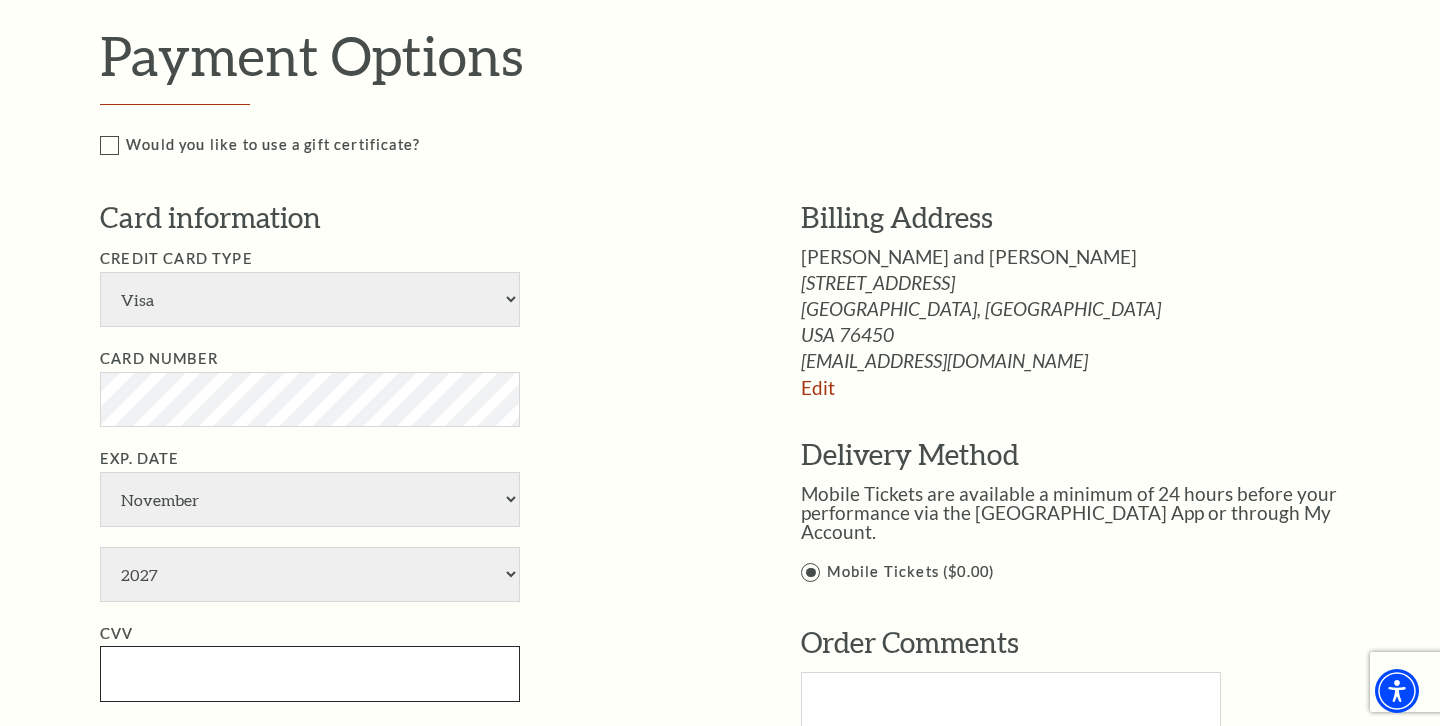 type on "149" 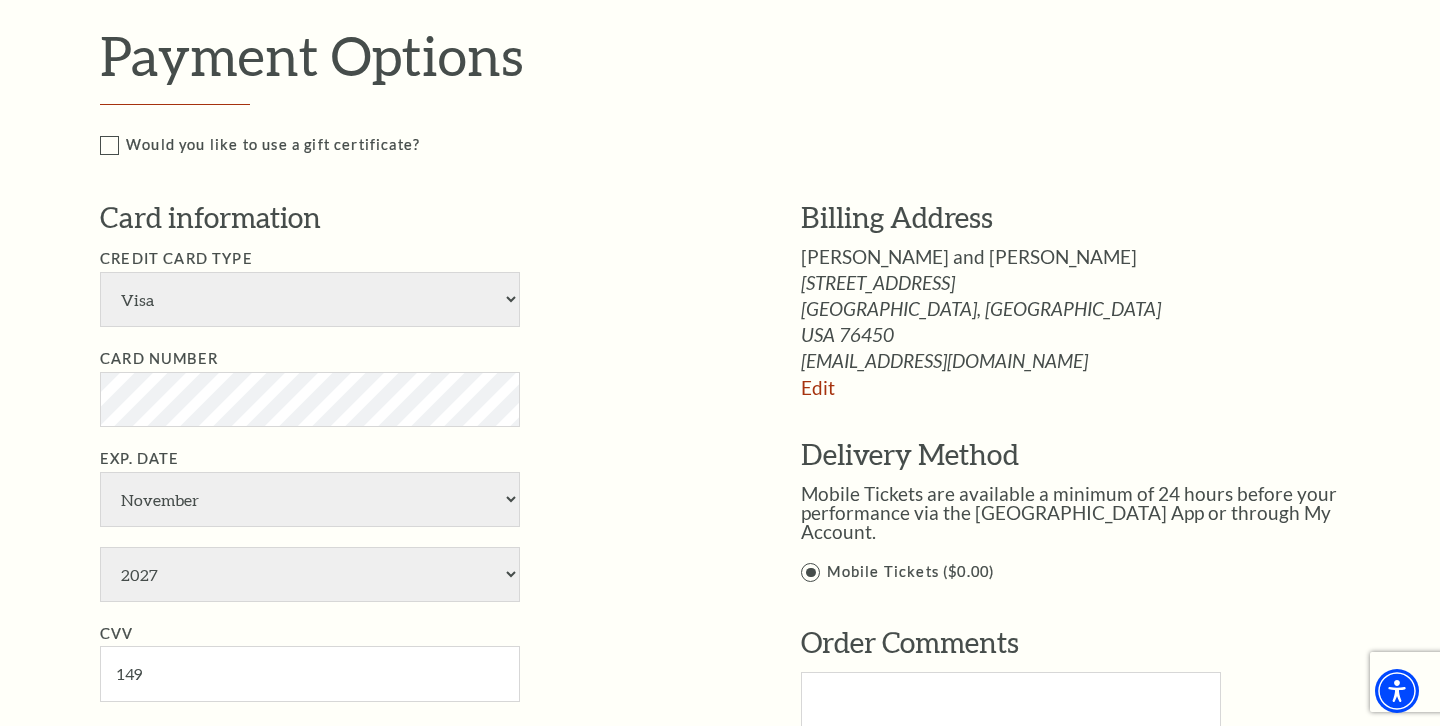type on "Linda Ruth Sanders" 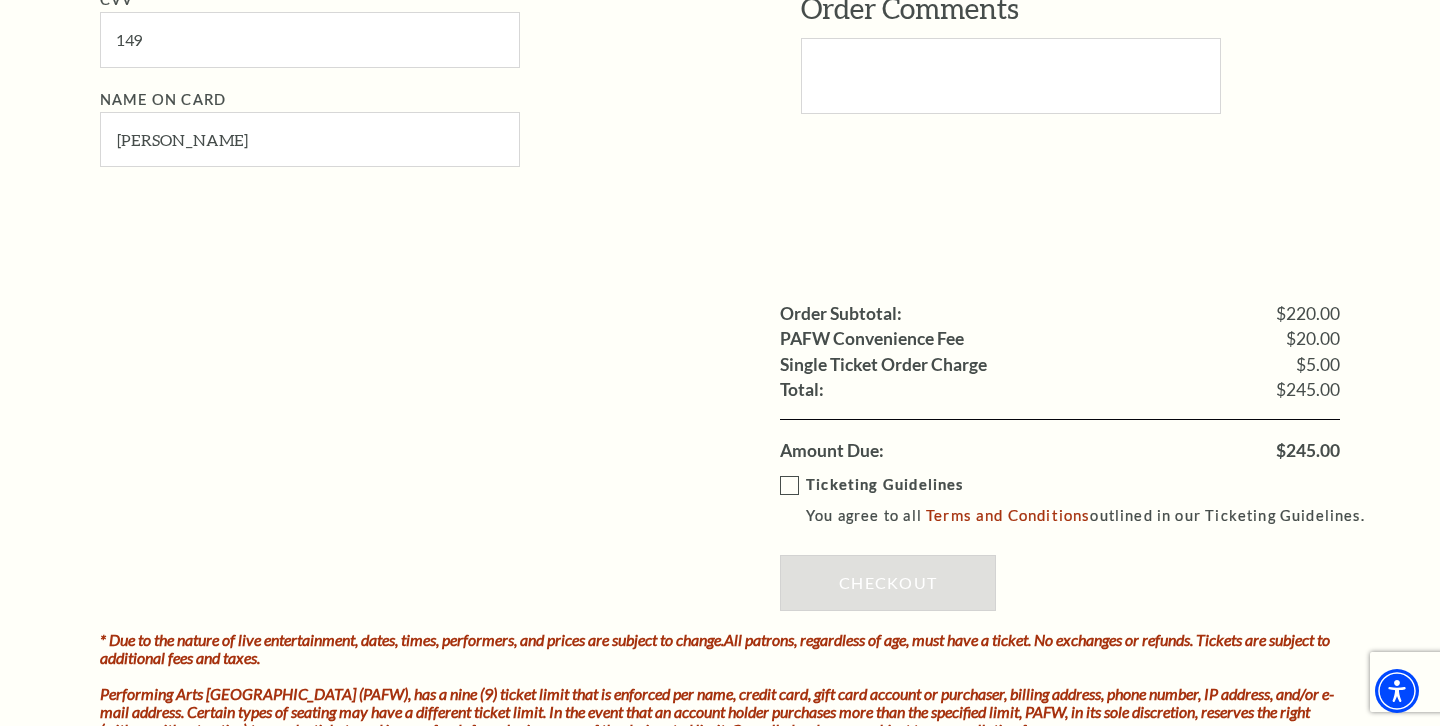scroll, scrollTop: 1557, scrollLeft: 0, axis: vertical 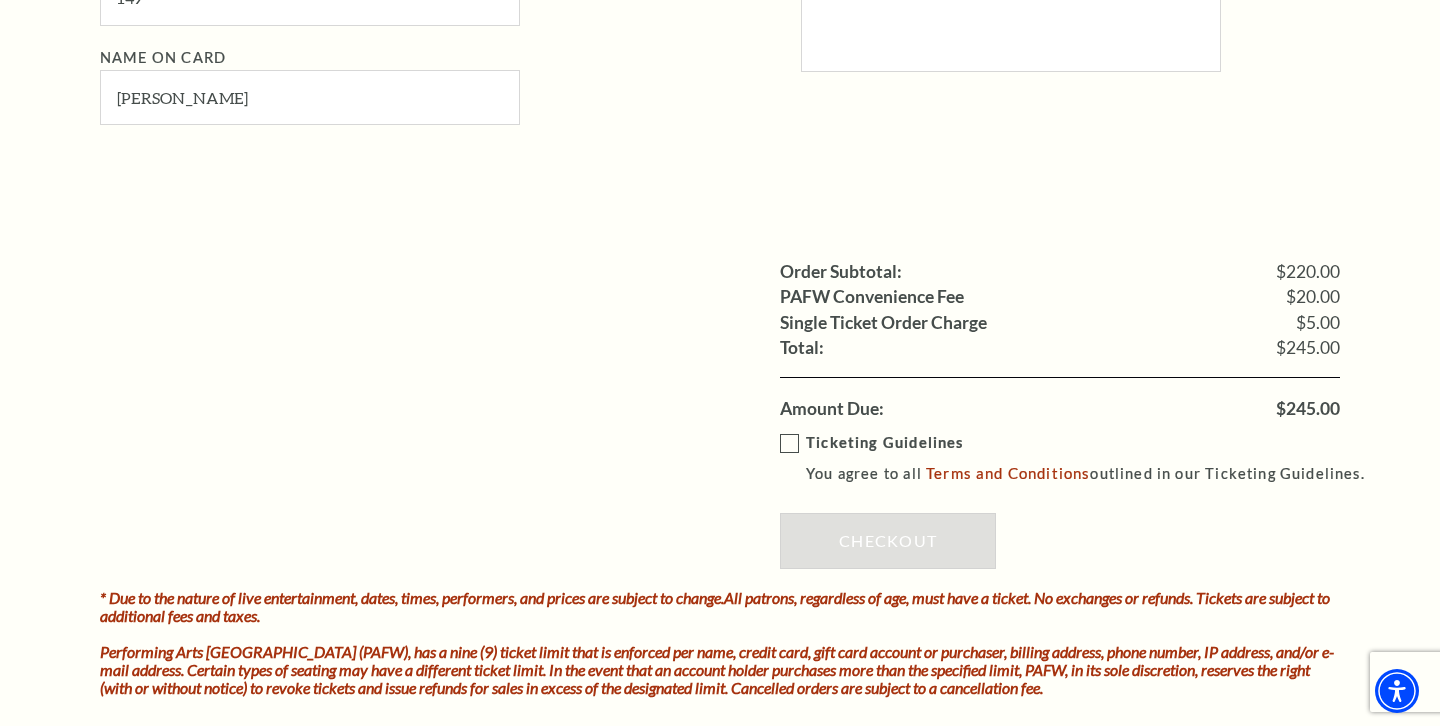 click on "Ticketing Guidelines
You agree to all   Terms and Conditions  outlined in our Ticketing Guidelines." at bounding box center [1081, 458] 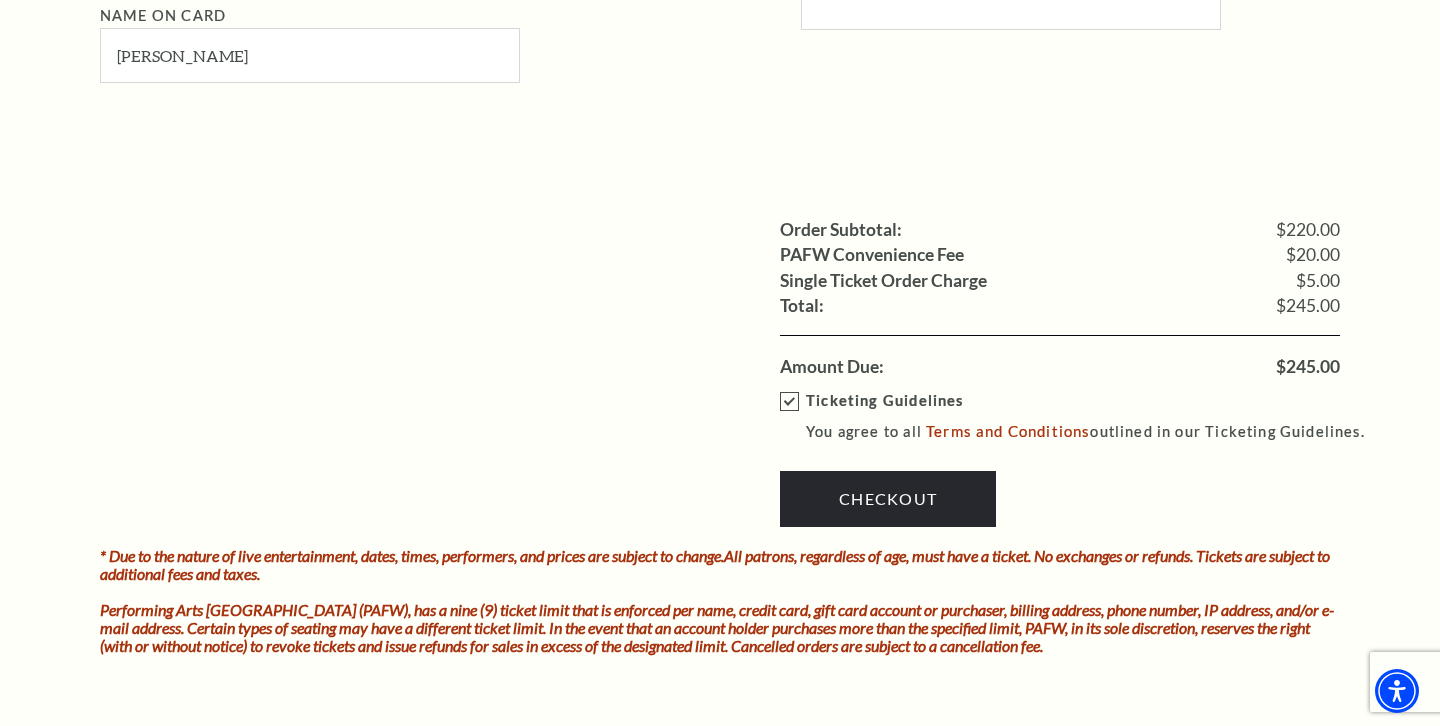 scroll, scrollTop: 1650, scrollLeft: 0, axis: vertical 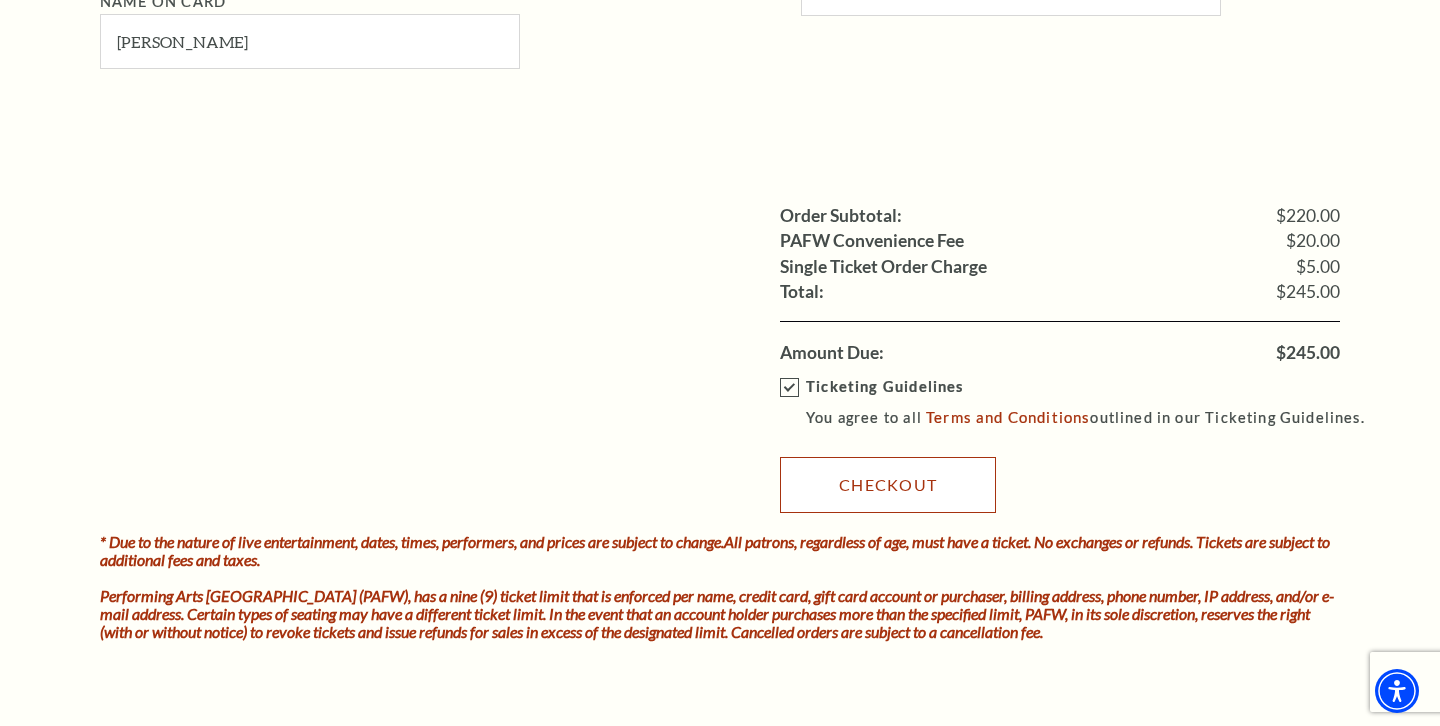click on "Checkout" at bounding box center (888, 485) 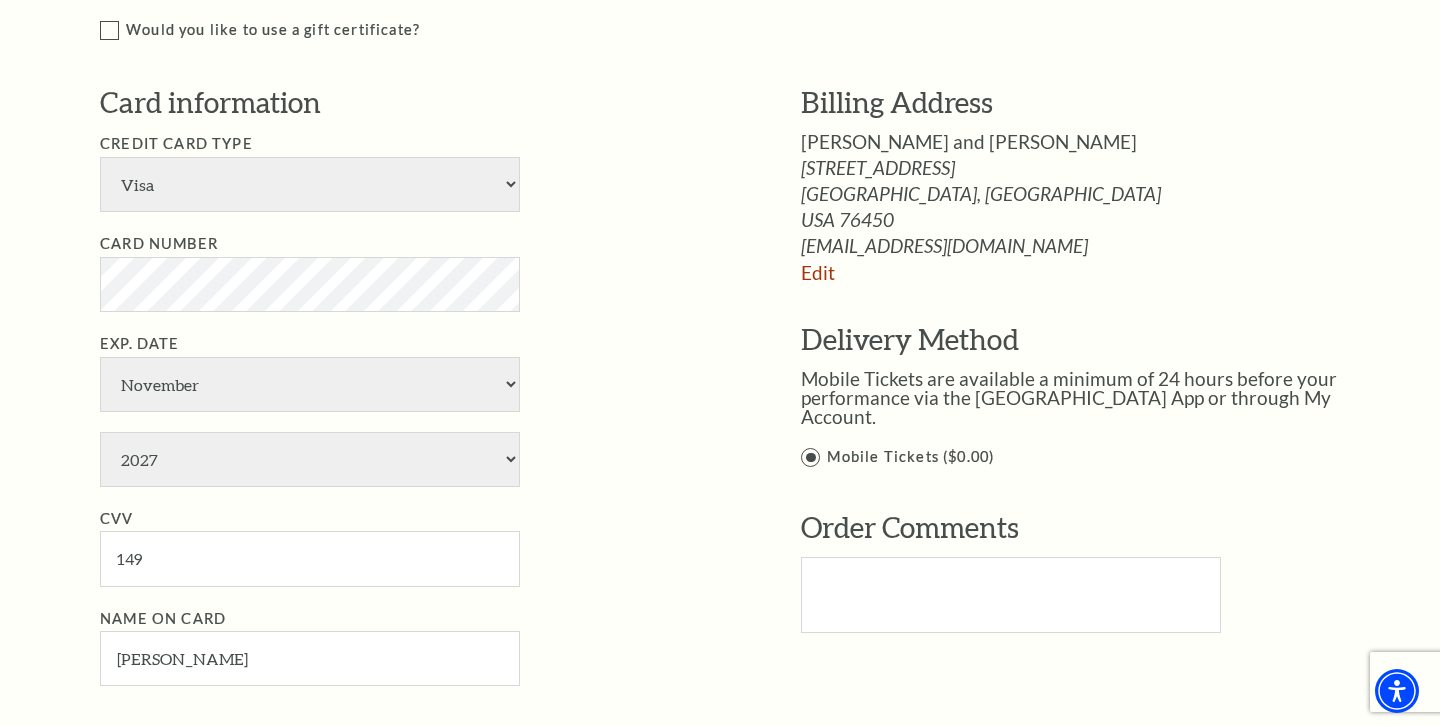 scroll, scrollTop: 1034, scrollLeft: 0, axis: vertical 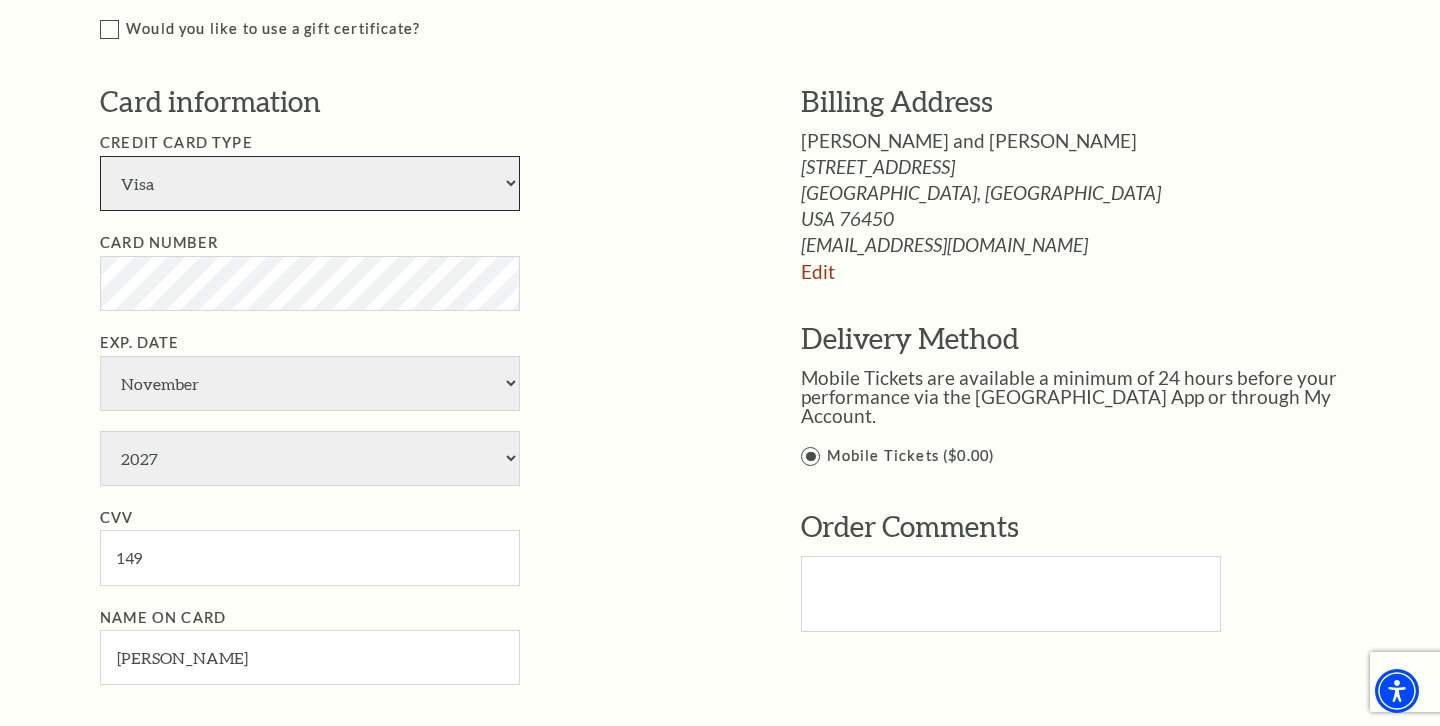 click on "American Express
Visa
Master Card
Discover" at bounding box center (310, 183) 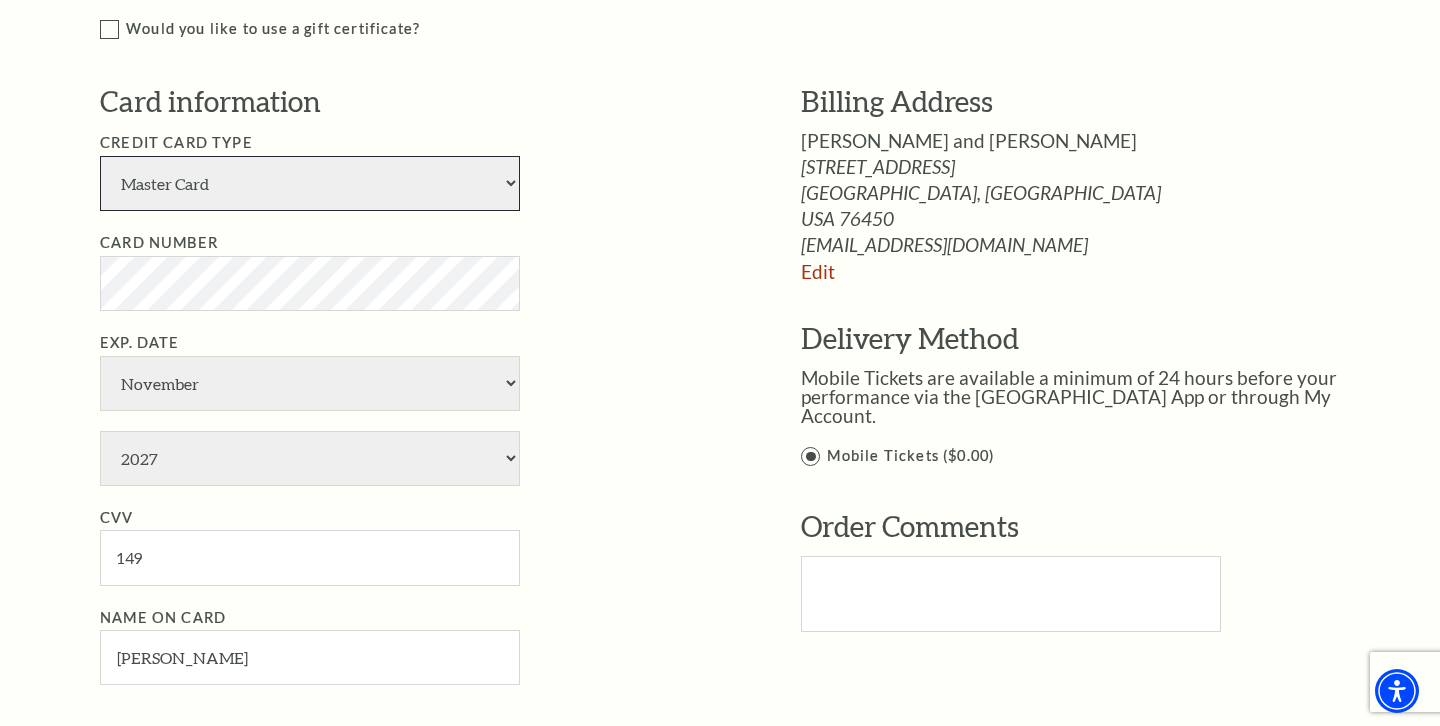 click on "American Express
Visa
Master Card
Discover" at bounding box center [310, 183] 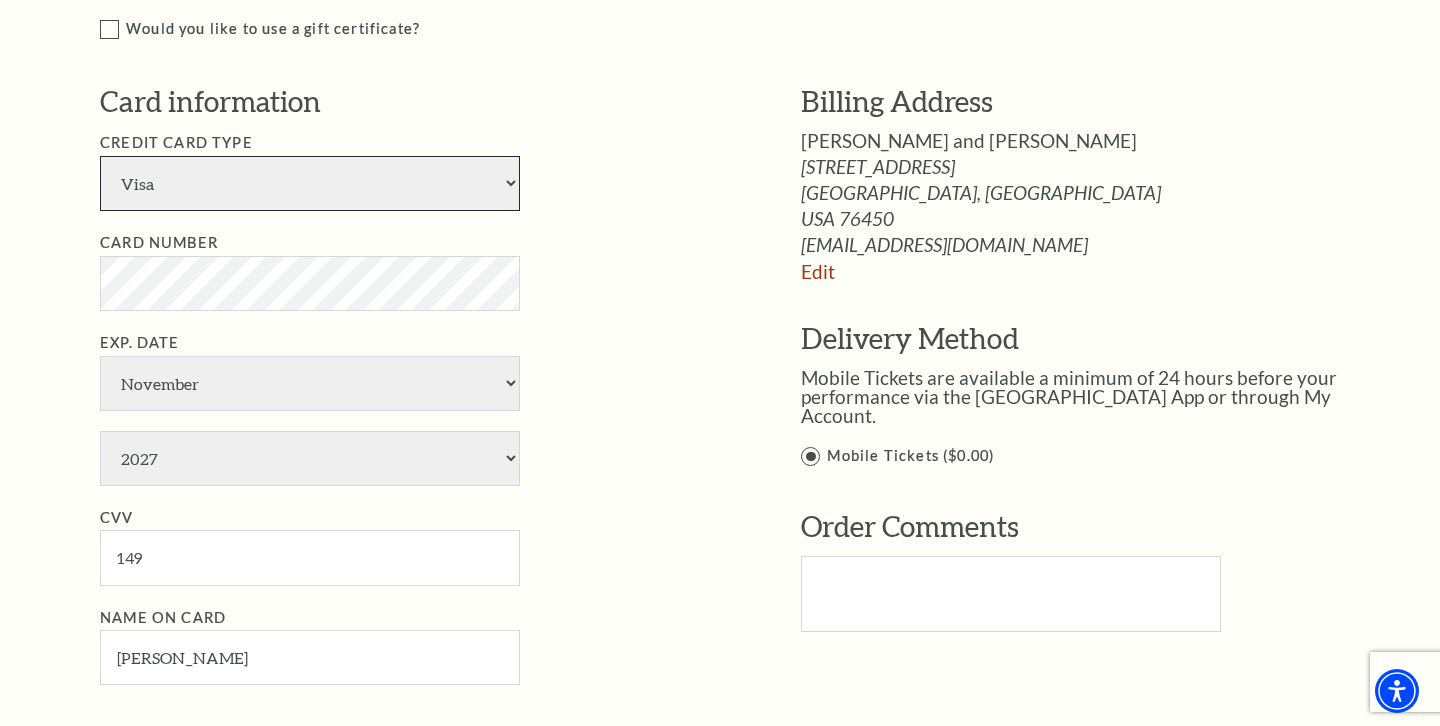 click on "American Express
Visa
Master Card
Discover" at bounding box center [310, 183] 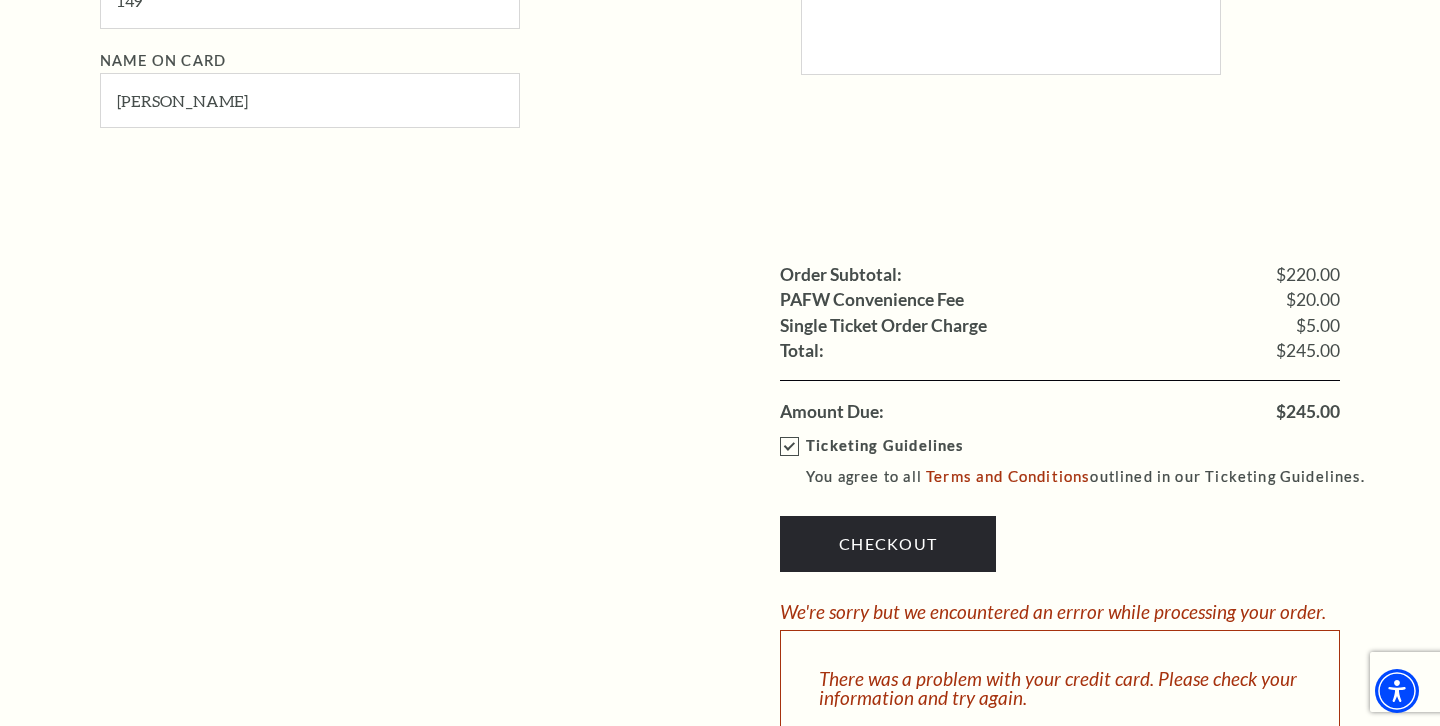scroll, scrollTop: 1656, scrollLeft: 0, axis: vertical 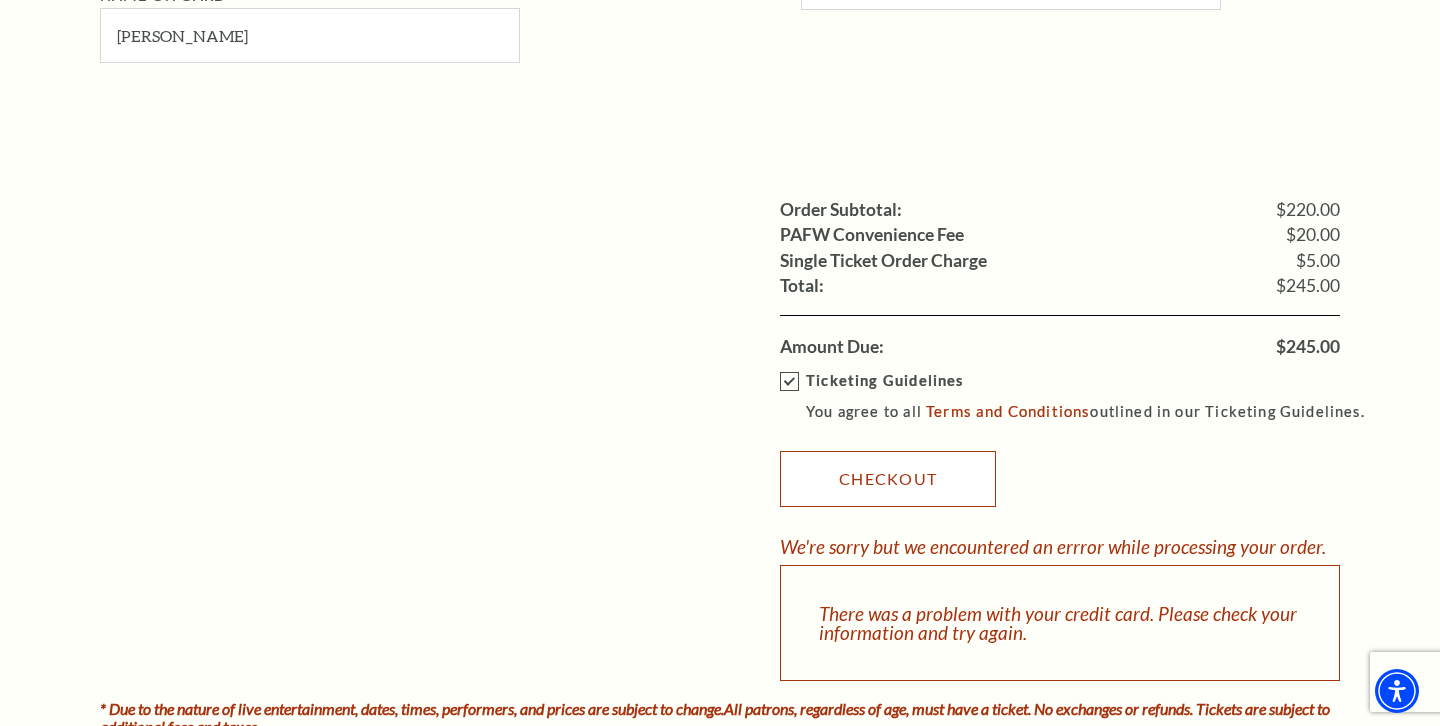 click on "Checkout" at bounding box center [888, 479] 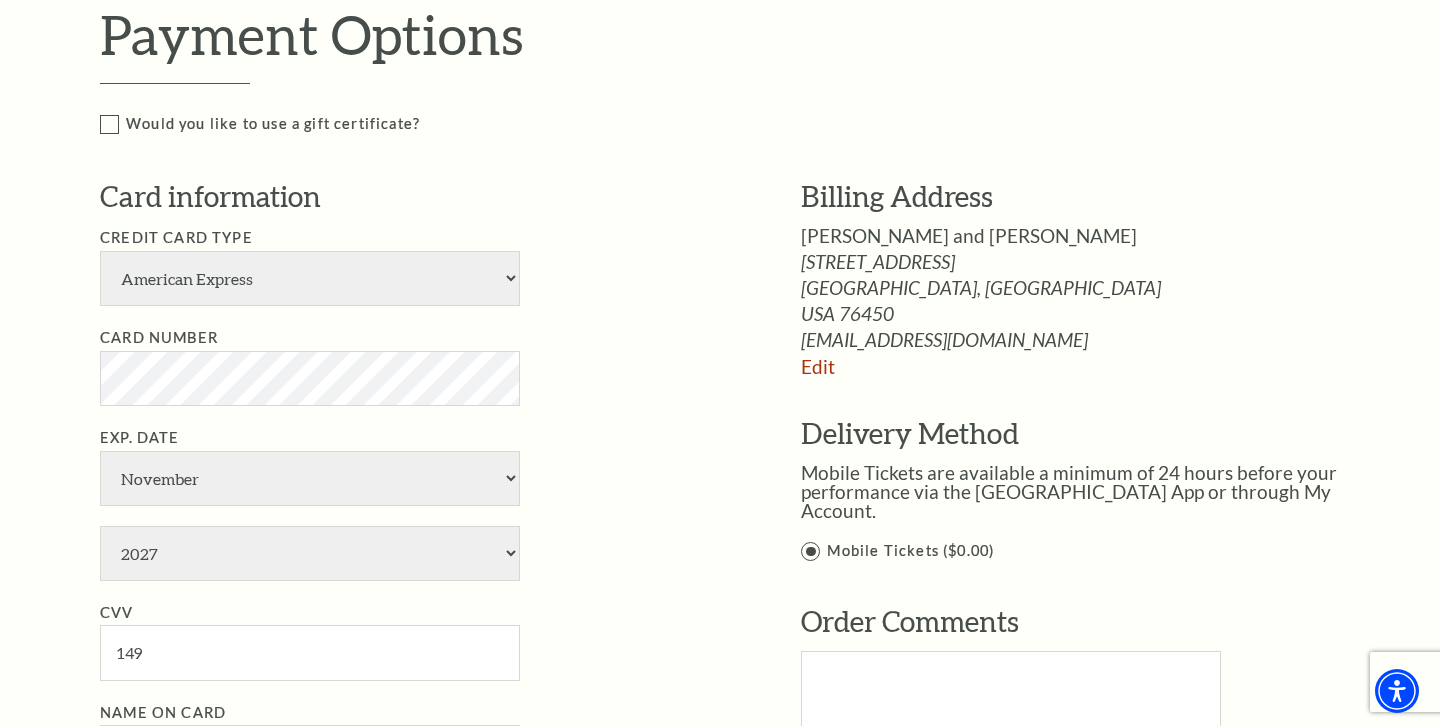 scroll, scrollTop: 946, scrollLeft: 0, axis: vertical 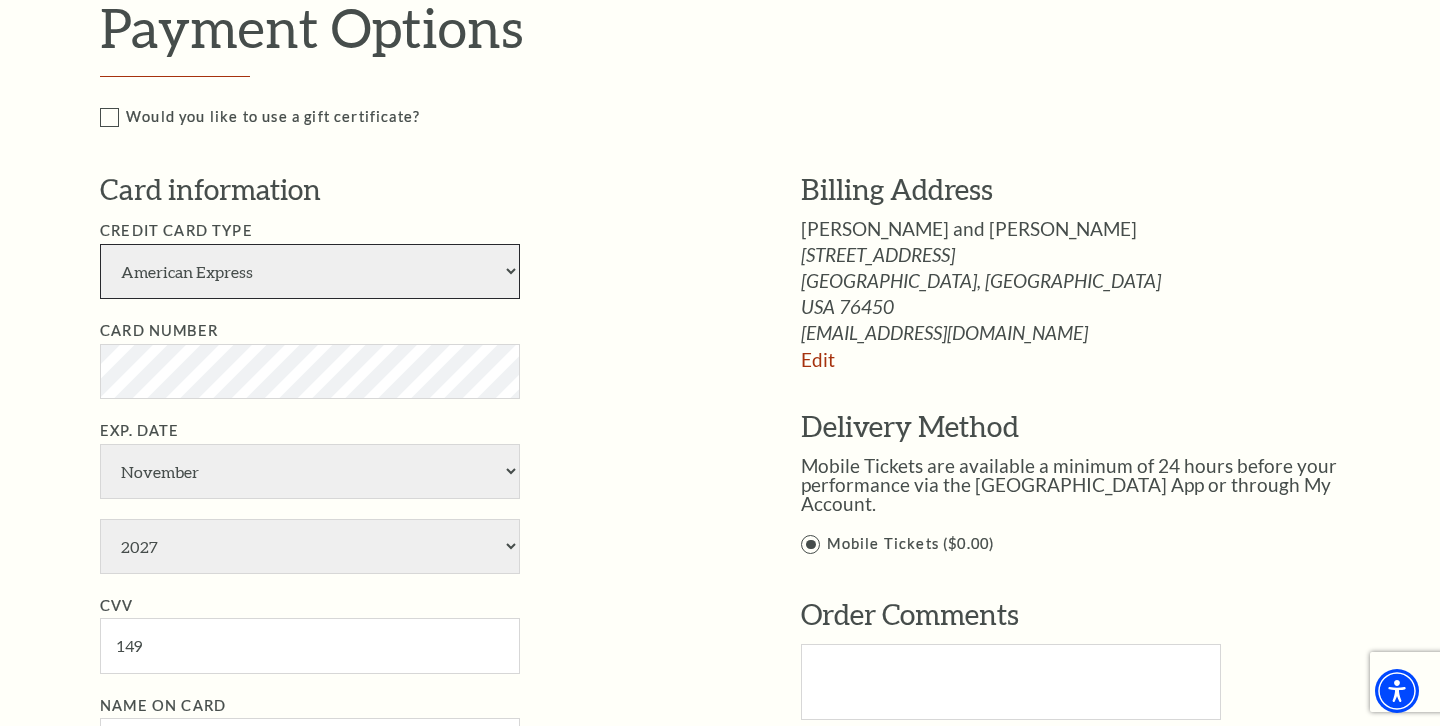 click on "American Express
Visa
Master Card
Discover" at bounding box center (310, 271) 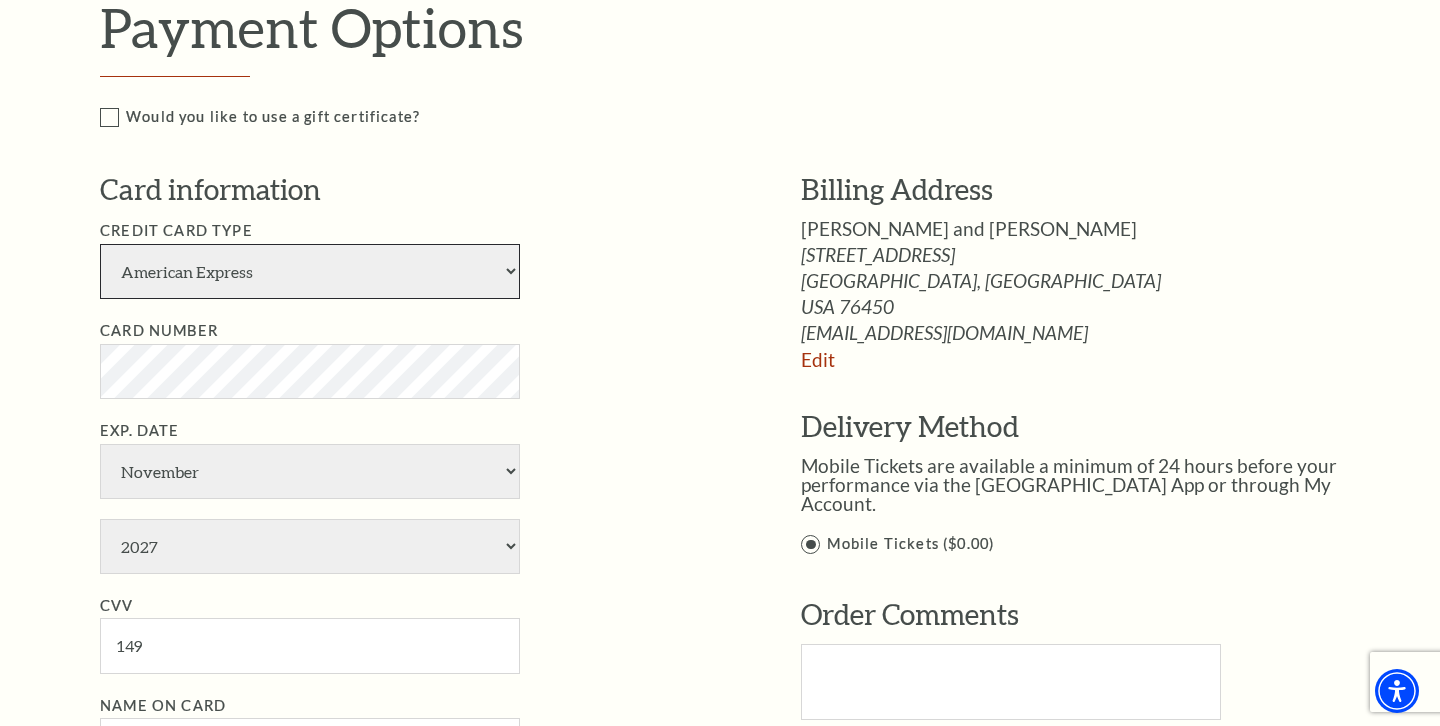 select on "24" 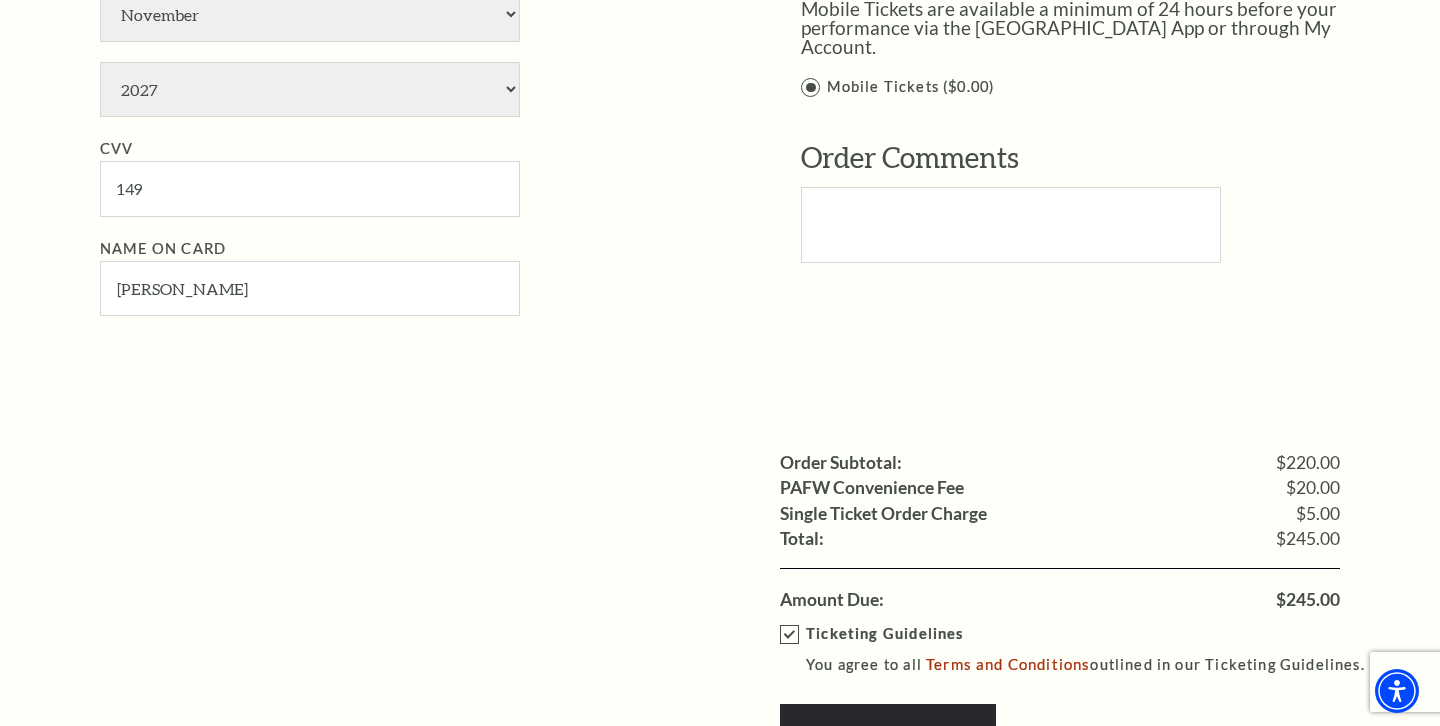 scroll, scrollTop: 1451, scrollLeft: 0, axis: vertical 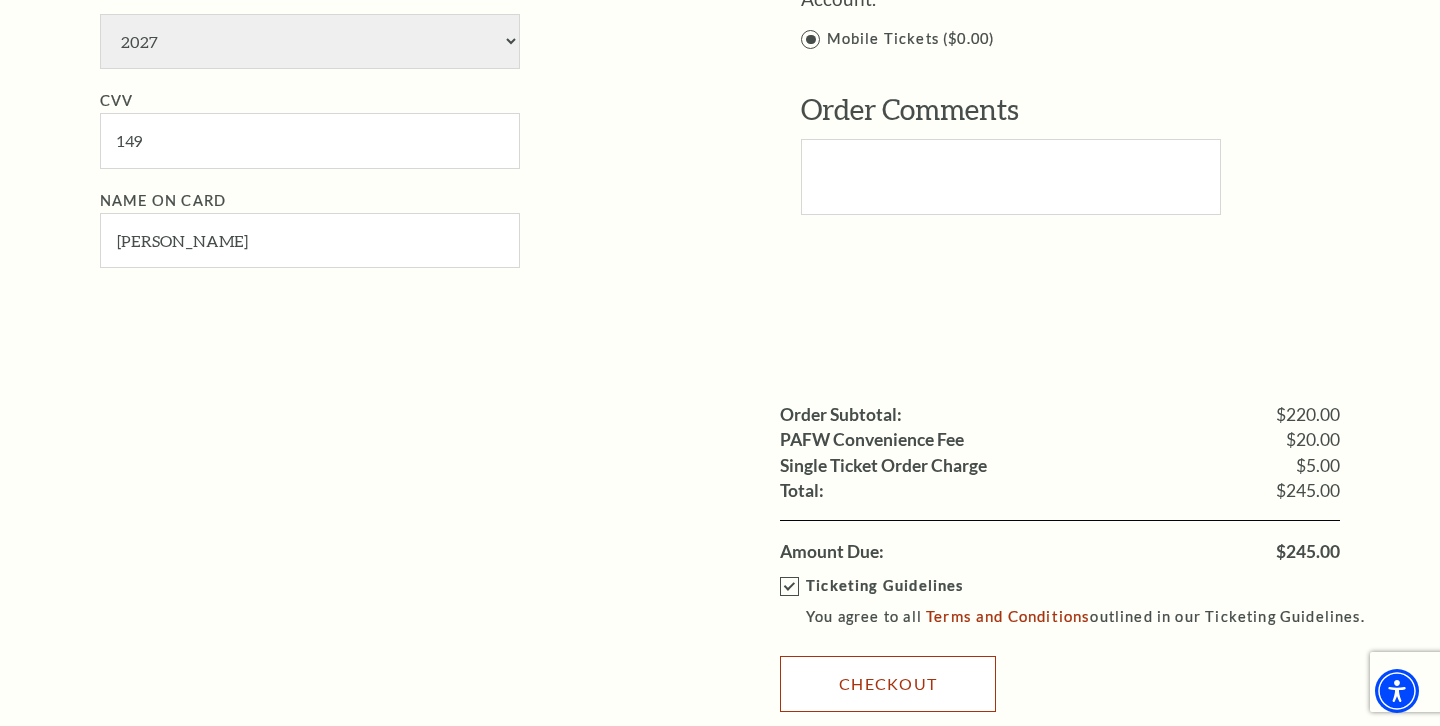 click on "Checkout" at bounding box center [888, 684] 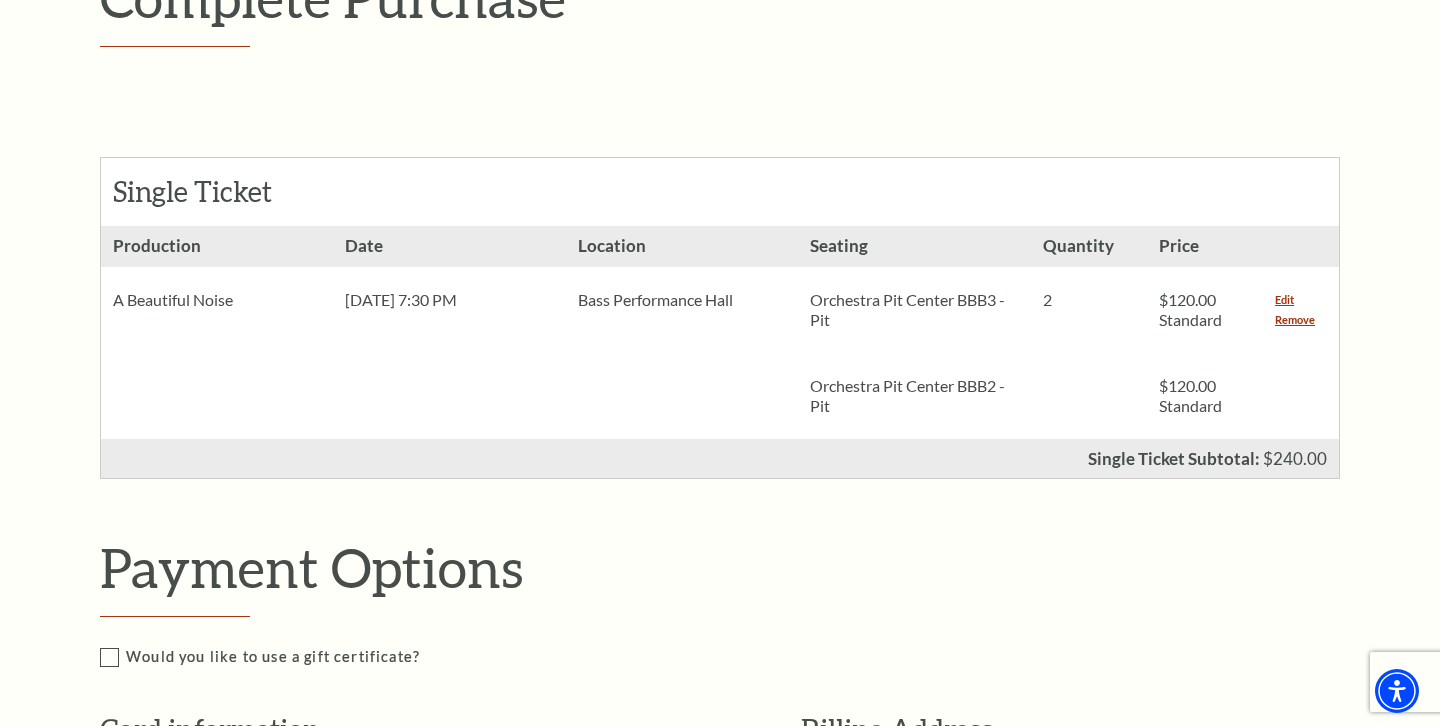 scroll, scrollTop: 404, scrollLeft: 0, axis: vertical 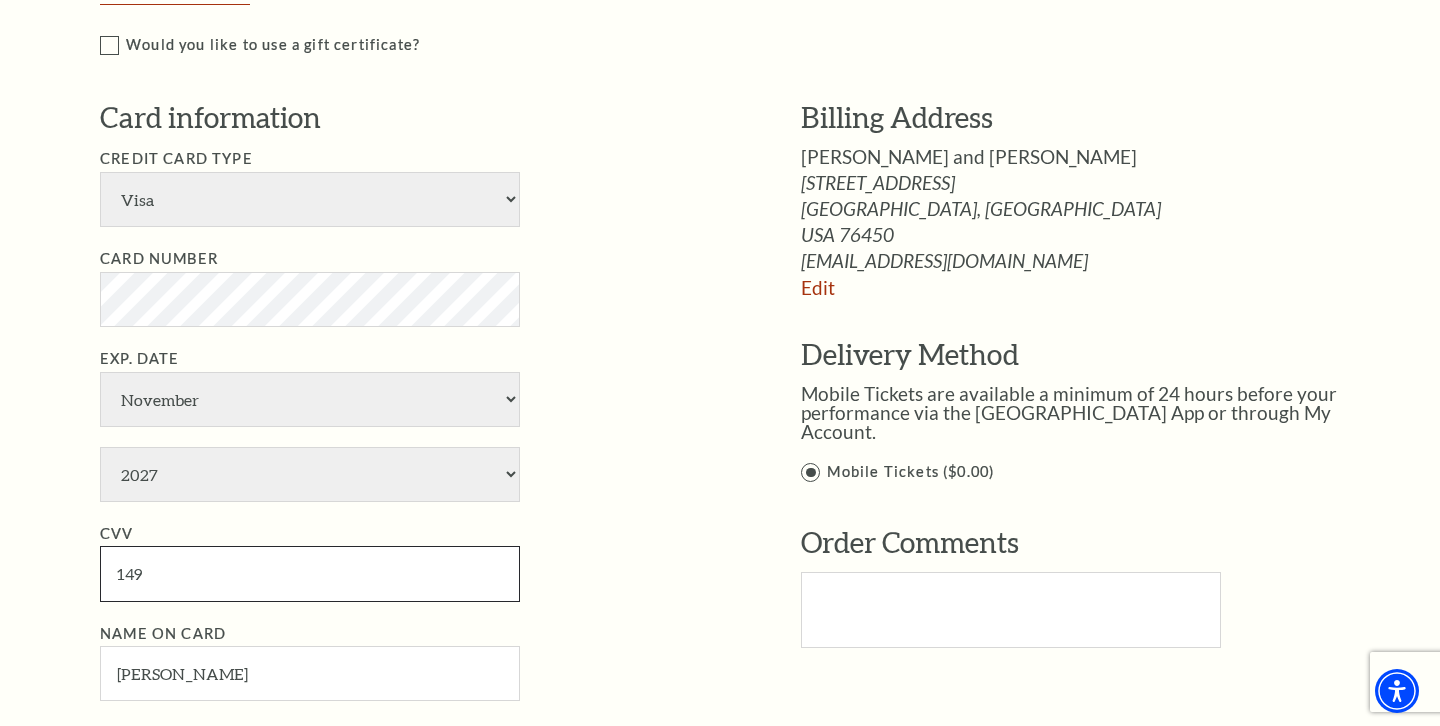 click on "149" at bounding box center [310, 573] 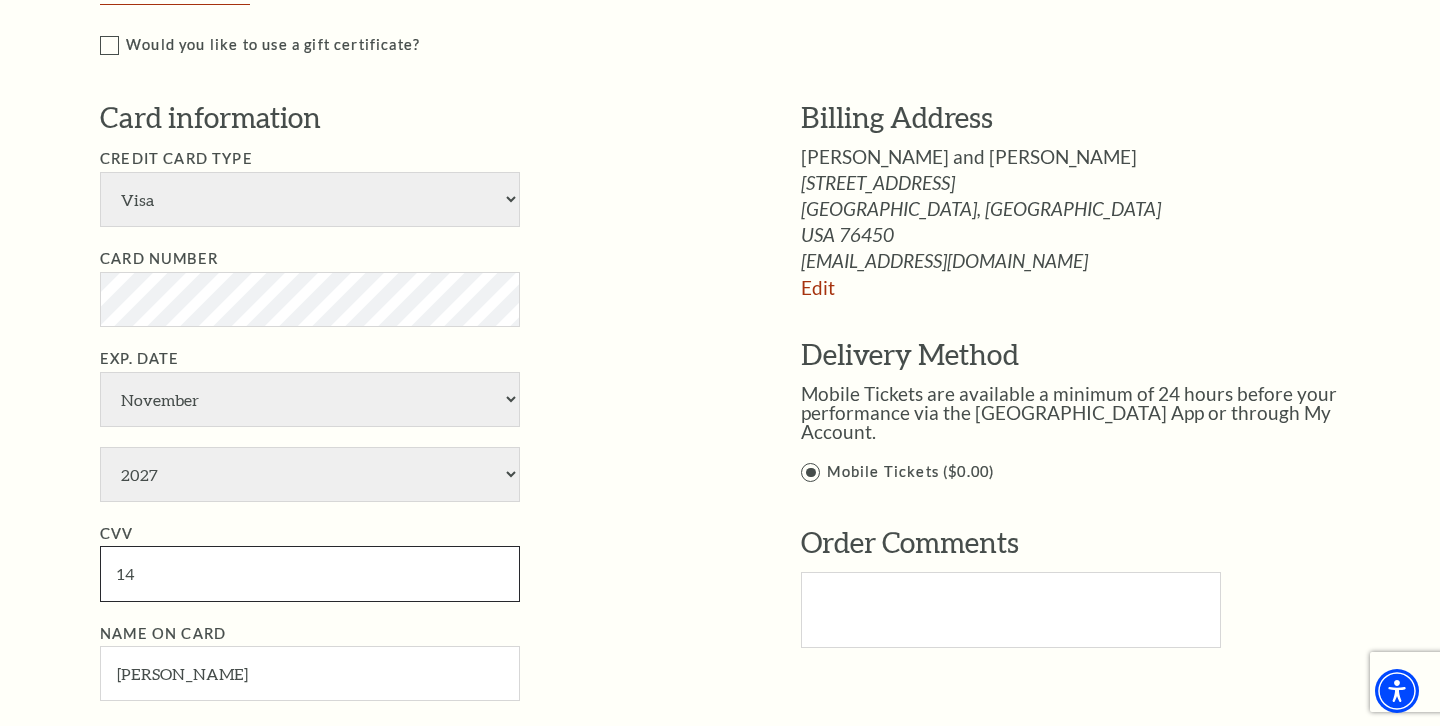 type on "1" 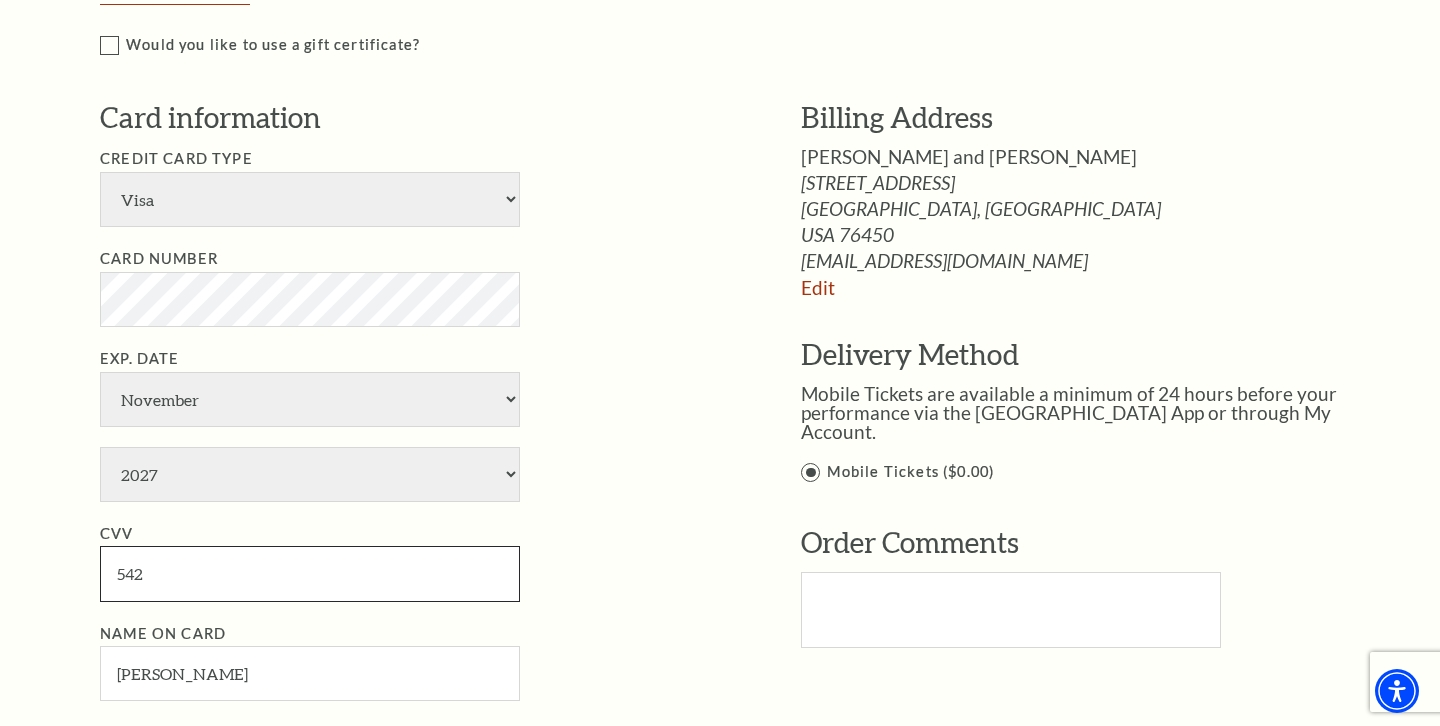 type on "542" 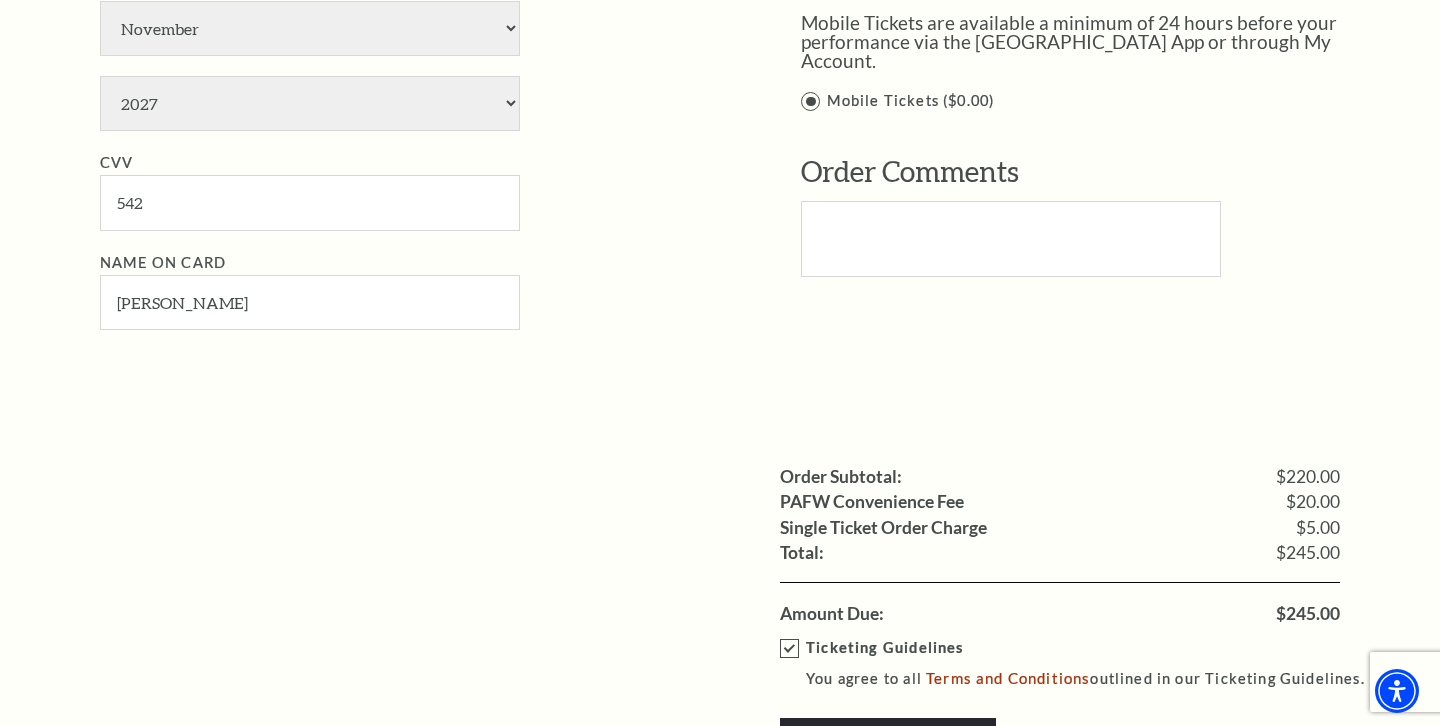 scroll, scrollTop: 1530, scrollLeft: 0, axis: vertical 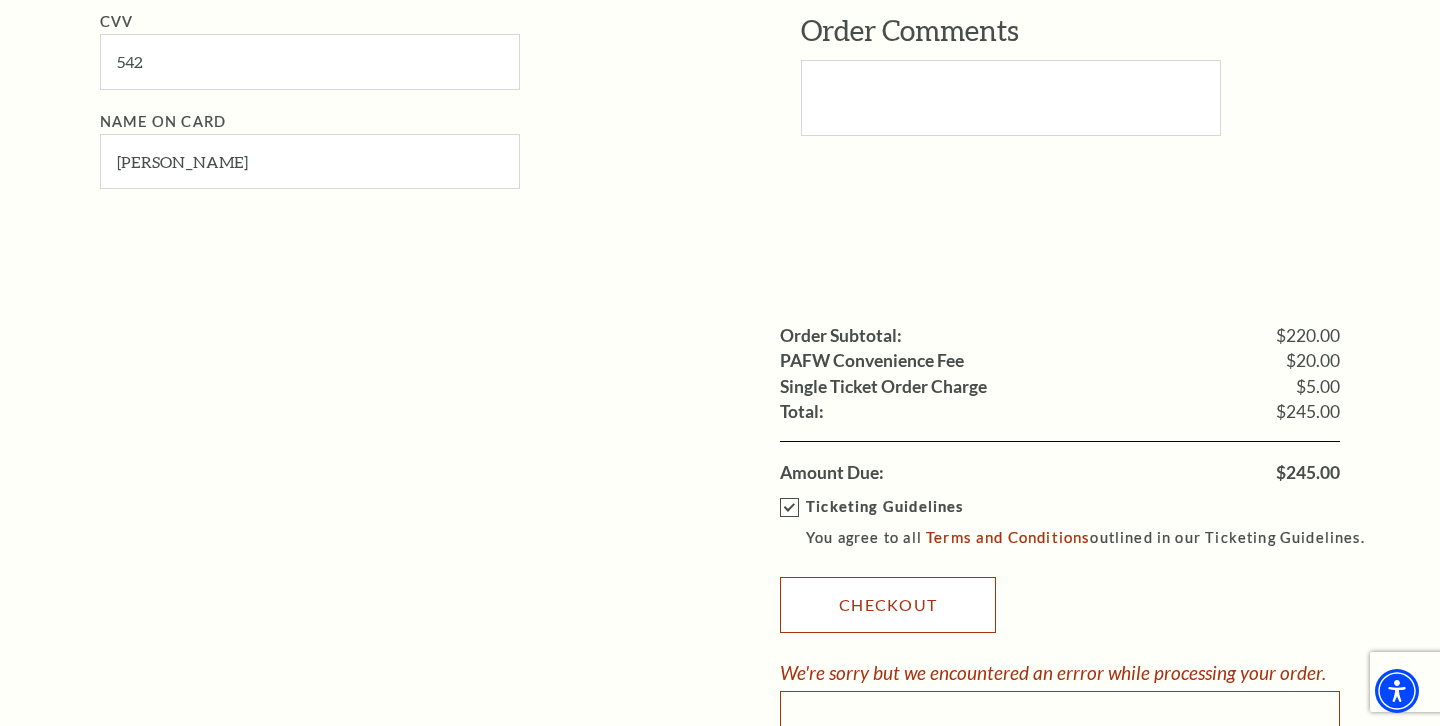 click on "Checkout" at bounding box center [888, 605] 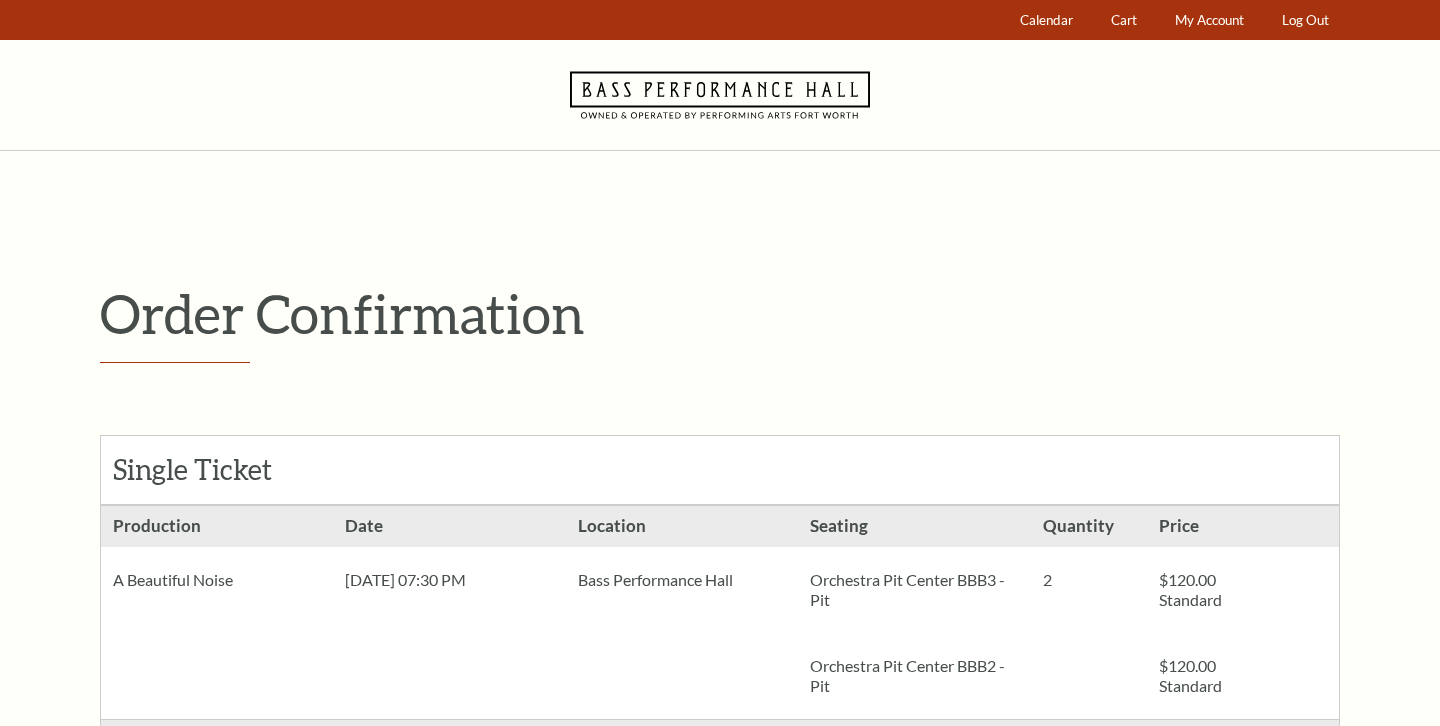 scroll, scrollTop: 0, scrollLeft: 0, axis: both 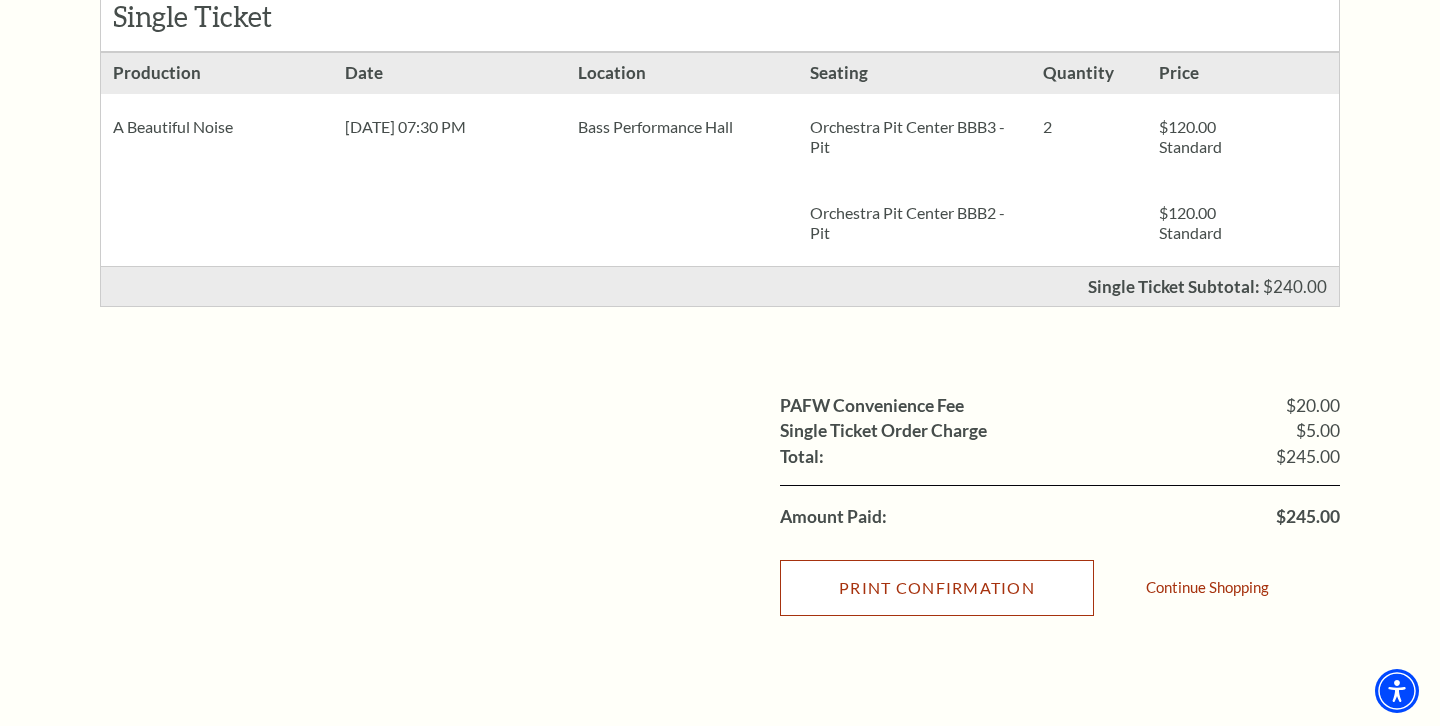 click on "Print Confirmation" at bounding box center [937, 588] 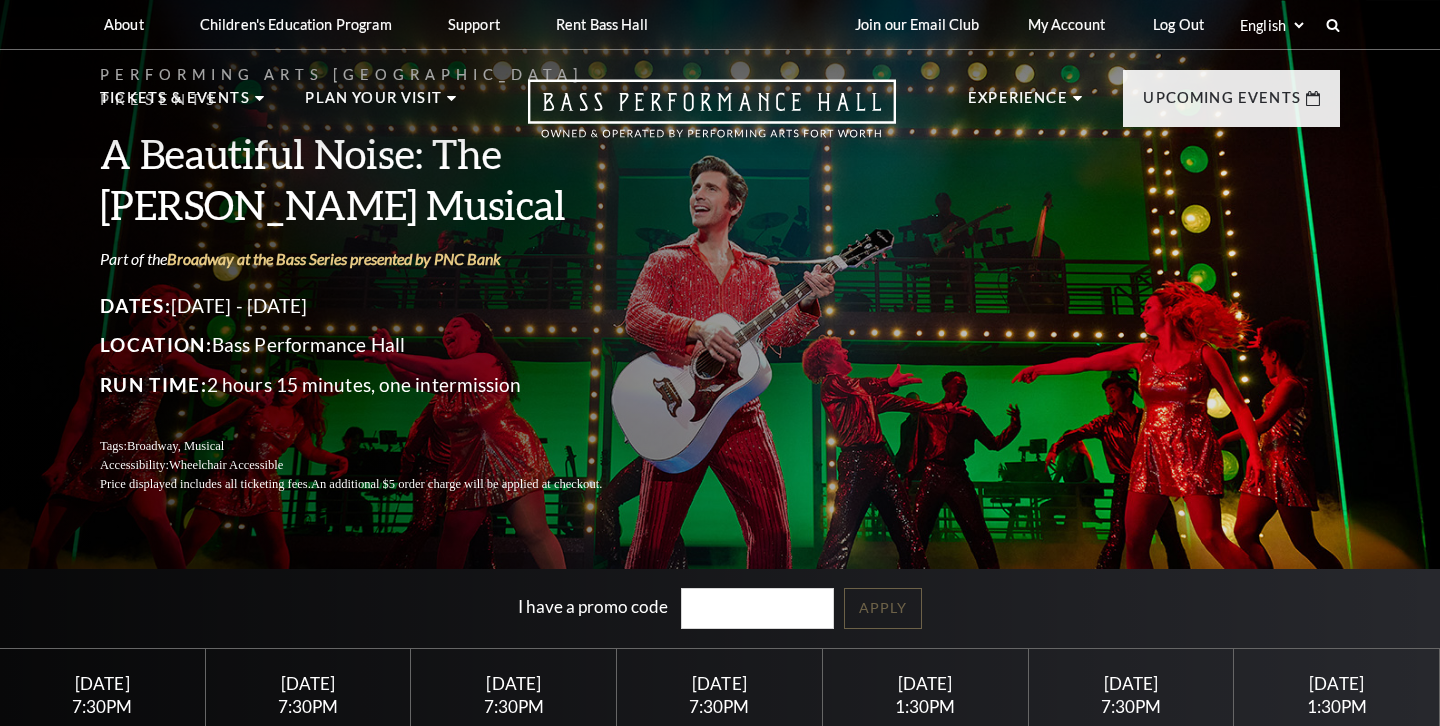scroll, scrollTop: 419, scrollLeft: 0, axis: vertical 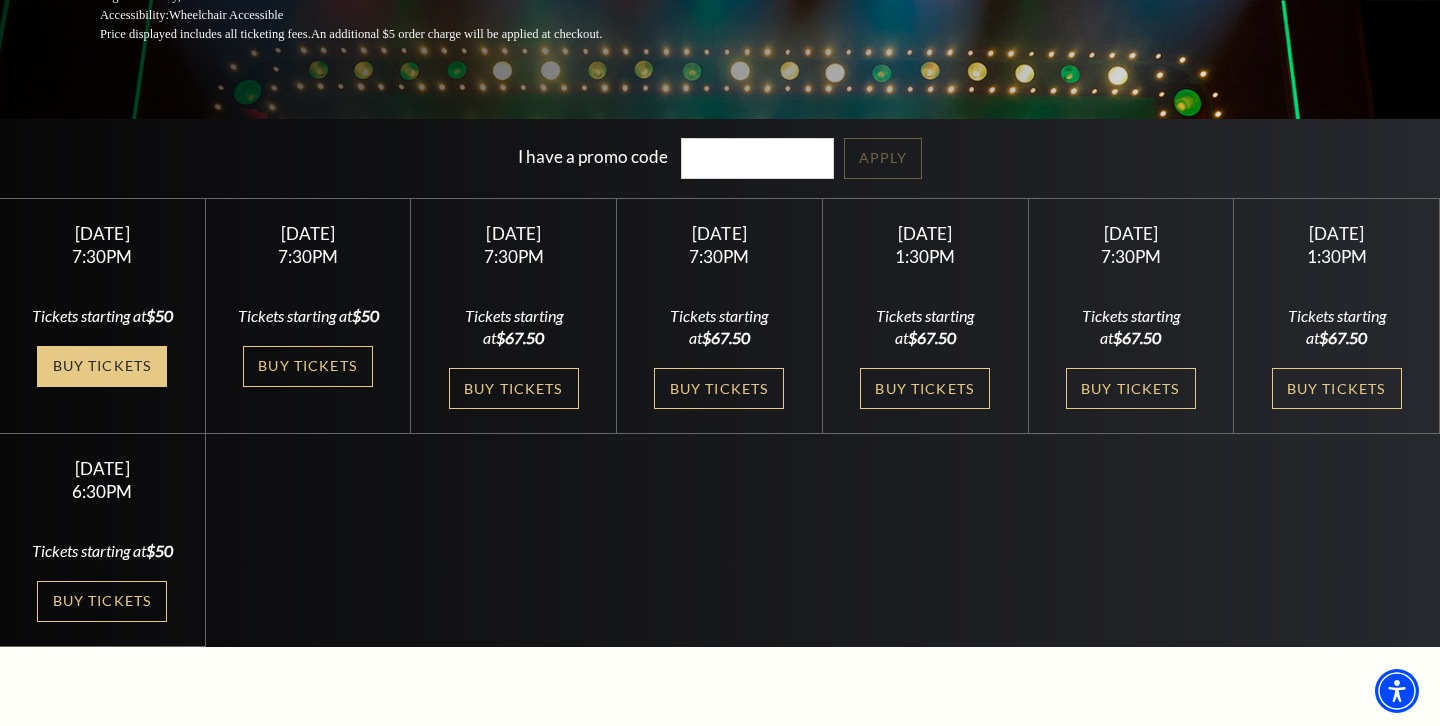 click on "Buy Tickets" at bounding box center [102, 366] 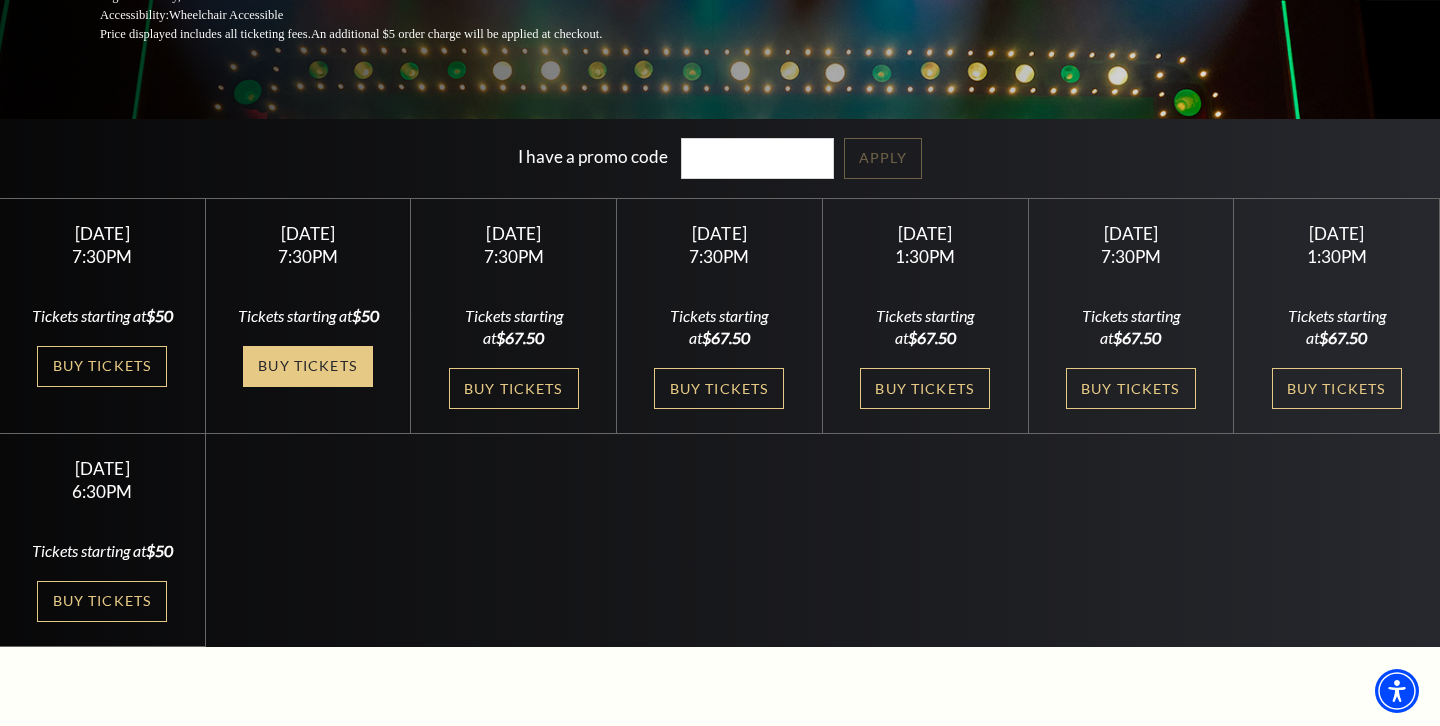 click on "Buy Tickets" at bounding box center (308, 366) 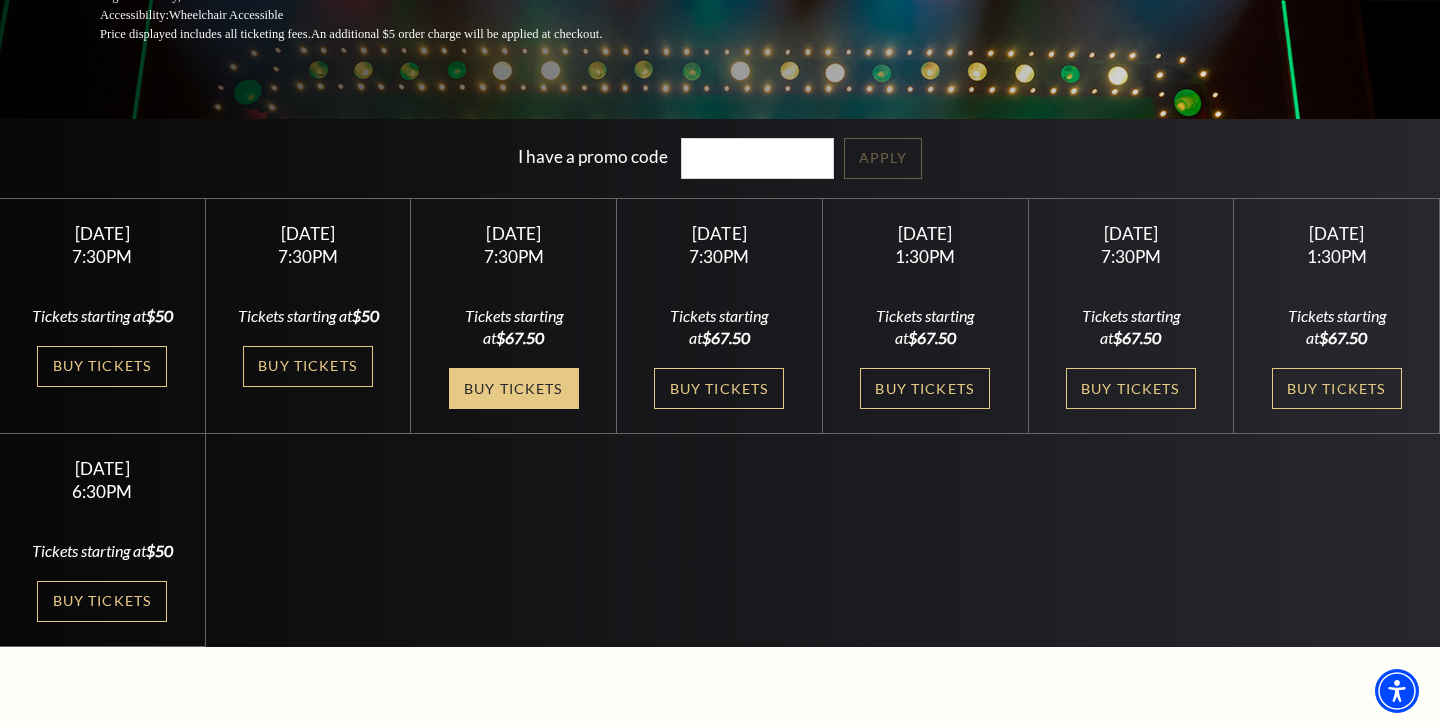 click on "Buy Tickets" at bounding box center (514, 388) 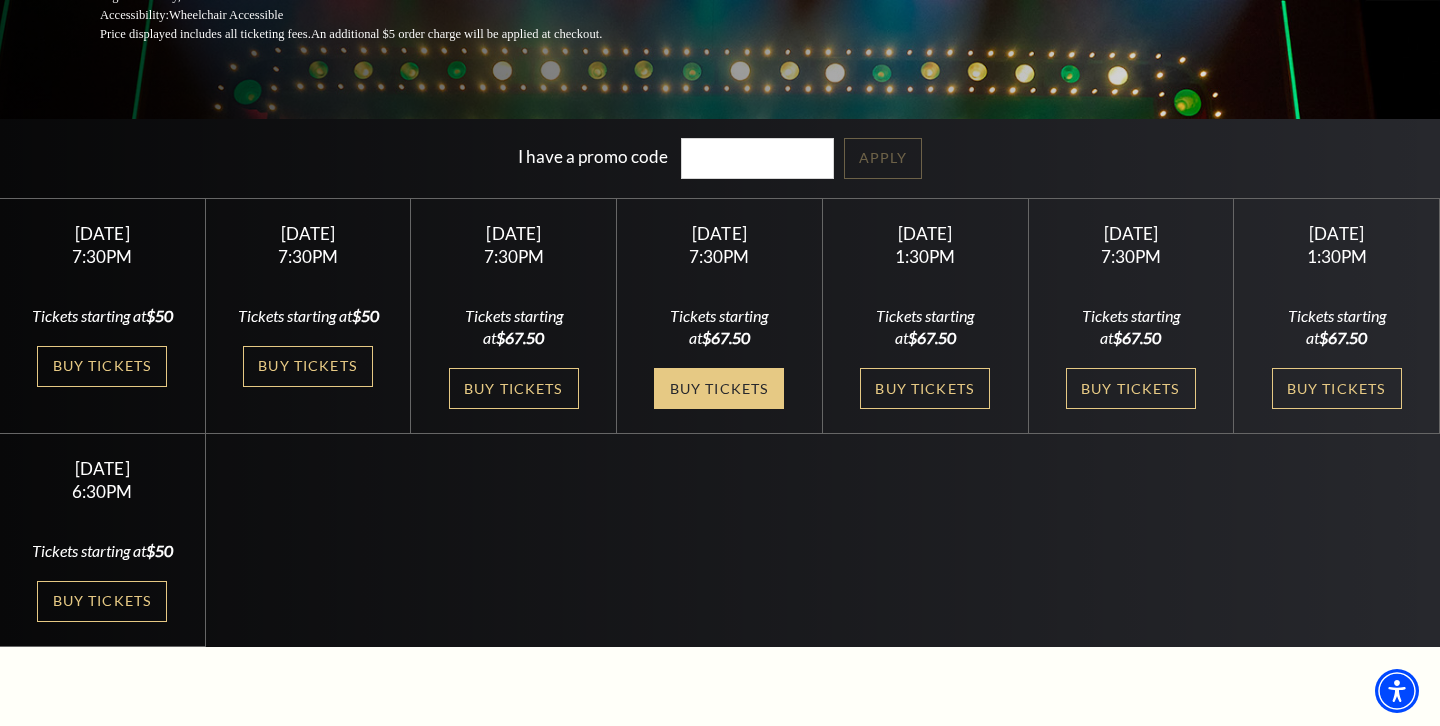 click on "Buy Tickets" at bounding box center (719, 388) 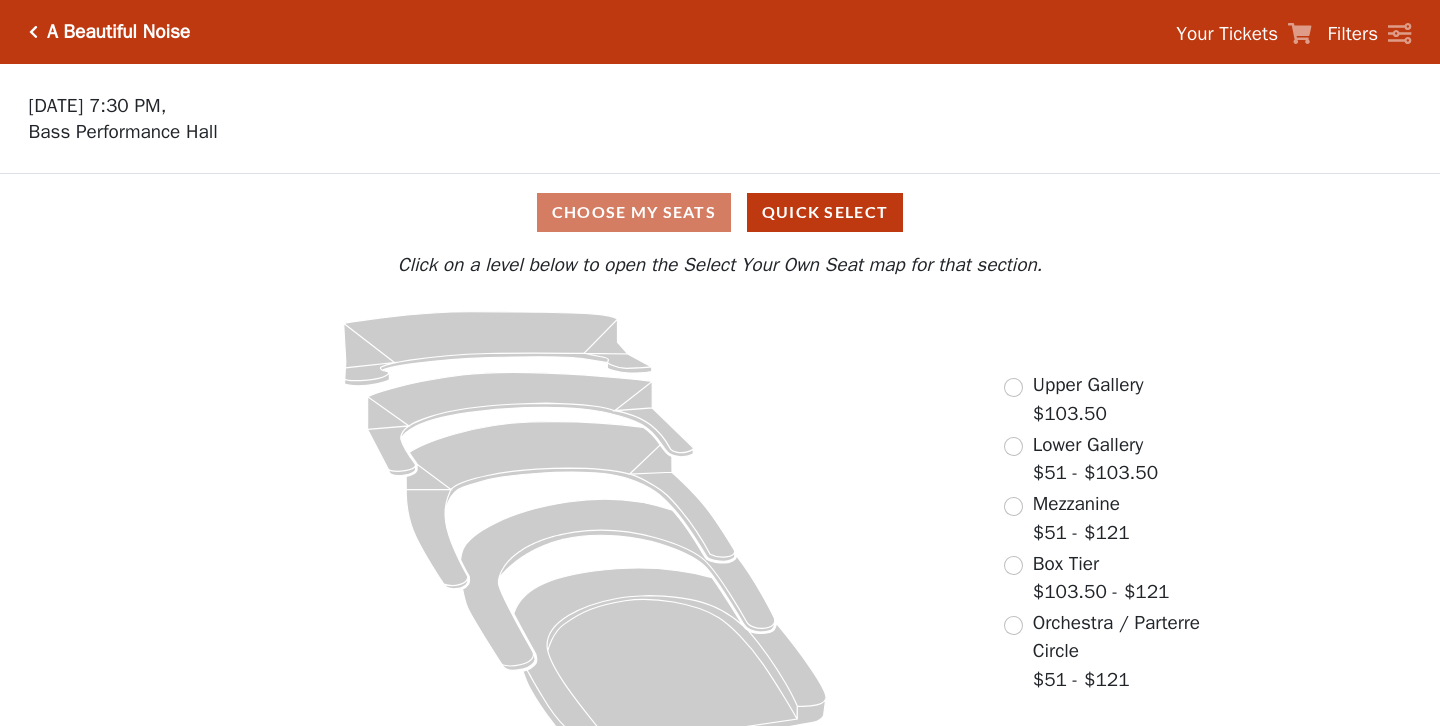 scroll, scrollTop: 0, scrollLeft: 0, axis: both 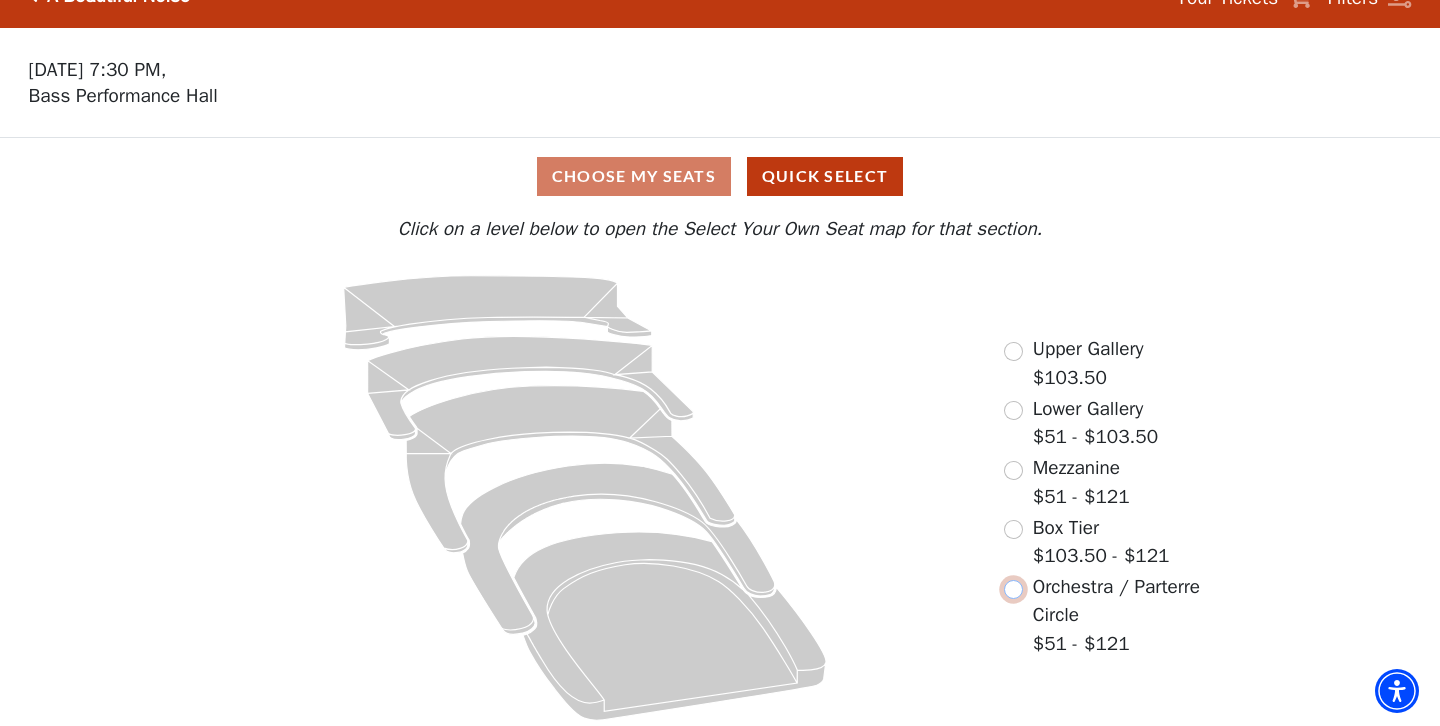click at bounding box center [1013, 589] 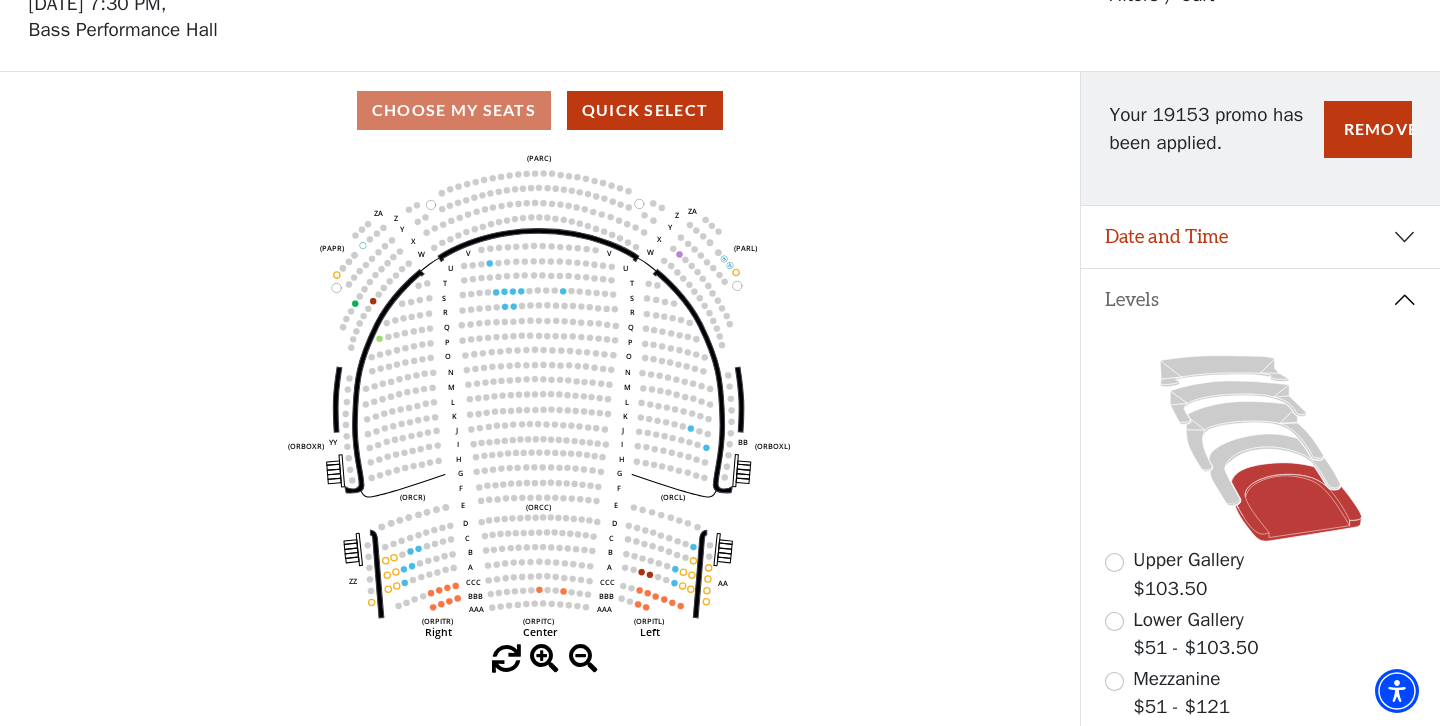 scroll, scrollTop: 0, scrollLeft: 0, axis: both 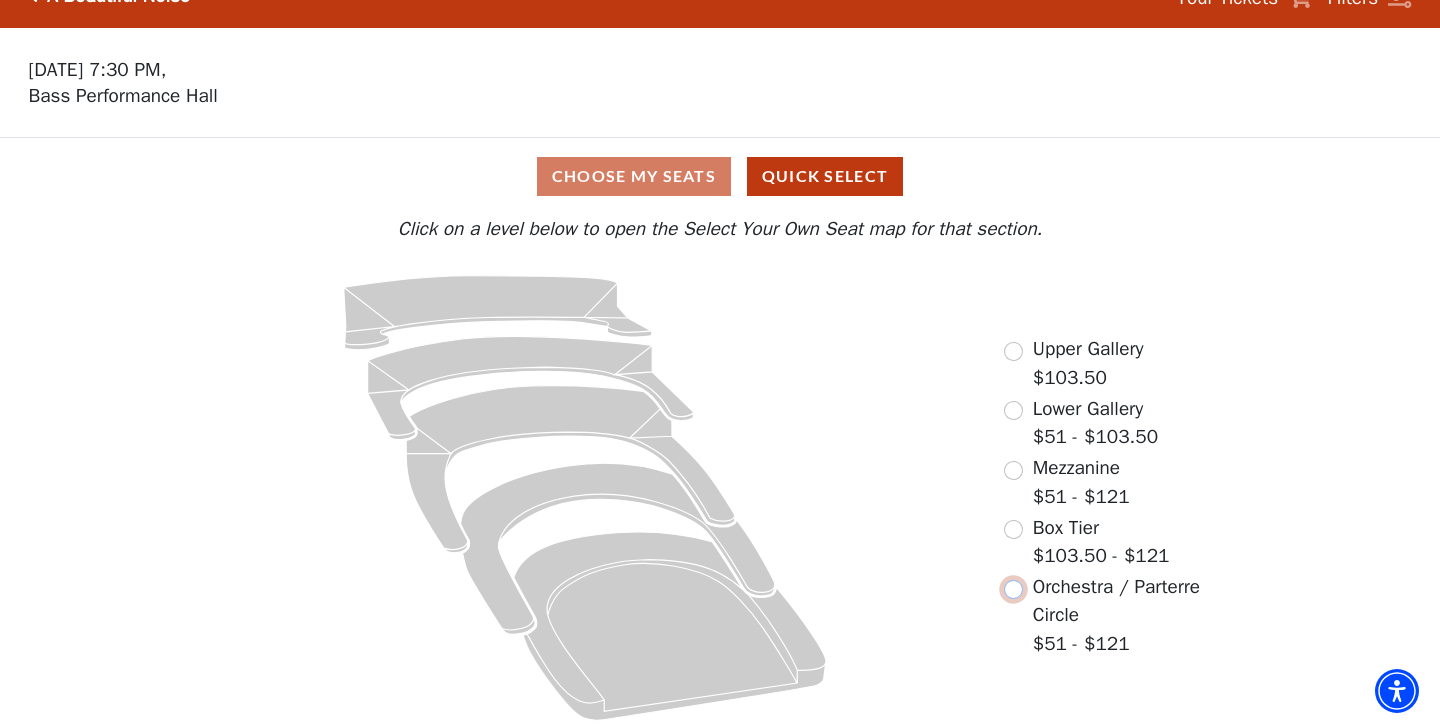 click at bounding box center [1013, 589] 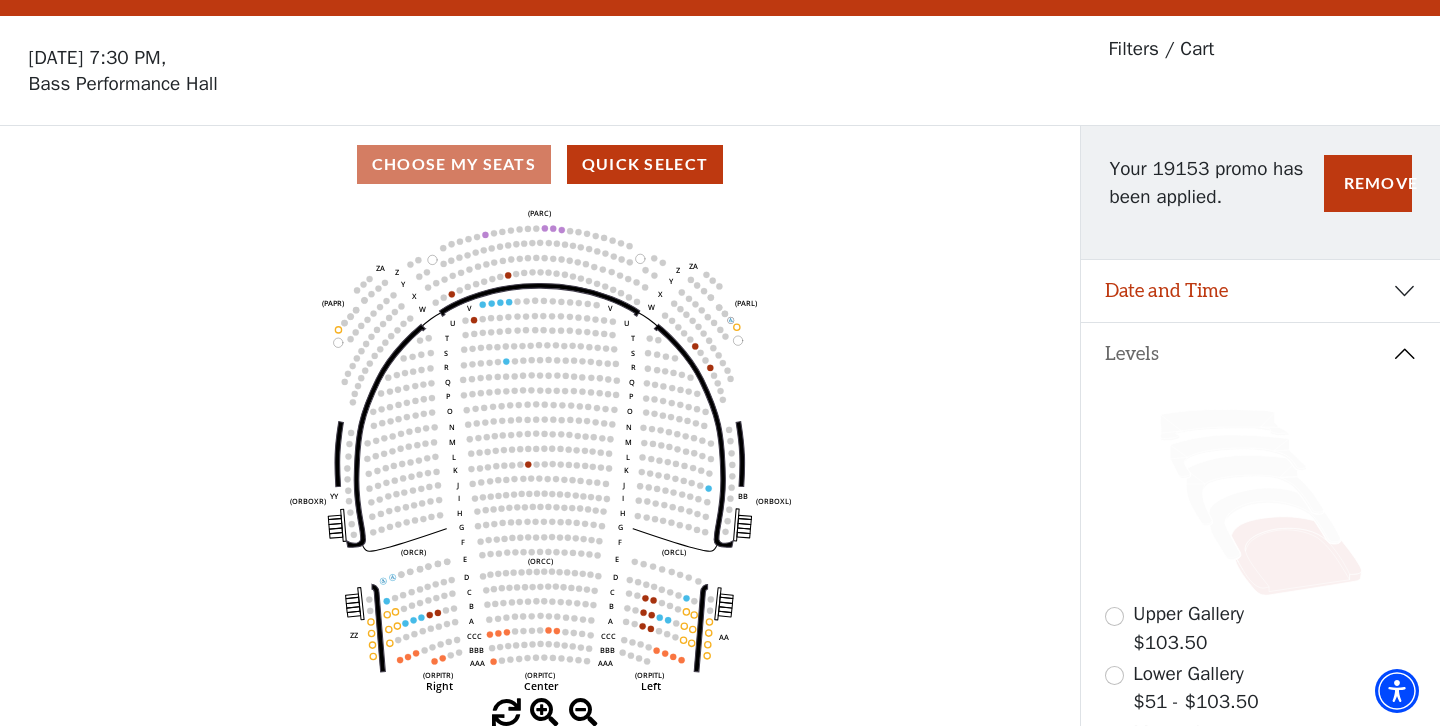 scroll, scrollTop: 0, scrollLeft: 0, axis: both 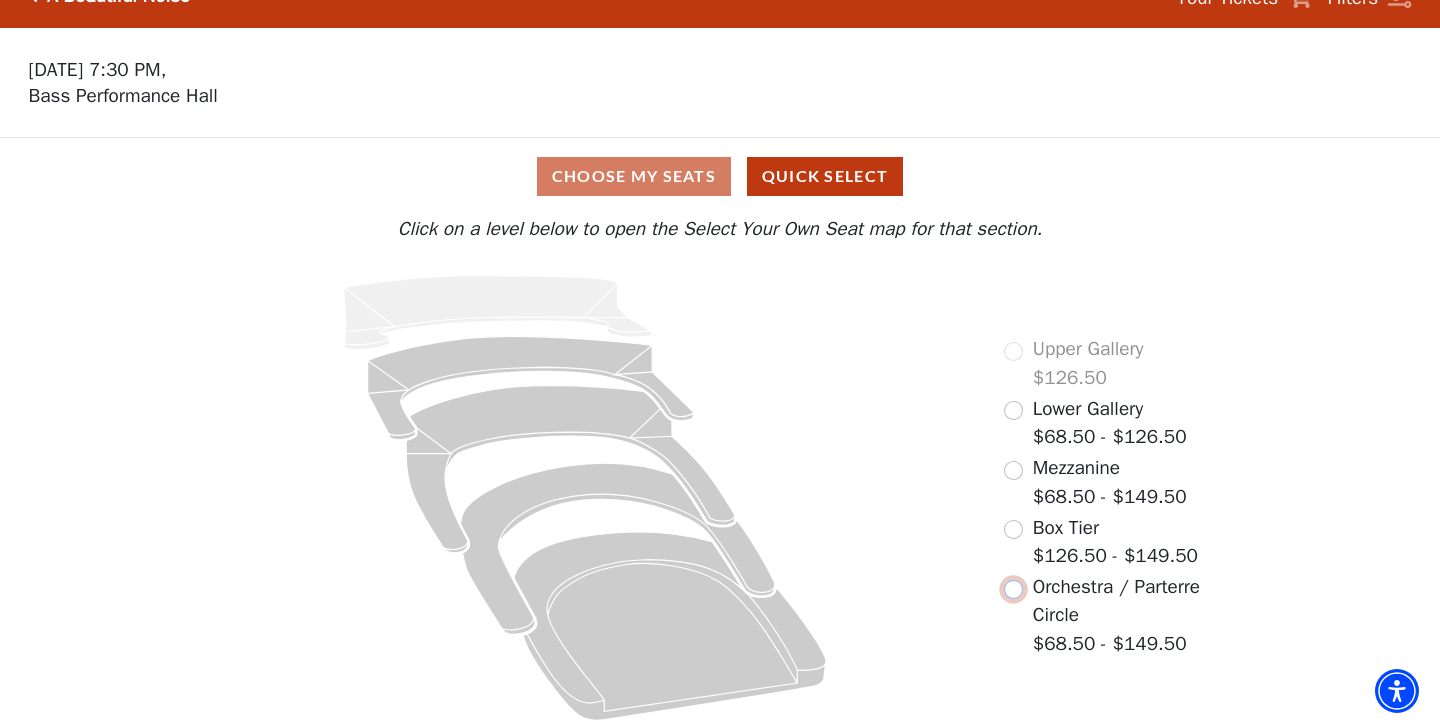 click at bounding box center (1013, 589) 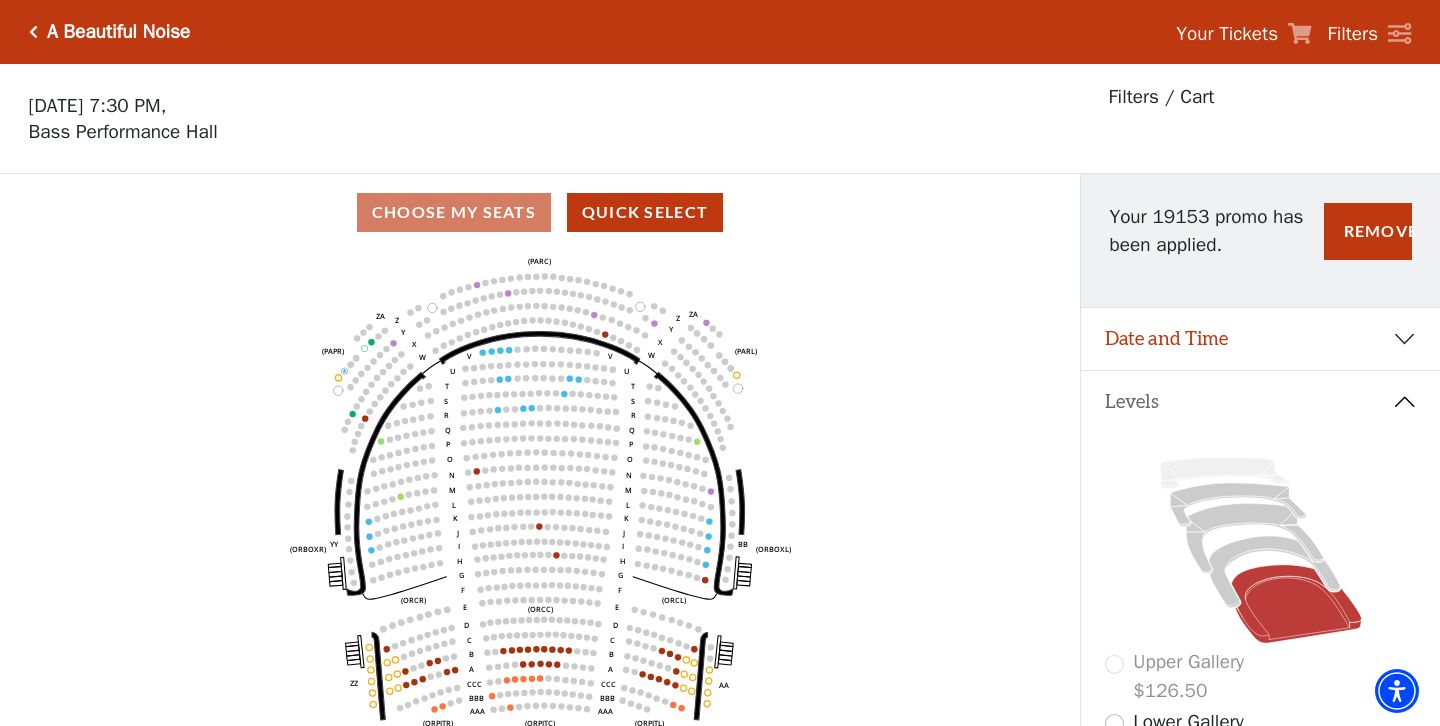 scroll, scrollTop: 93, scrollLeft: 0, axis: vertical 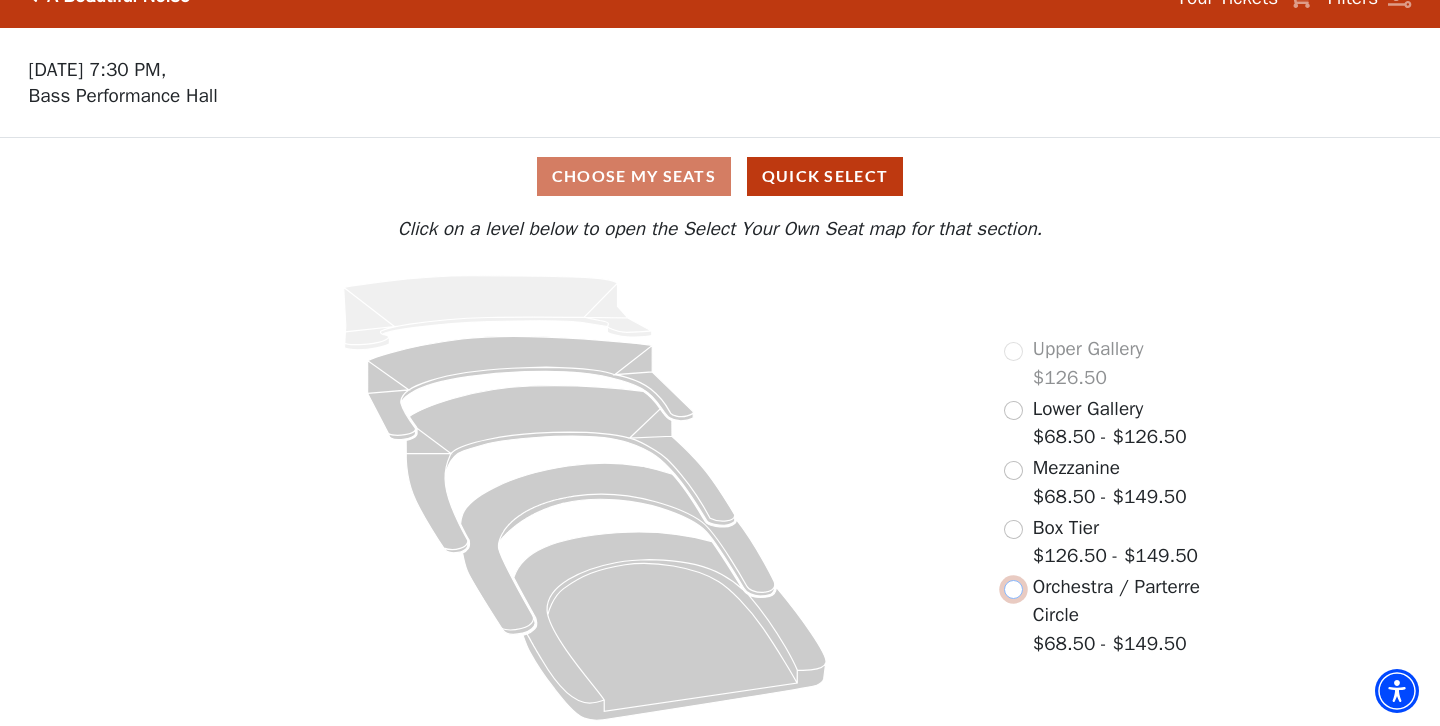 click at bounding box center (1013, 589) 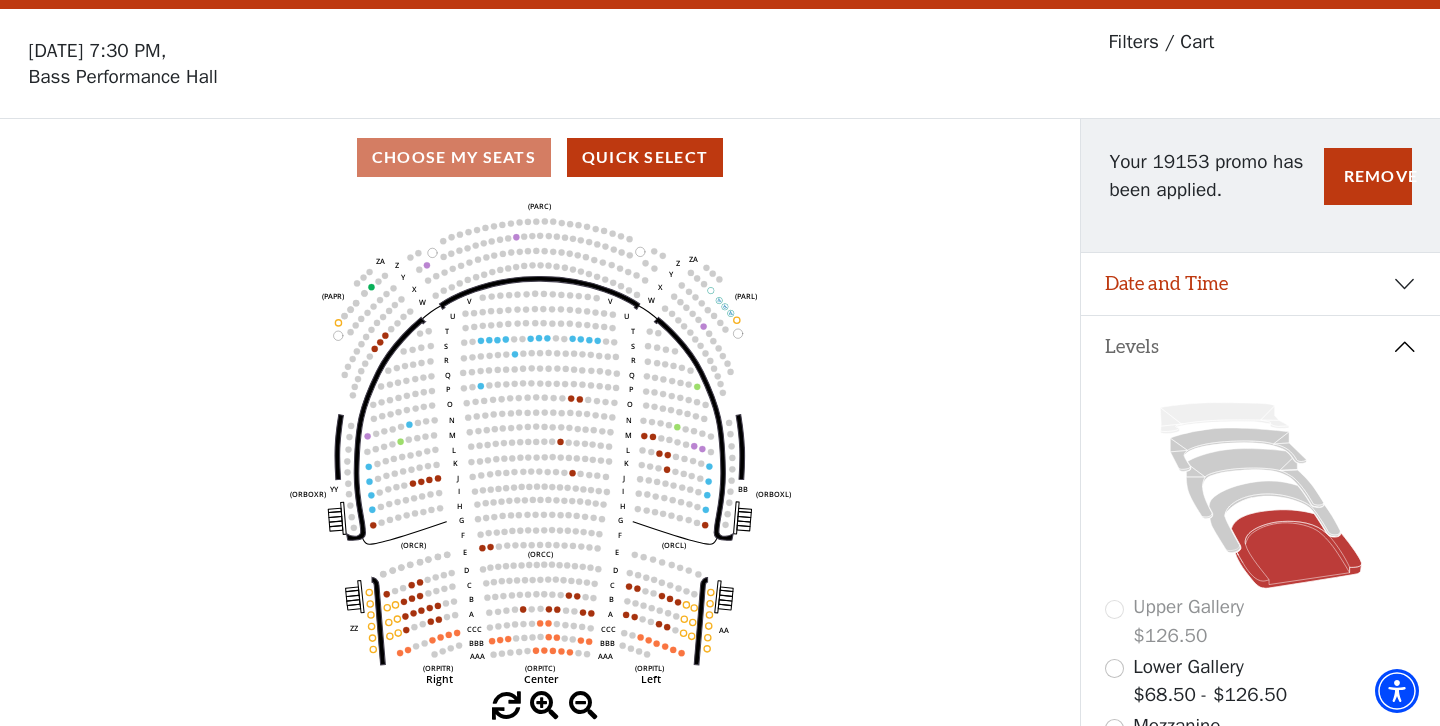 scroll, scrollTop: 0, scrollLeft: 0, axis: both 